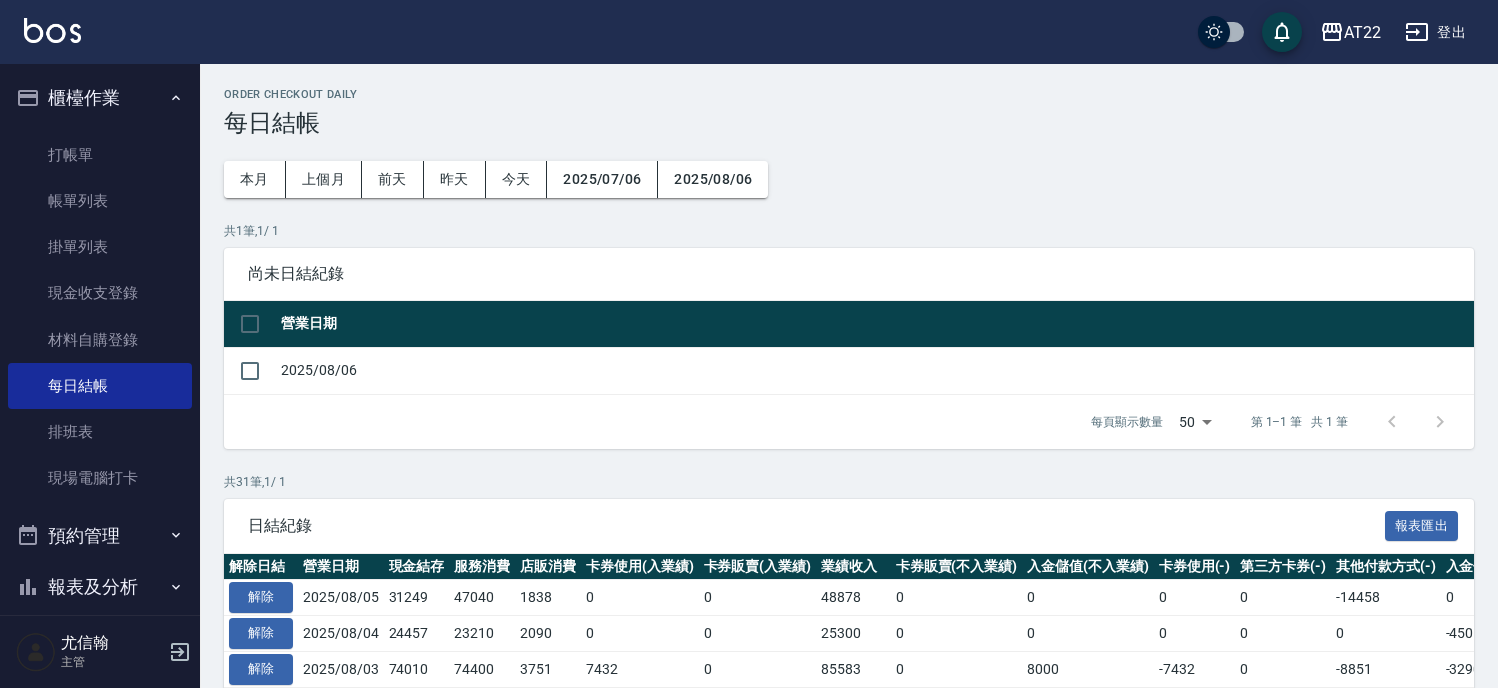 scroll, scrollTop: 0, scrollLeft: 0, axis: both 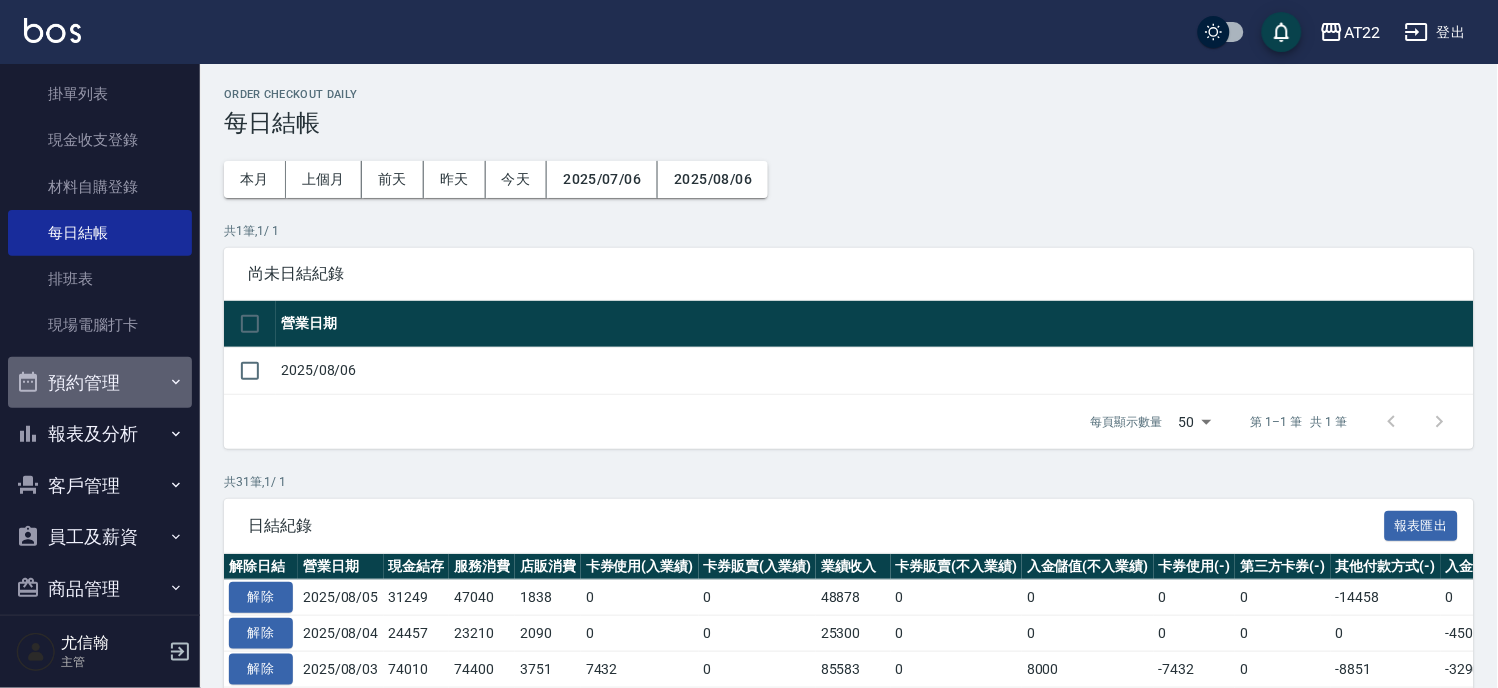 click on "預約管理" at bounding box center (100, 383) 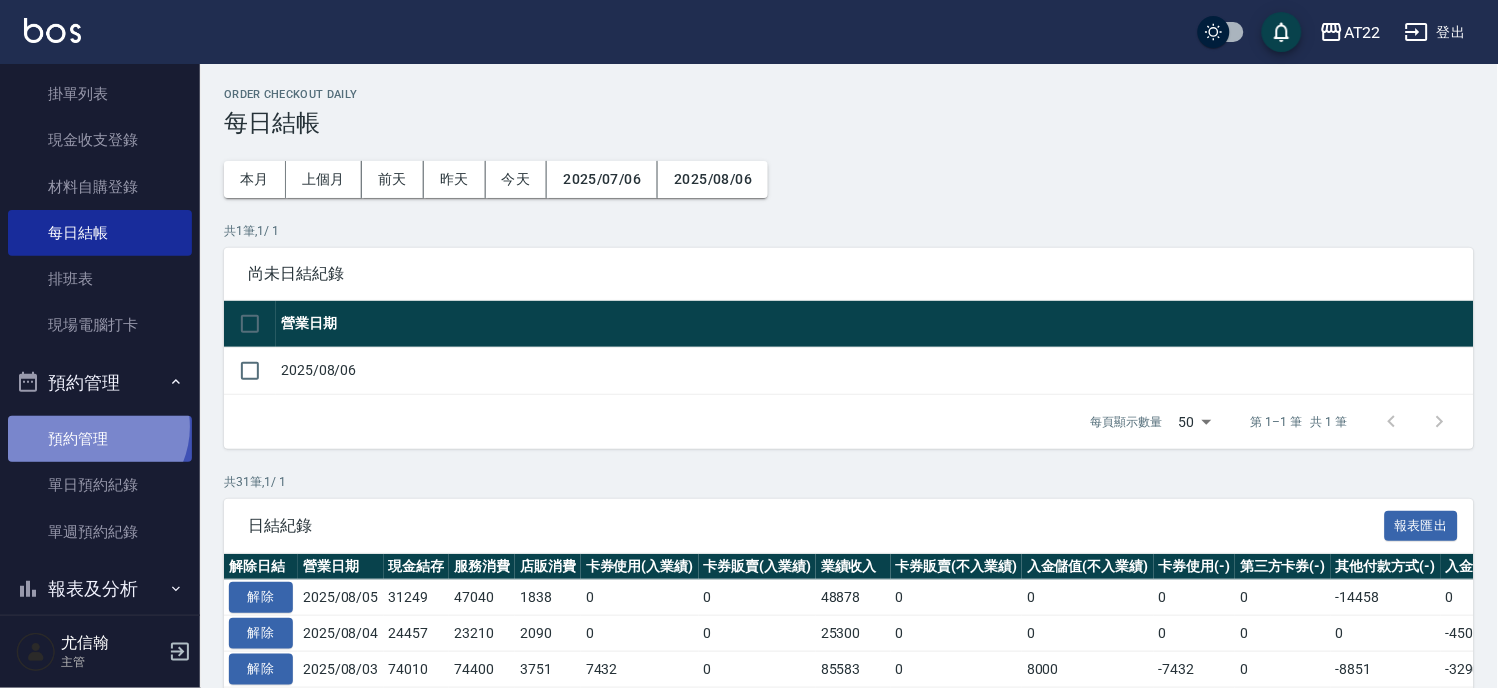 click on "預約管理" at bounding box center (100, 439) 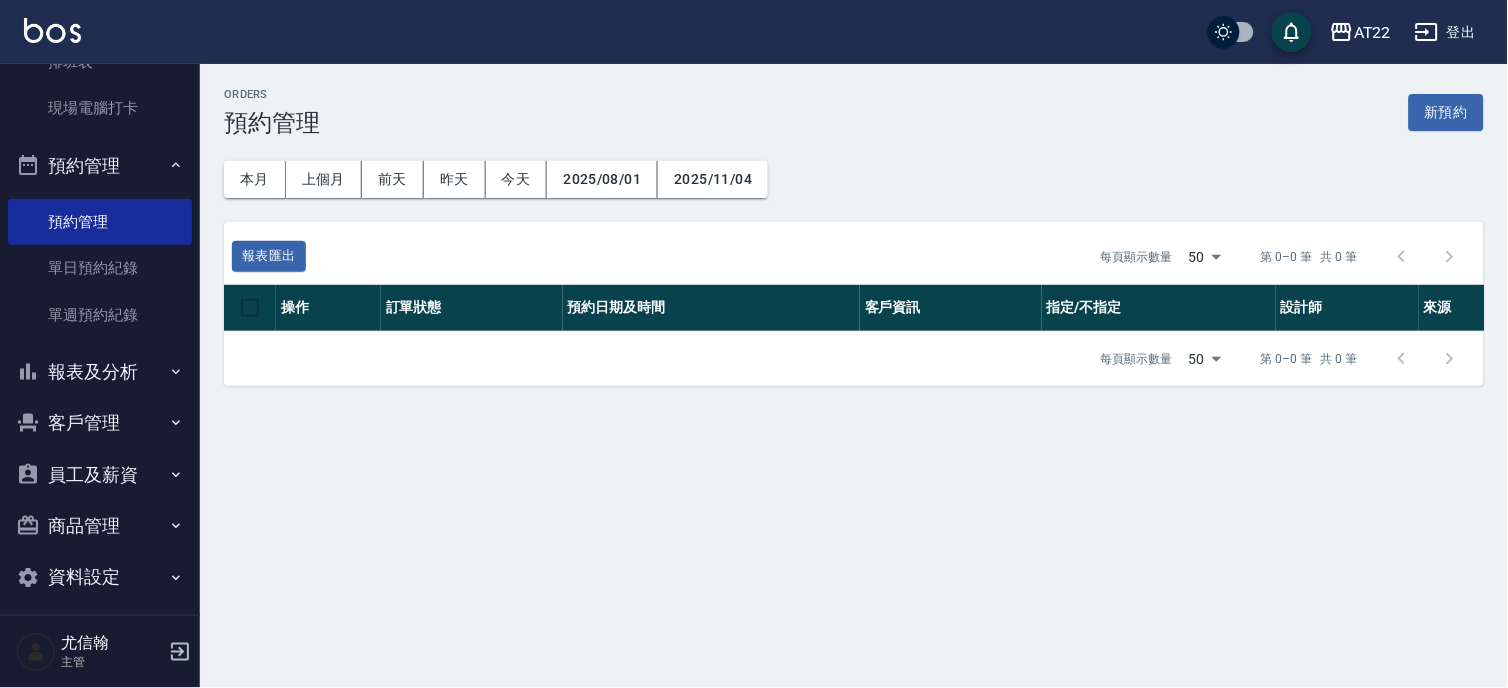 scroll, scrollTop: 381, scrollLeft: 0, axis: vertical 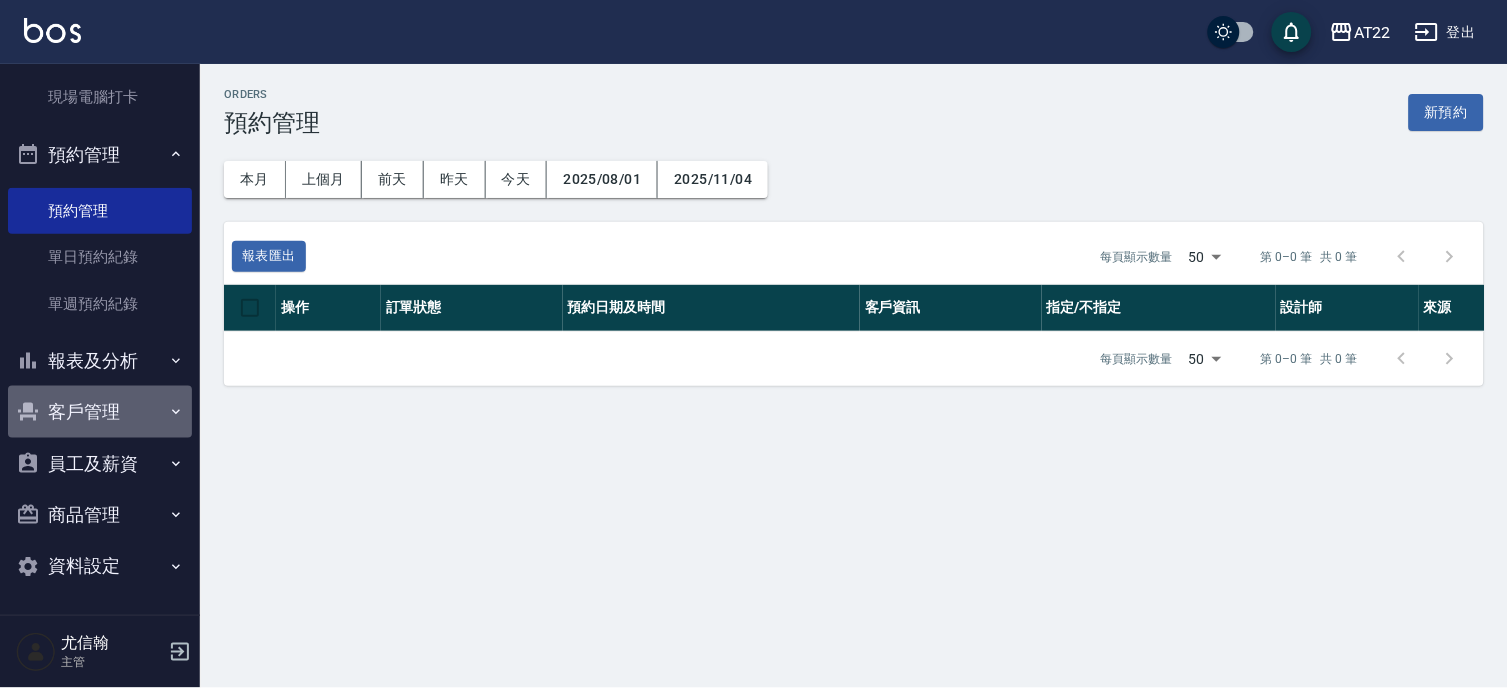 click on "客戶管理" at bounding box center [100, 412] 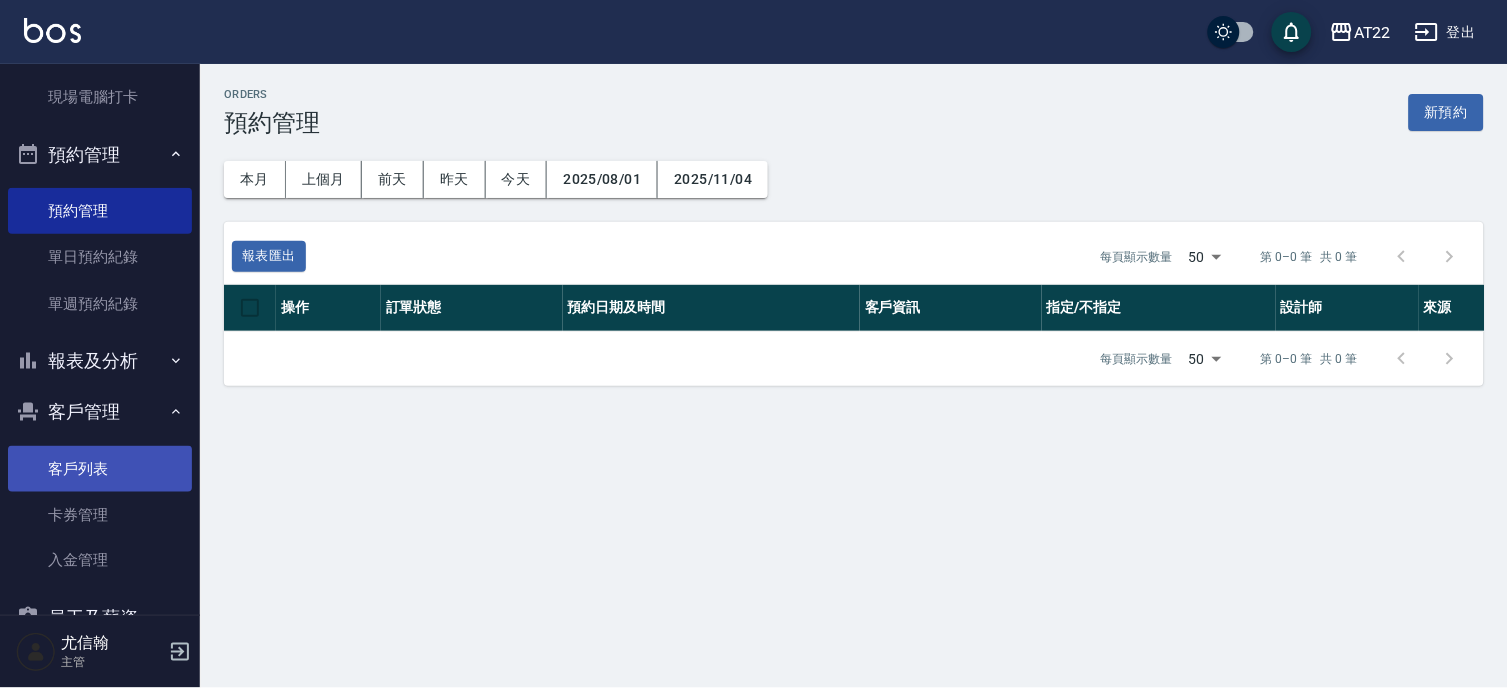 click on "客戶列表" at bounding box center (100, 469) 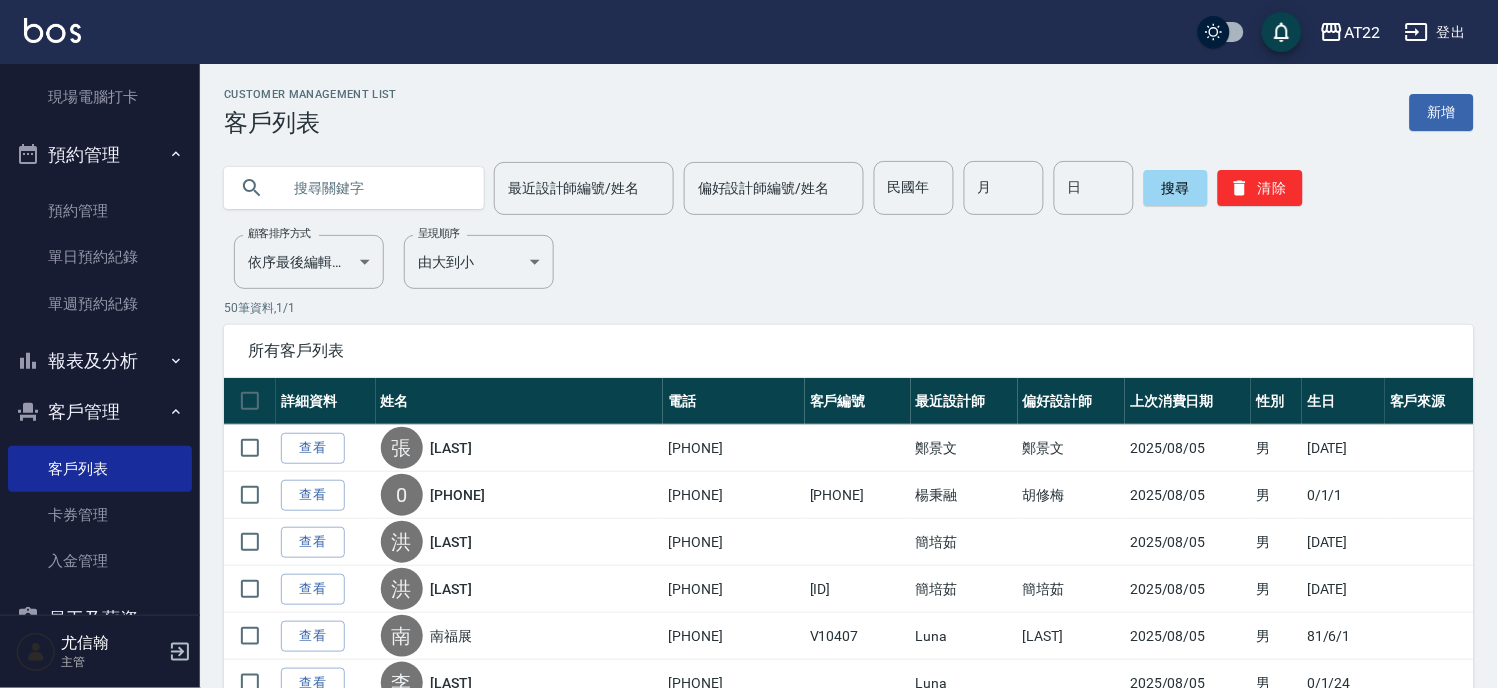 click at bounding box center [374, 188] 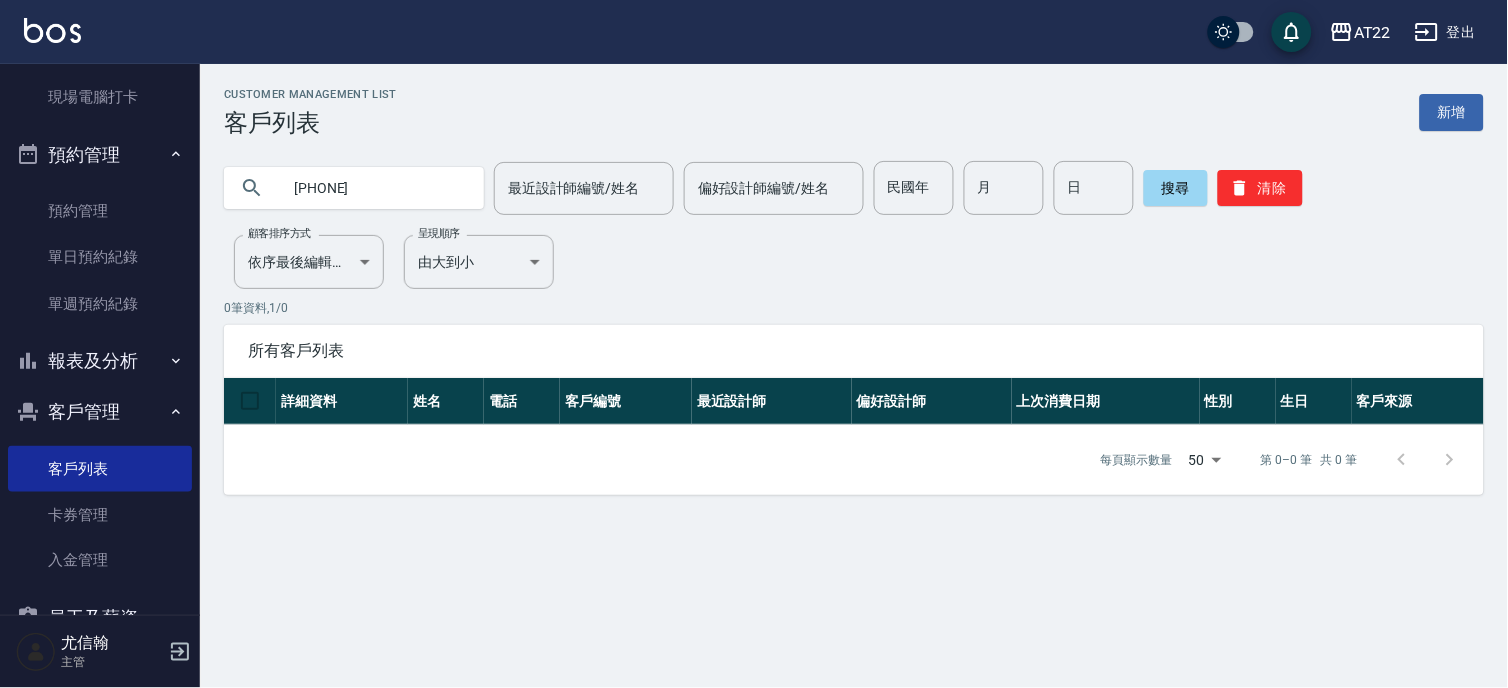 click on "0989611744" at bounding box center [374, 188] 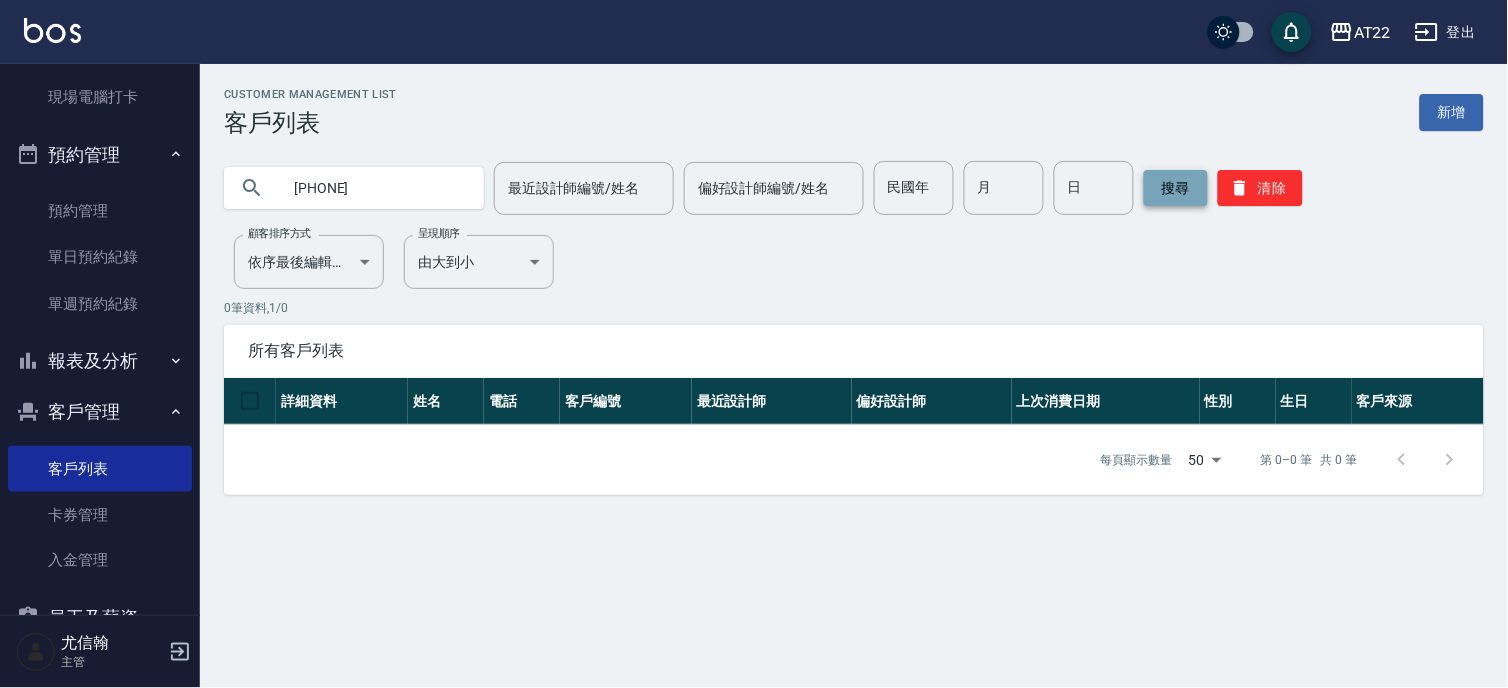 click on "搜尋" at bounding box center [1176, 188] 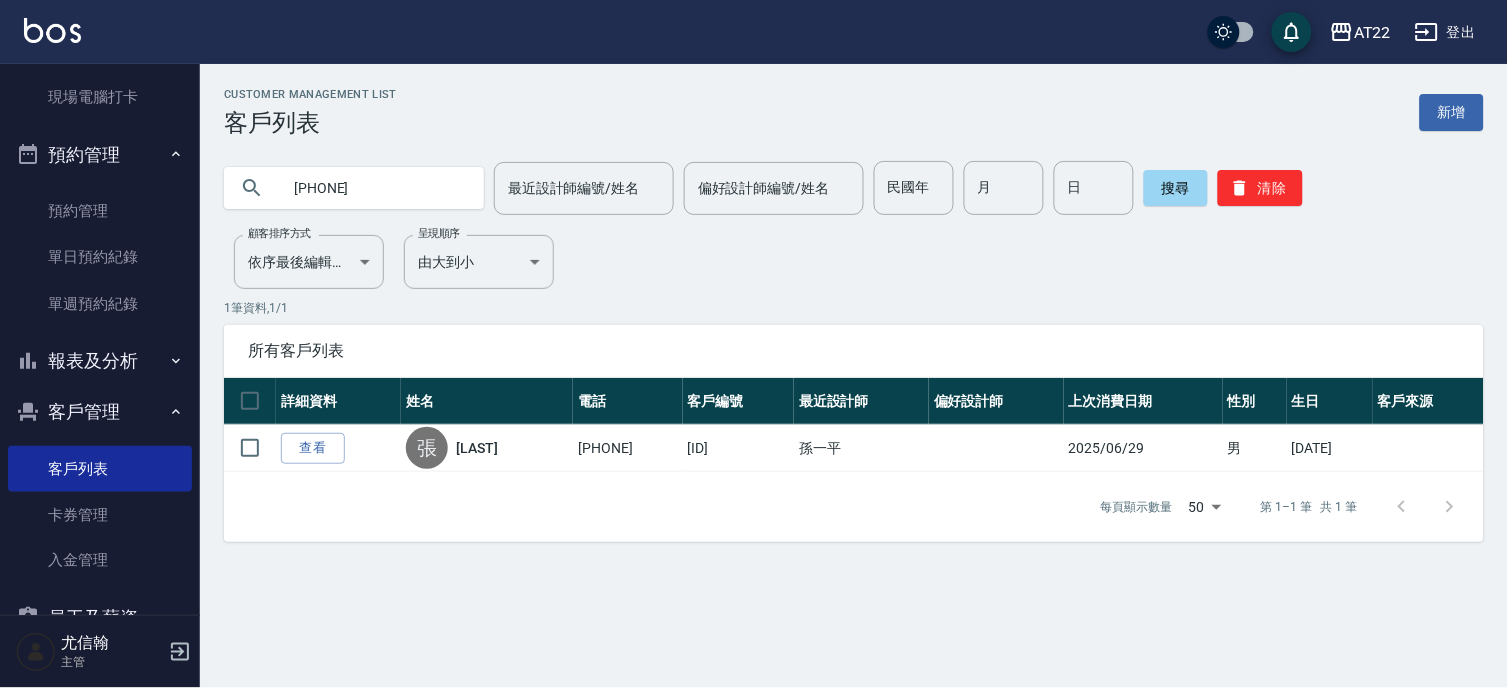 click on "0989661744" at bounding box center (374, 188) 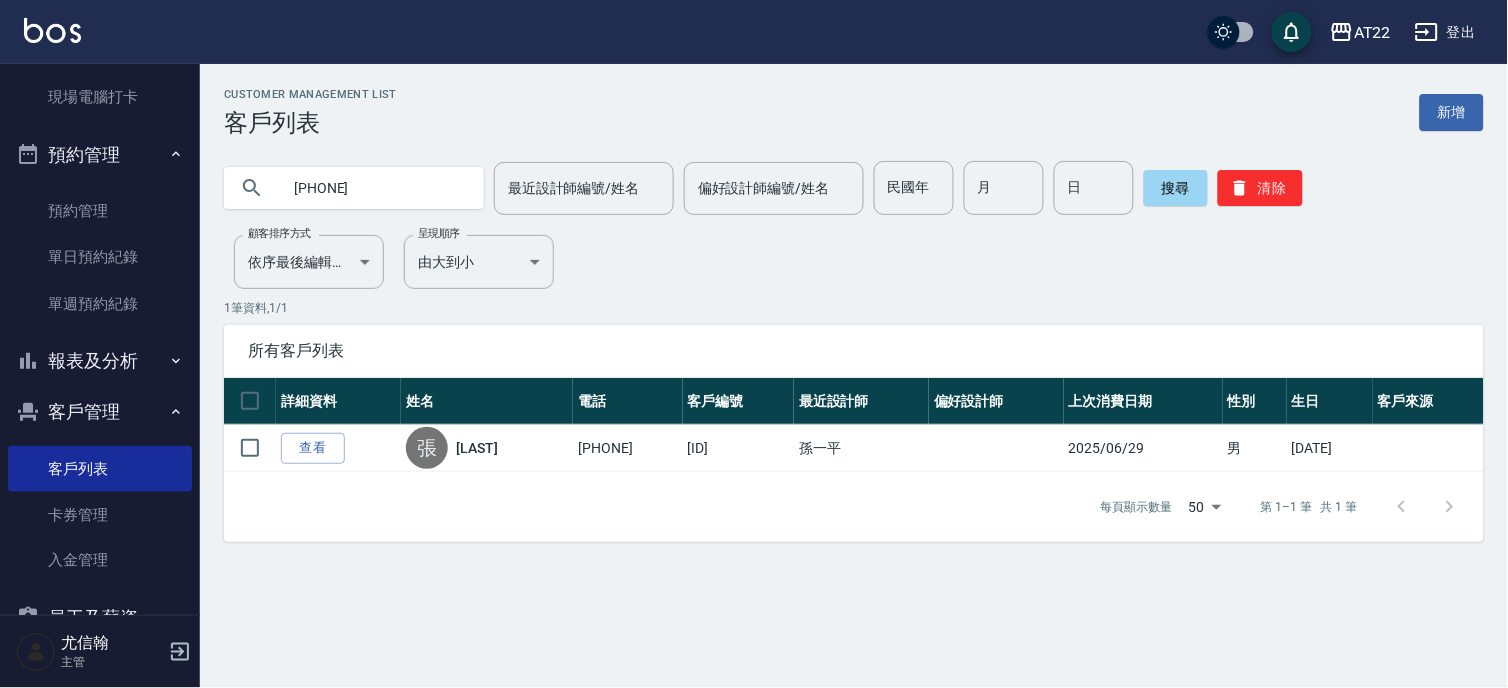 type on "[PHONE]" 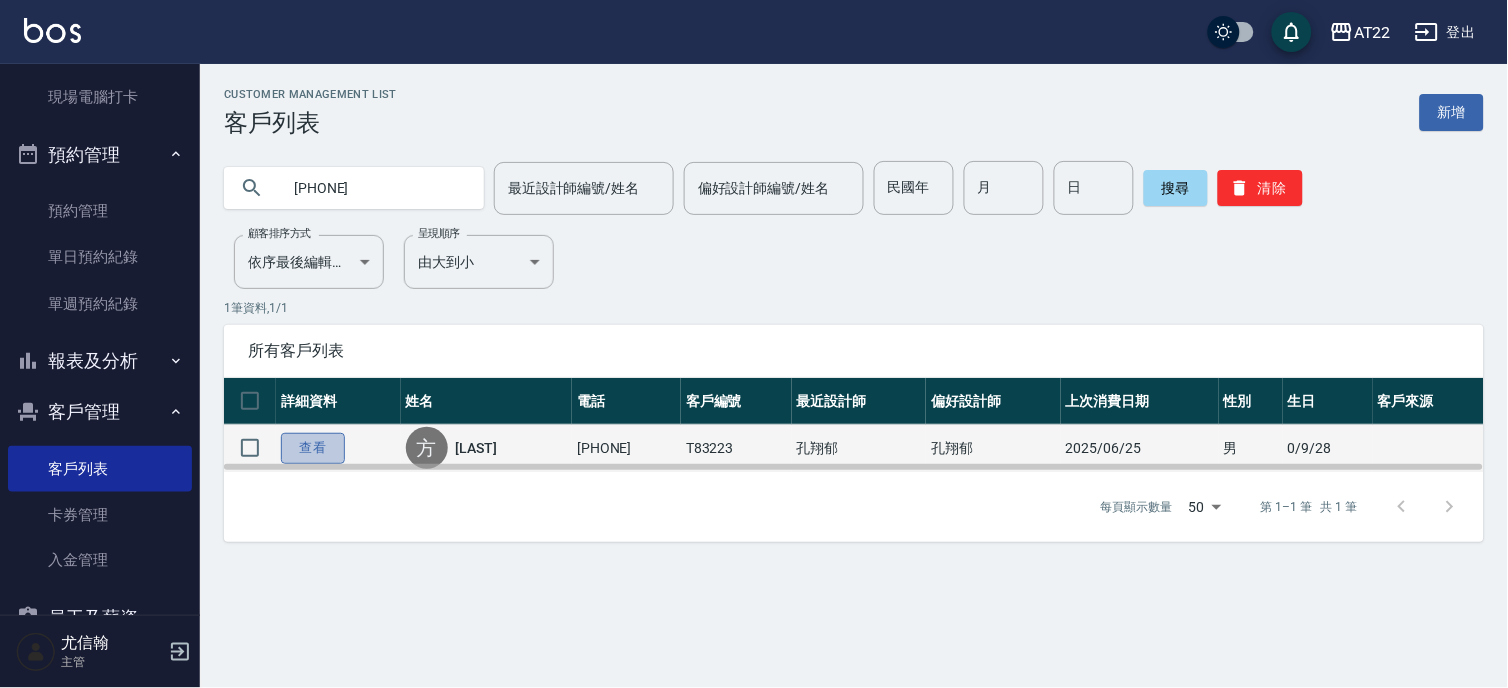 click on "查看" at bounding box center (313, 448) 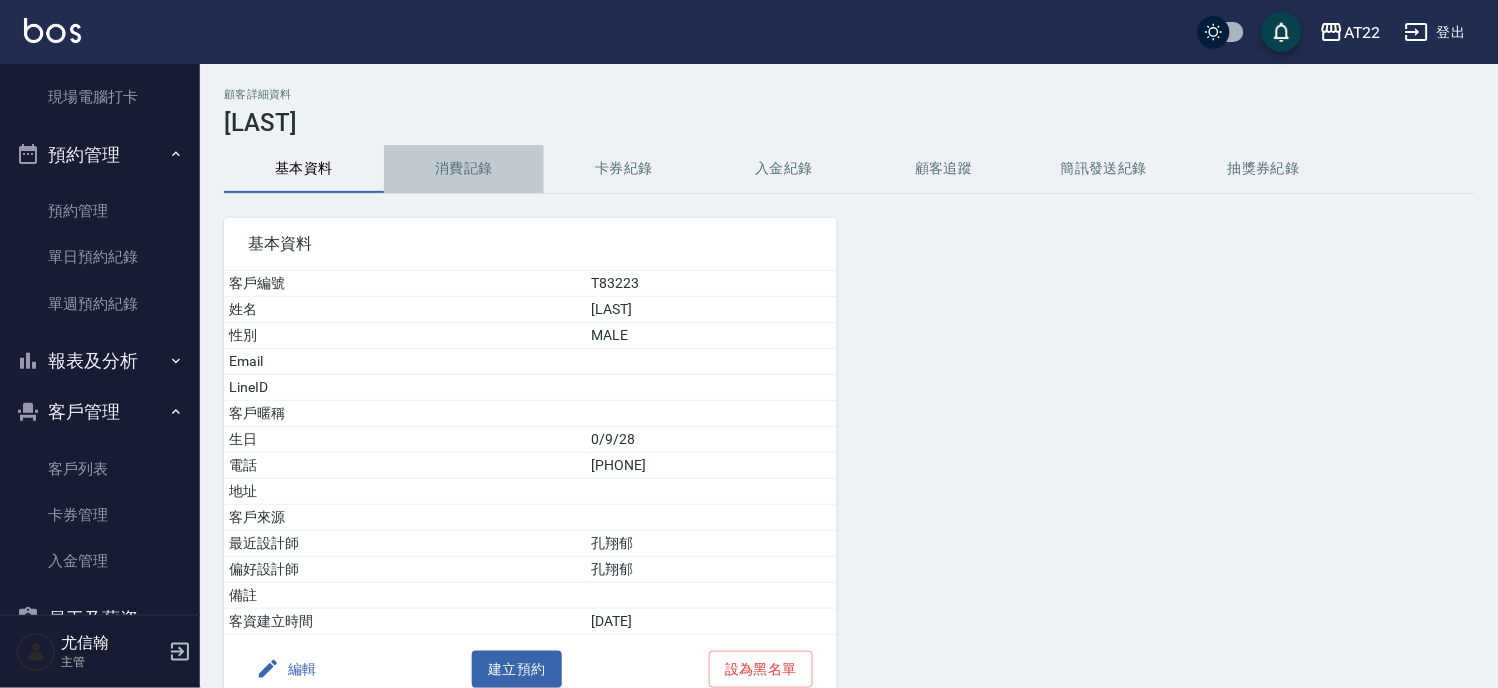 click on "消費記錄" at bounding box center (464, 169) 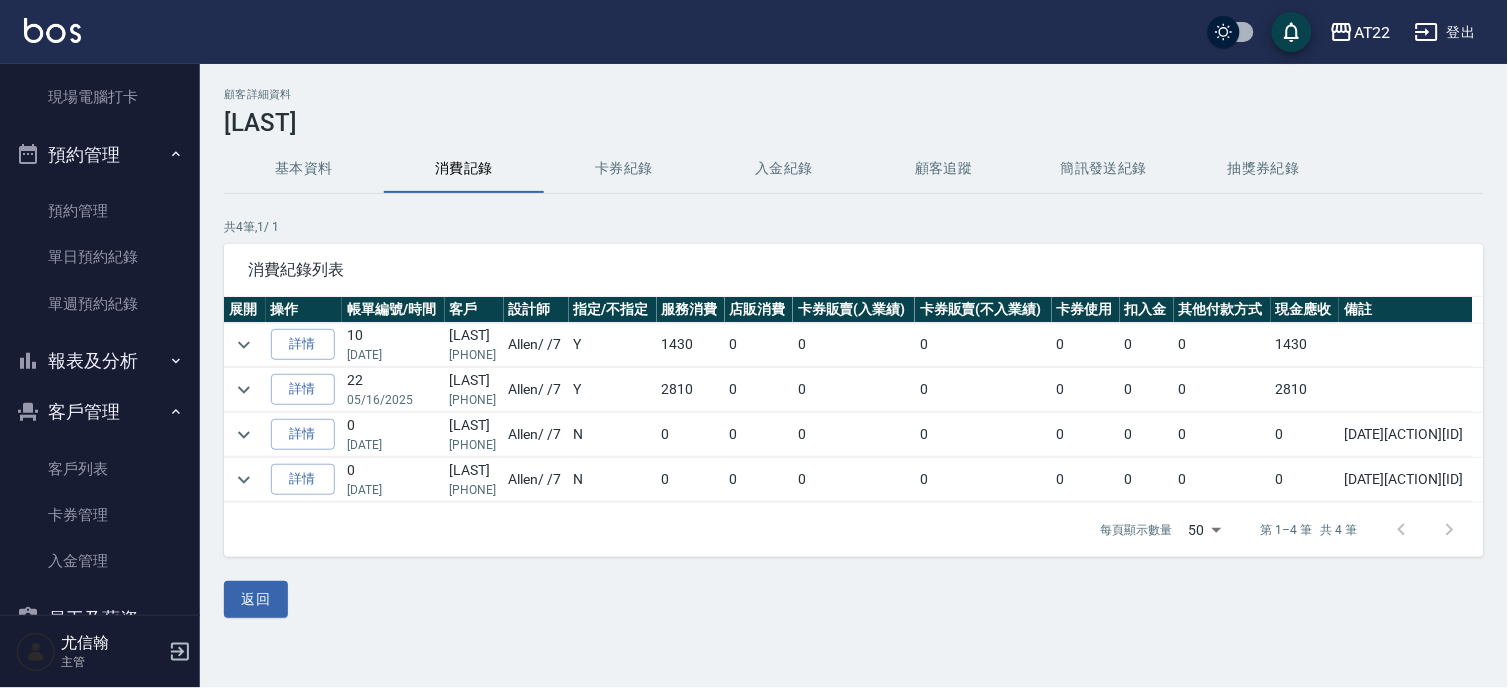 click on "[PHONE]" at bounding box center [474, 355] 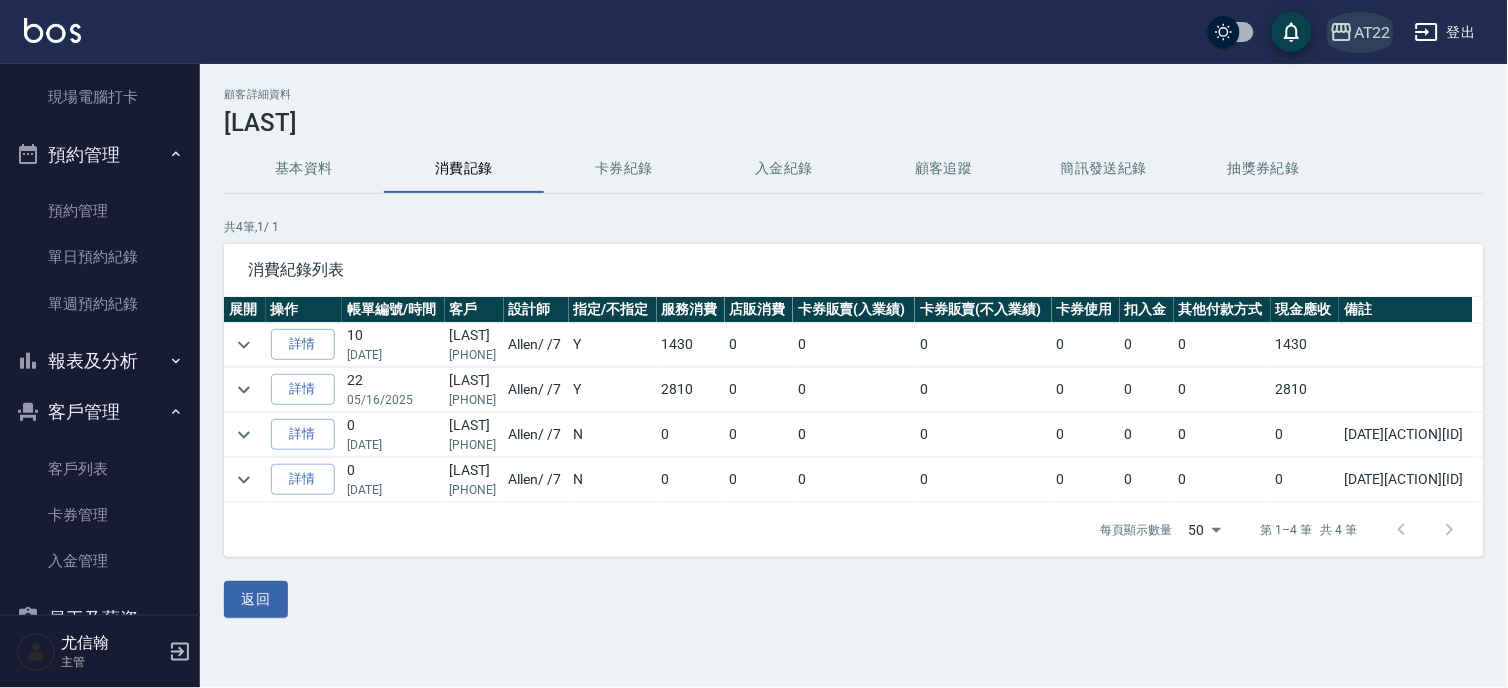 click on "AT22" at bounding box center [1372, 32] 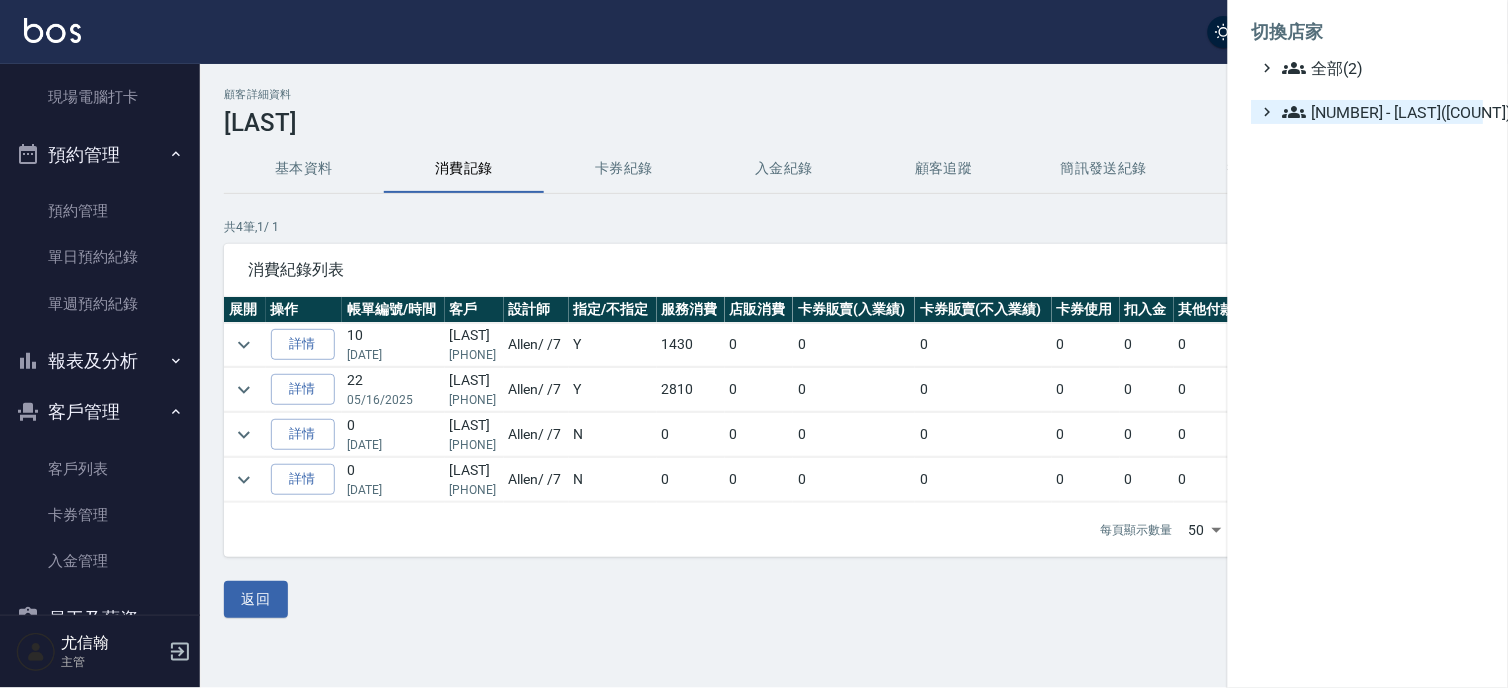 click on "10 - [LAST_NAME][FIRST_NAME](2)" at bounding box center (1379, 112) 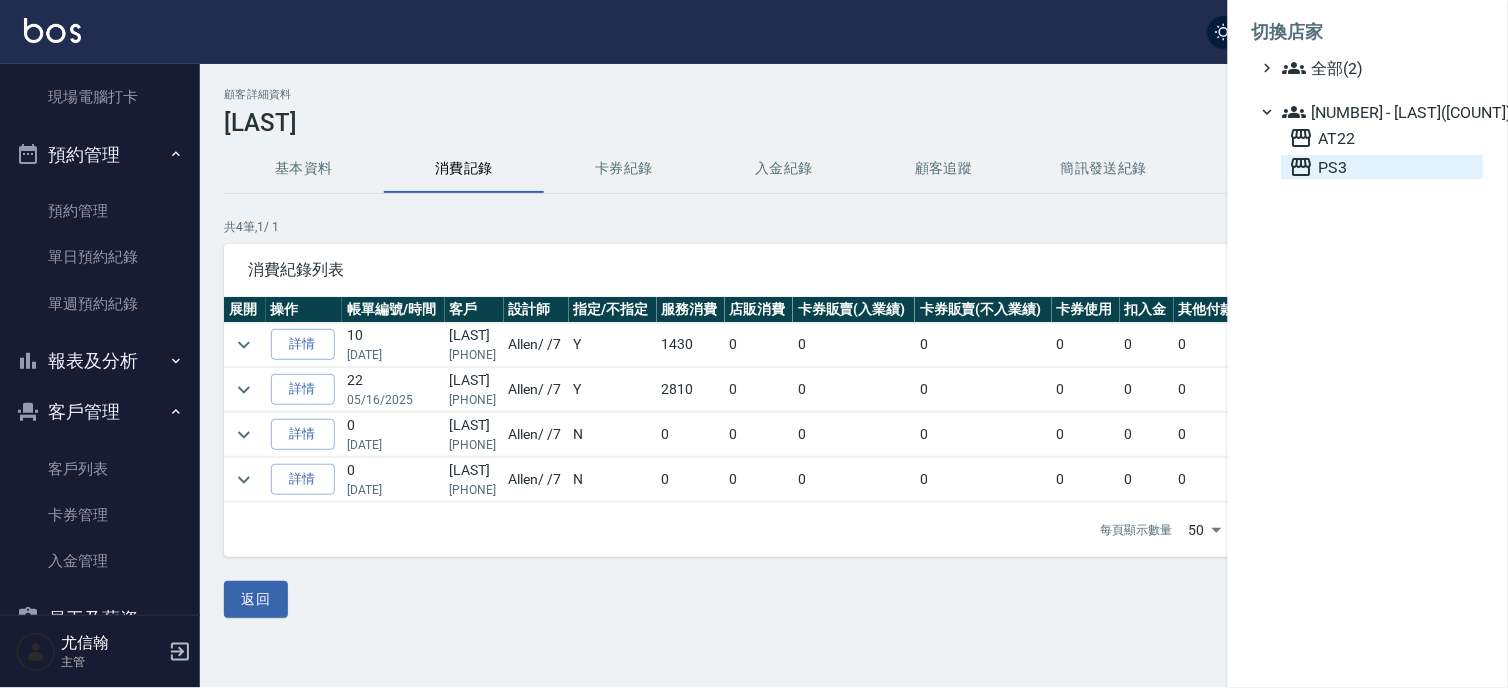 click on "PS3" at bounding box center (1383, 167) 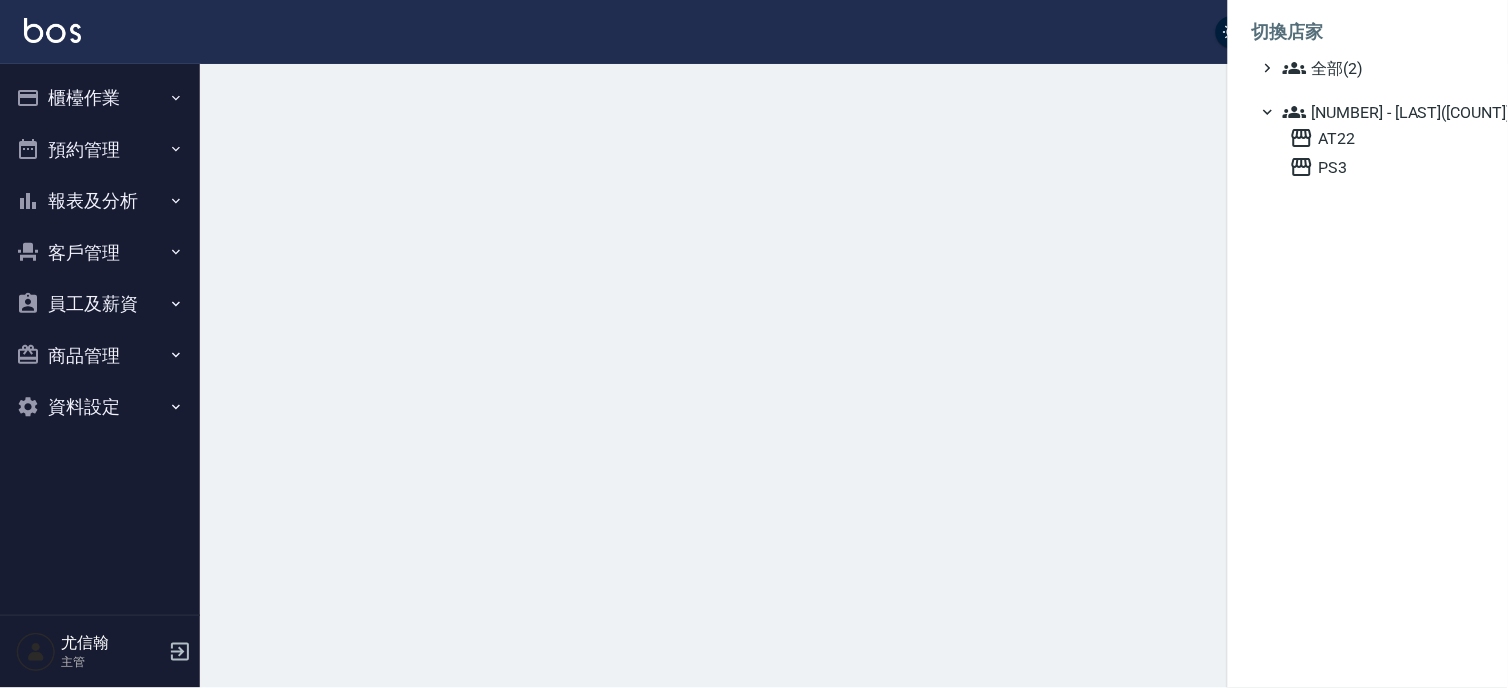 scroll, scrollTop: 0, scrollLeft: 0, axis: both 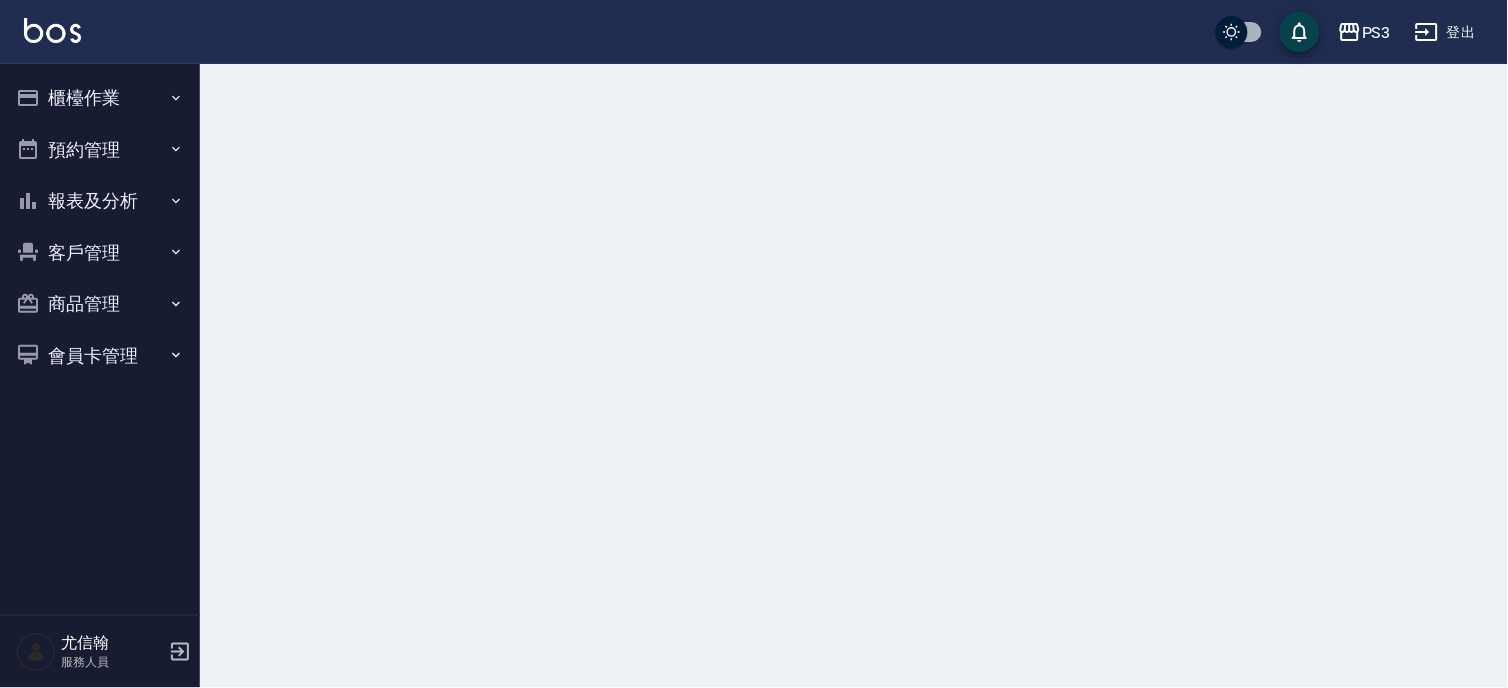 click on "客戶管理" at bounding box center [100, 253] 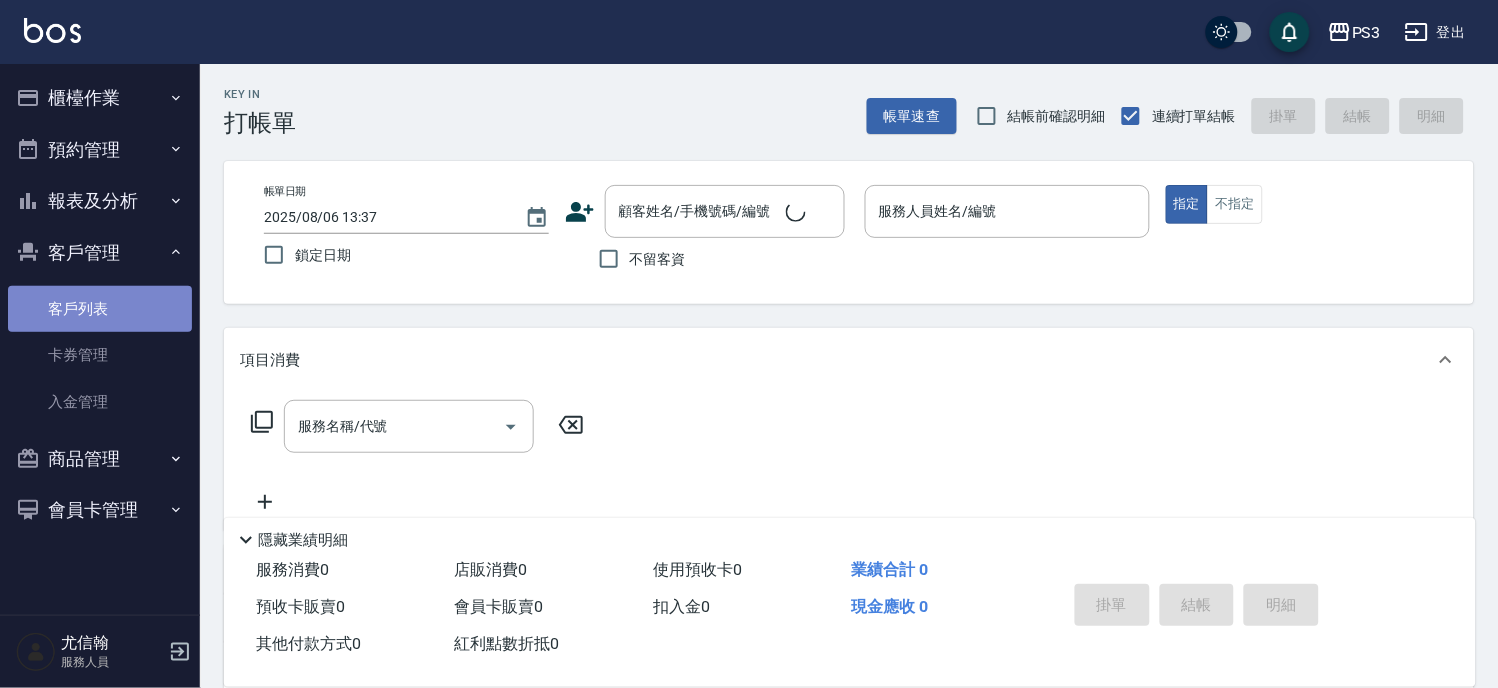 click on "客戶列表" at bounding box center [100, 309] 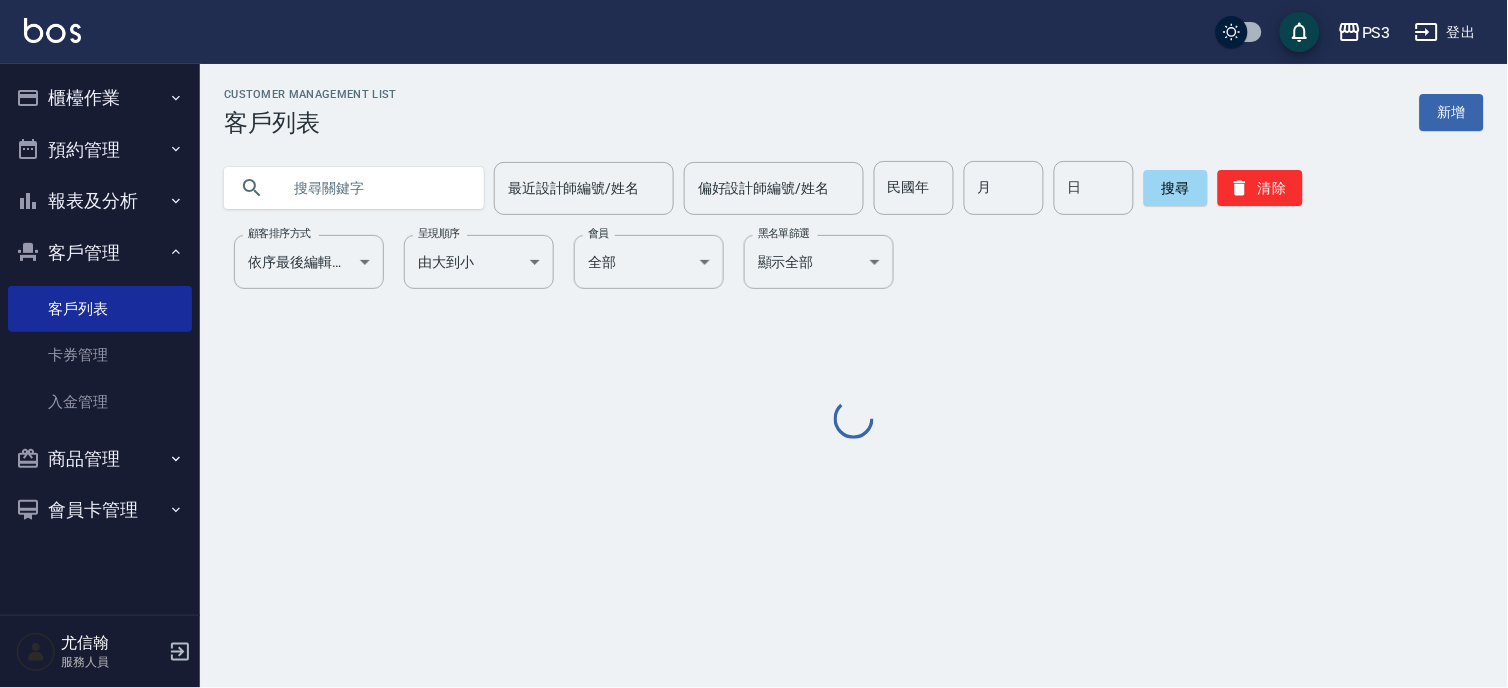 click at bounding box center (374, 188) 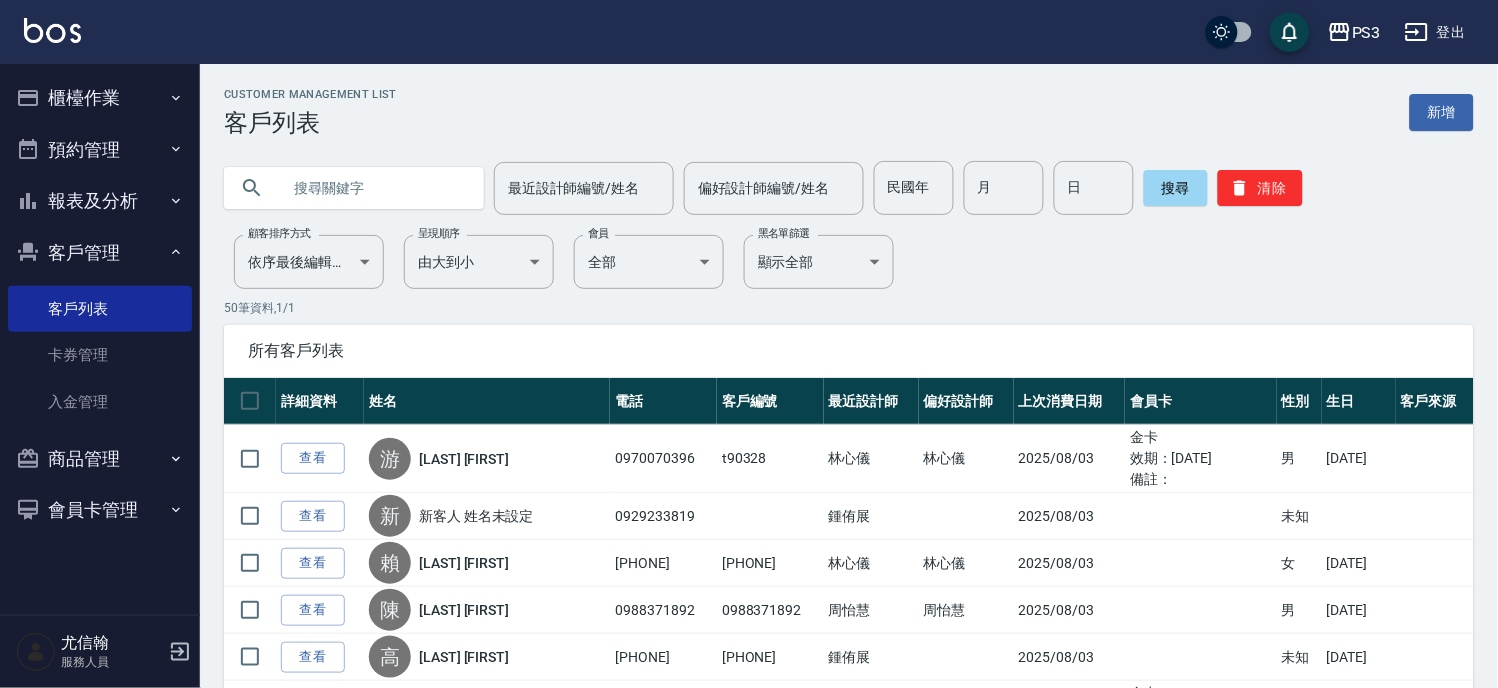 paste on "[PHONE]" 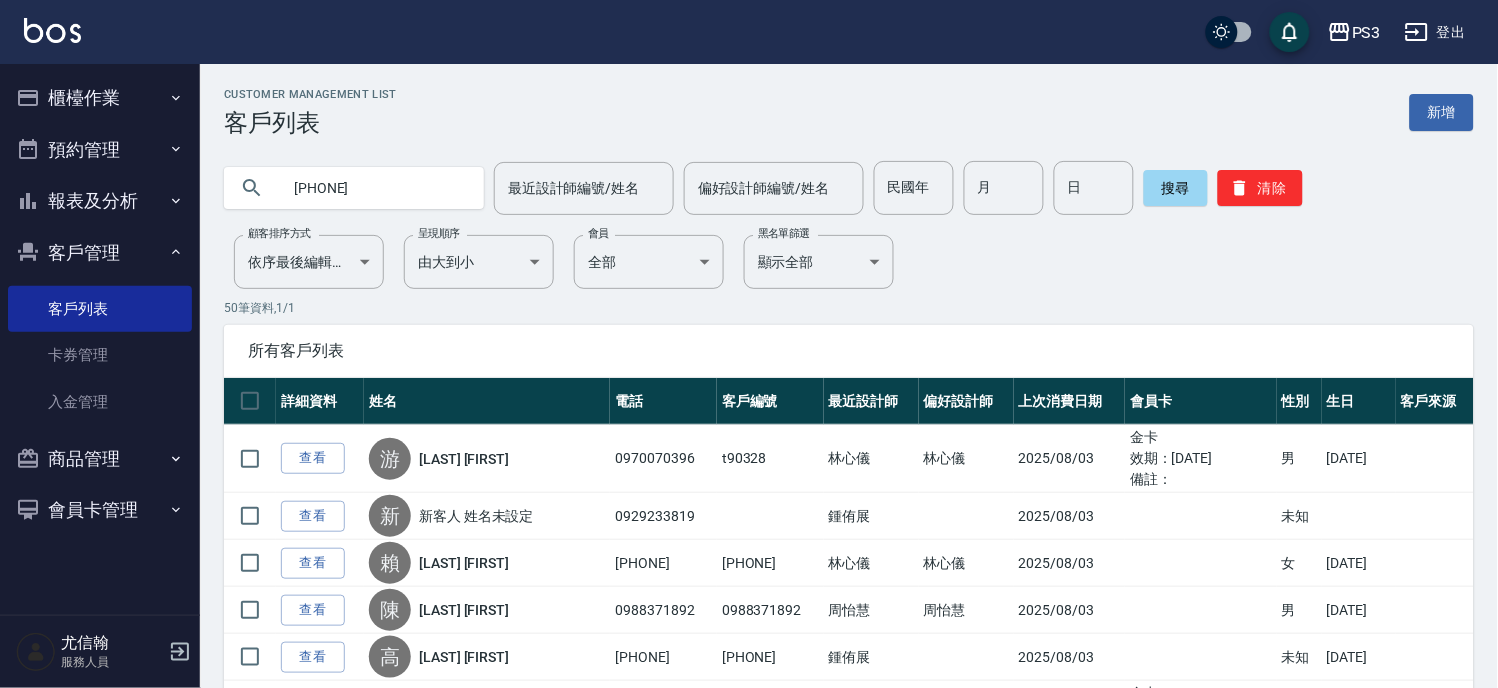 type on "[PHONE]" 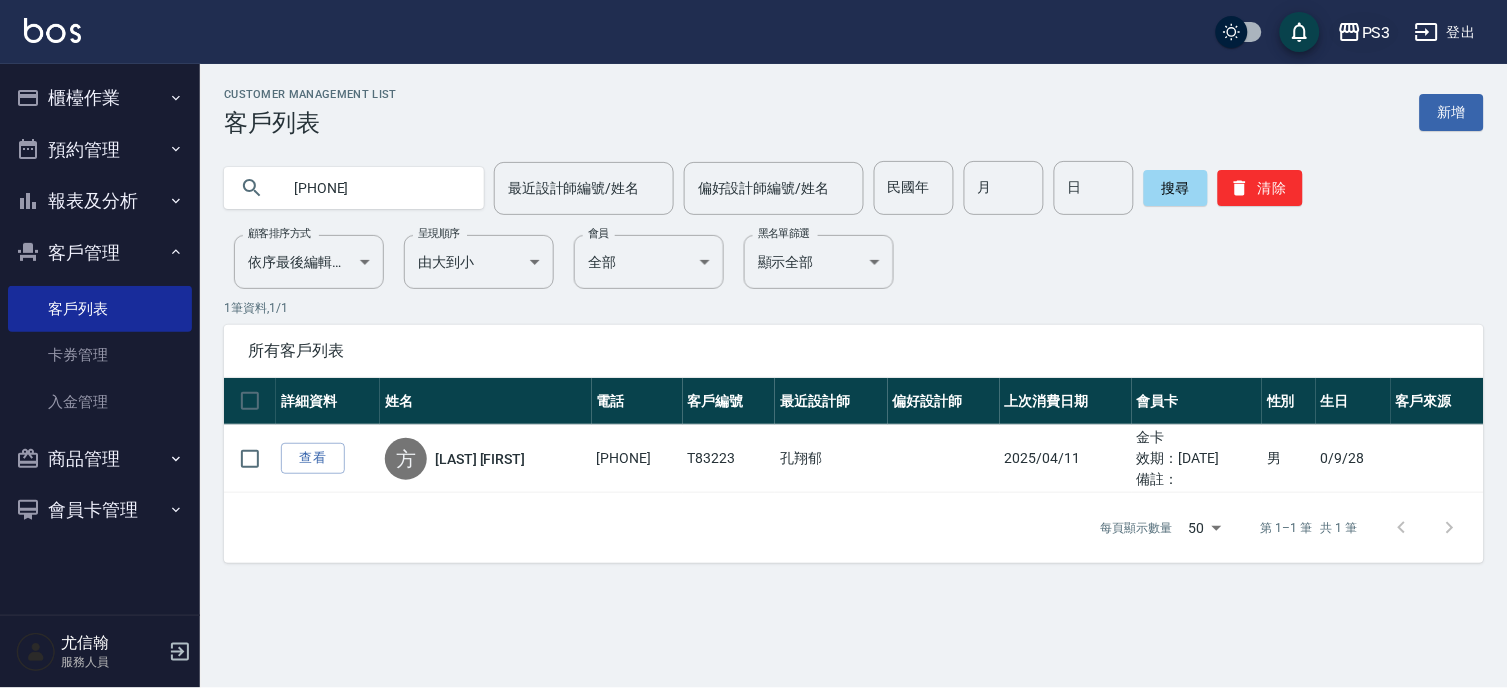 click on "PS3" at bounding box center [1376, 32] 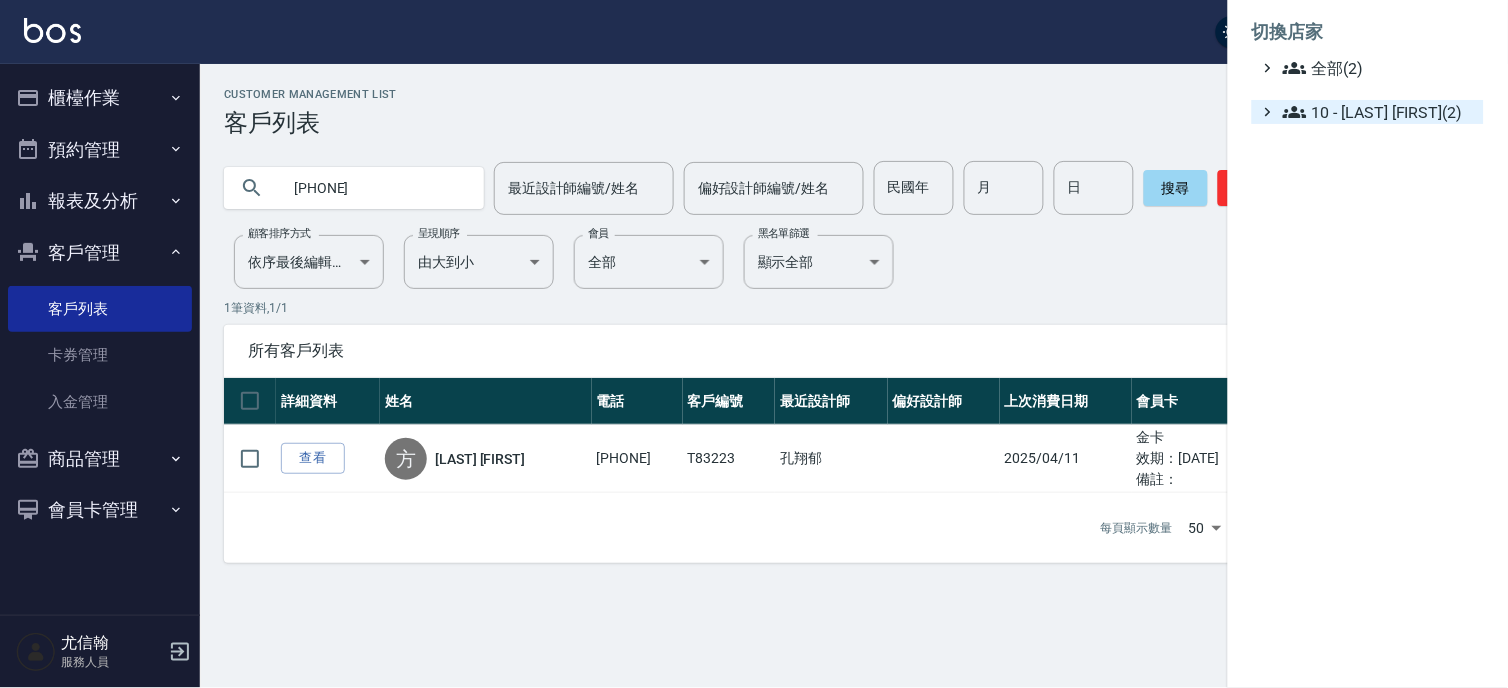 click on "10 - [LAST_NAME][FIRST_NAME](2)" at bounding box center [1379, 112] 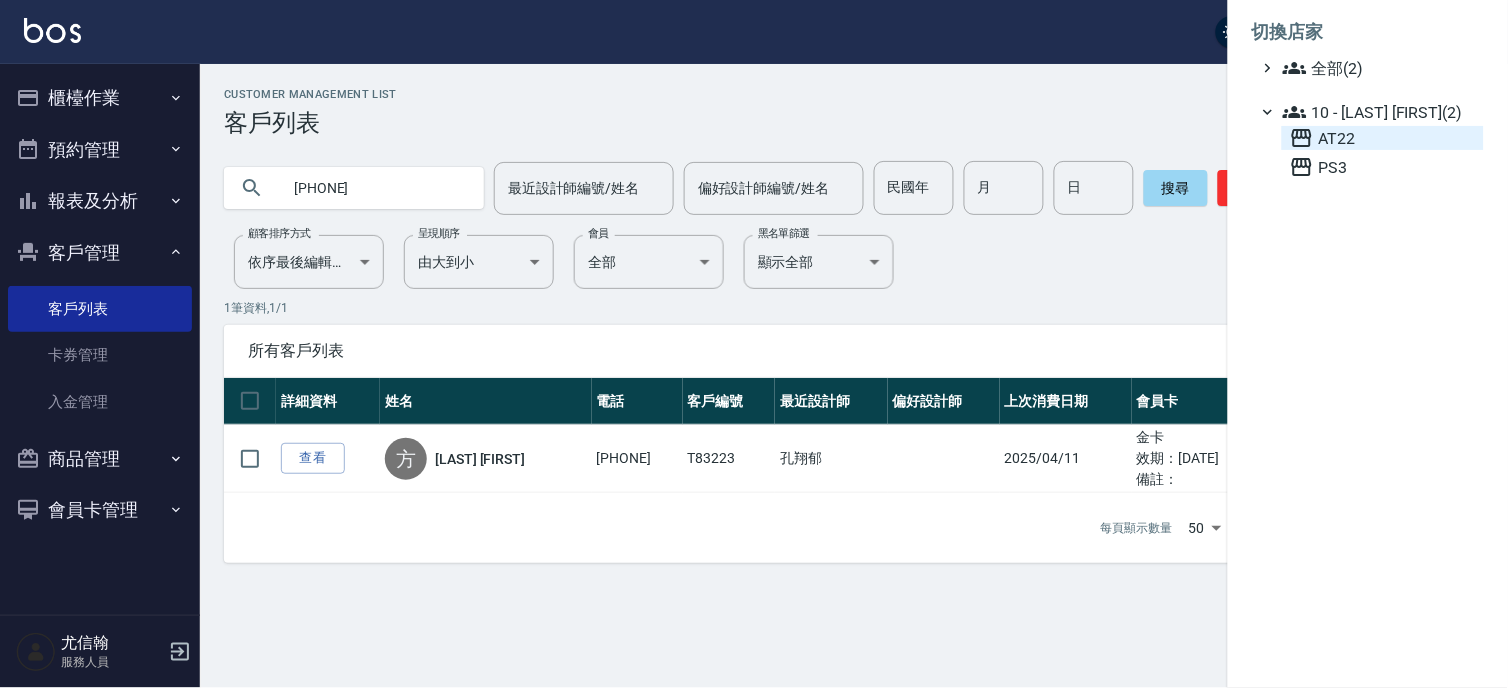 click on "AT22" at bounding box center [1383, 138] 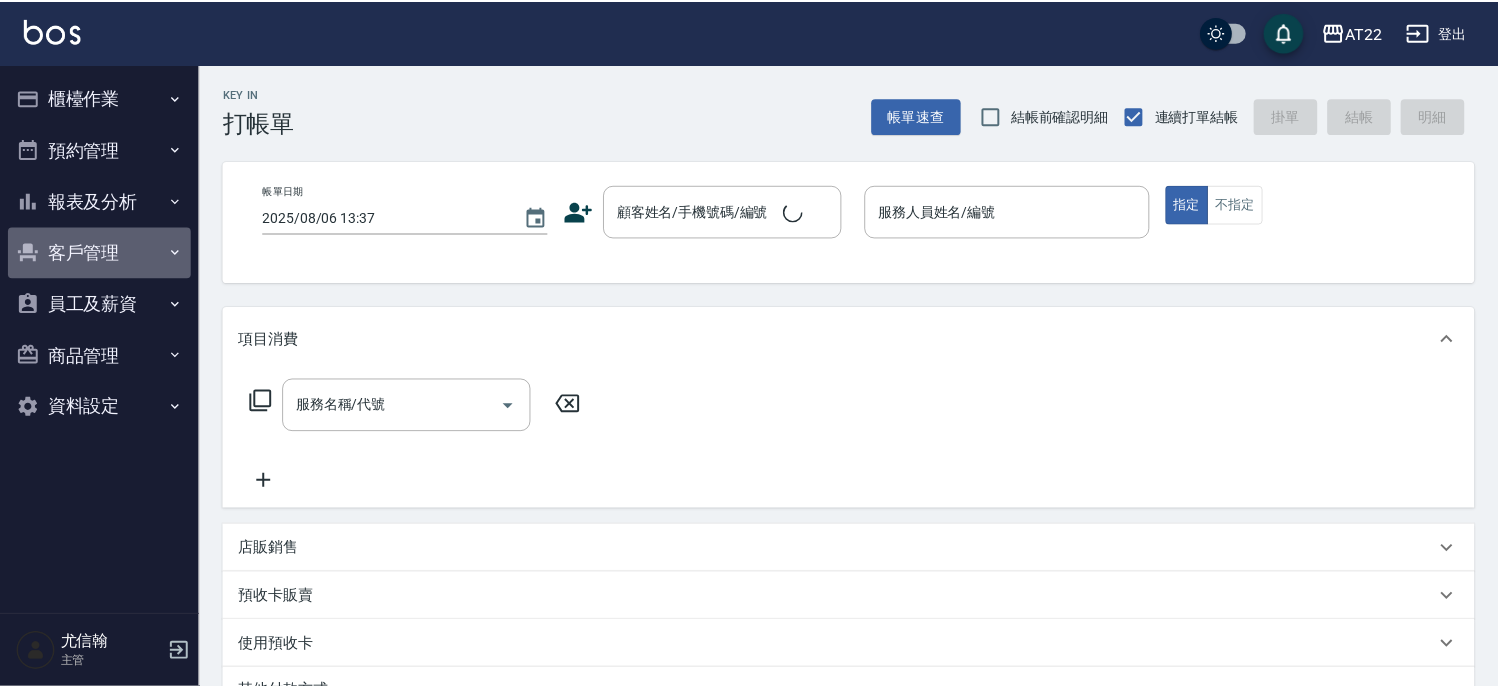 scroll, scrollTop: 0, scrollLeft: 0, axis: both 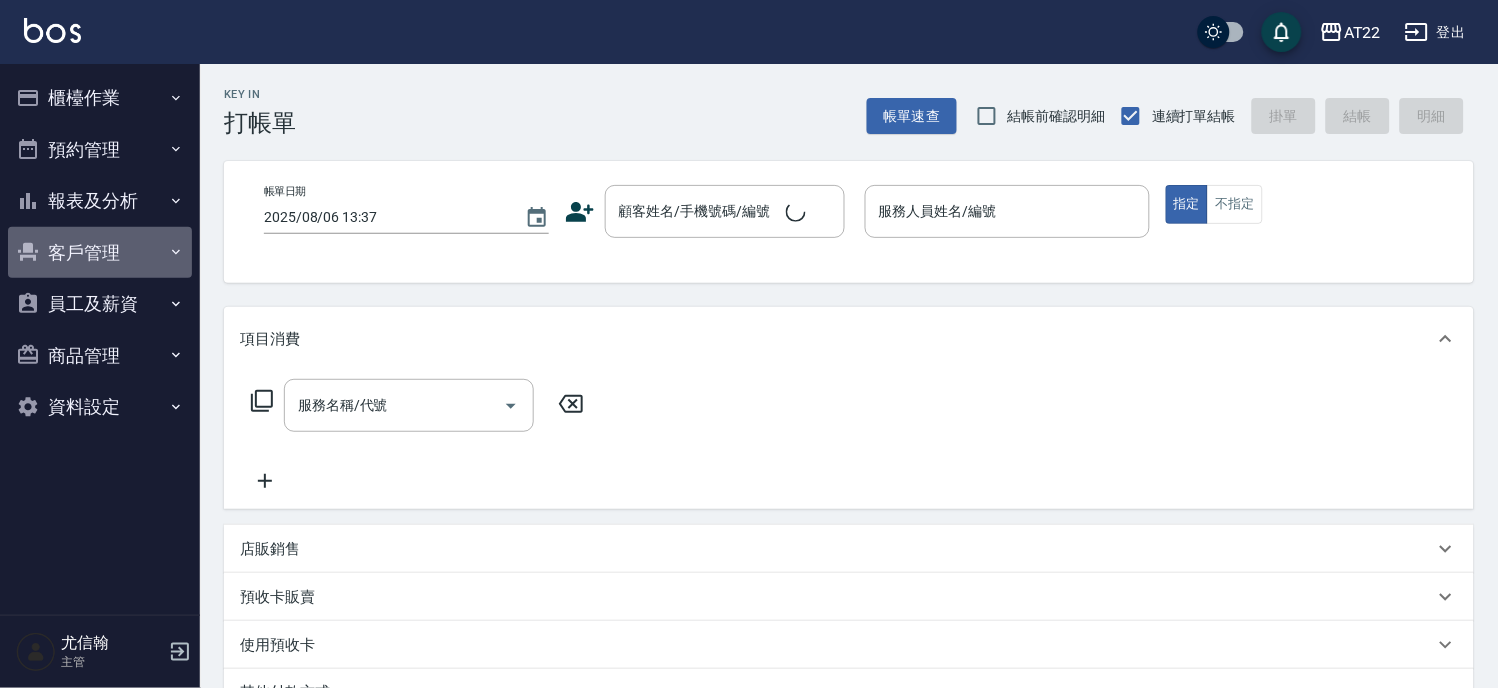 click on "客戶管理" at bounding box center [100, 253] 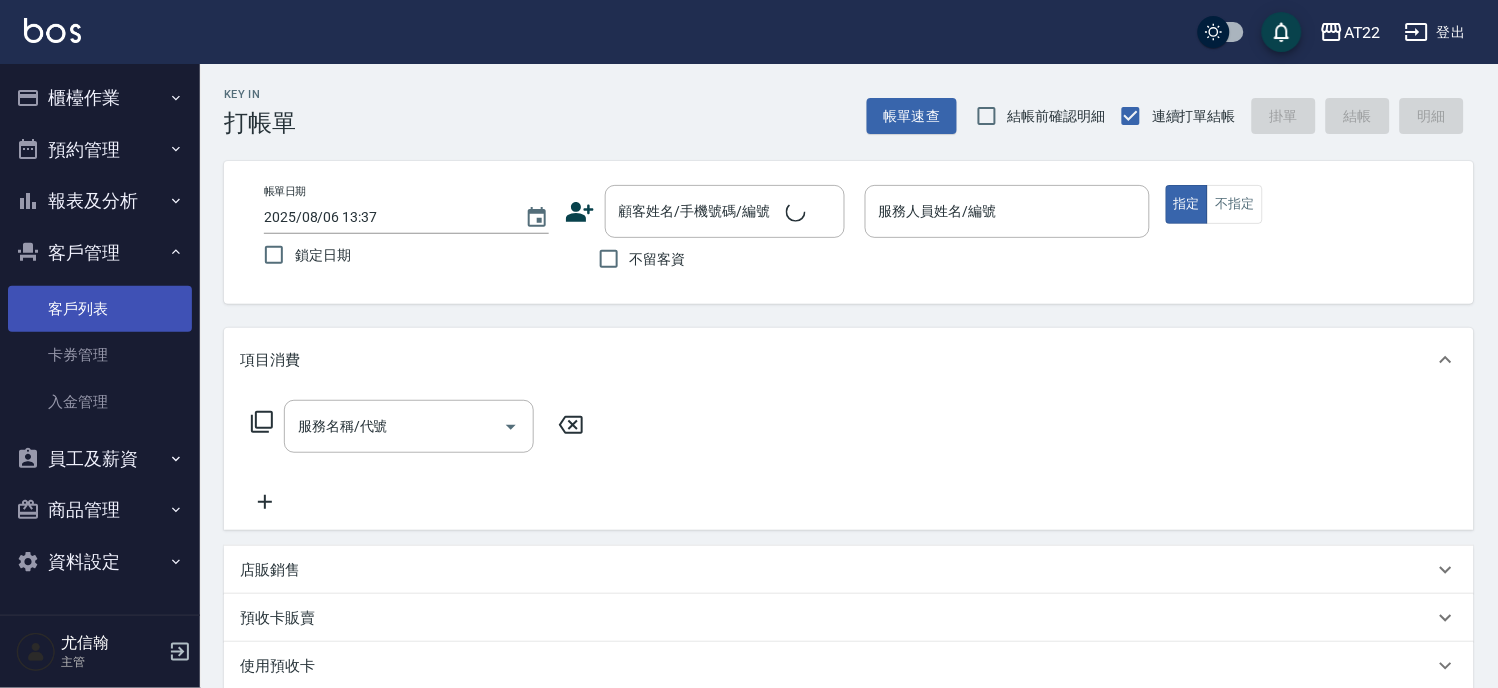 click on "客戶列表" at bounding box center [100, 309] 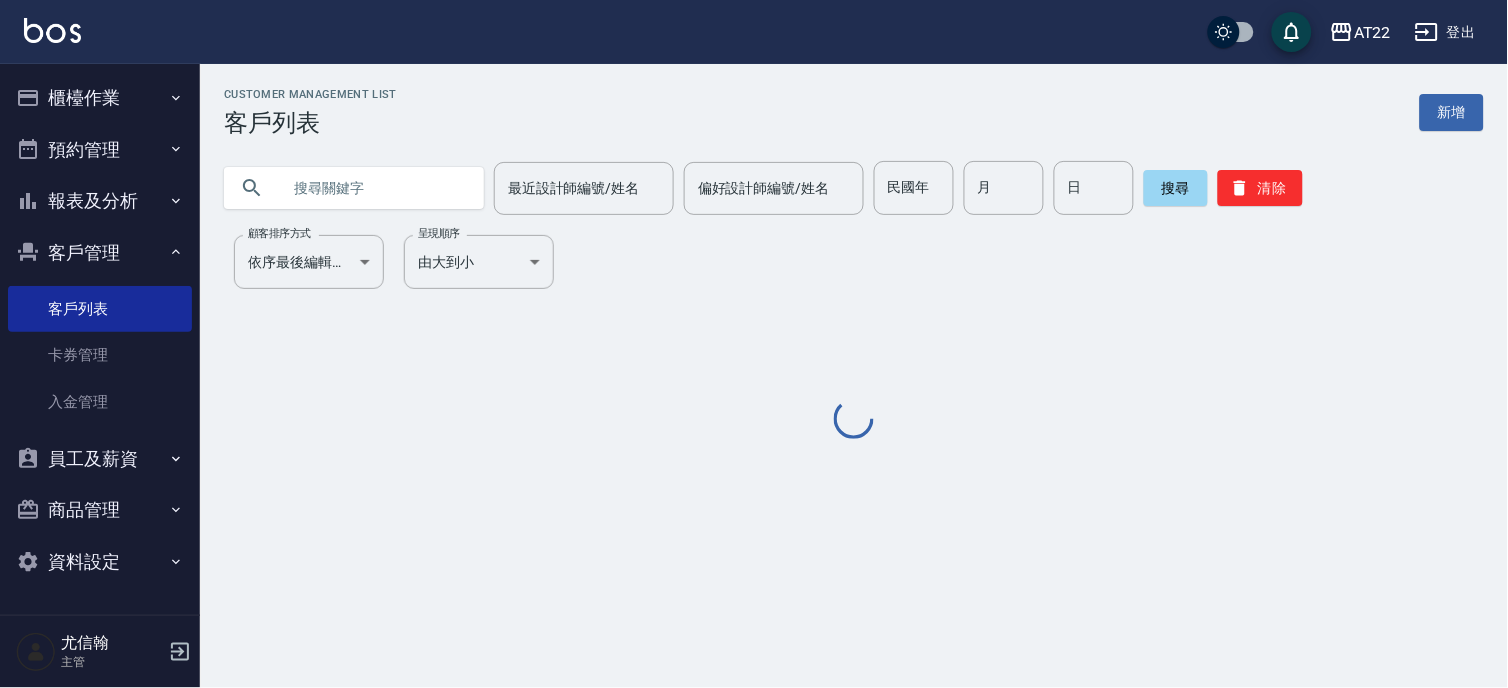 click at bounding box center [374, 188] 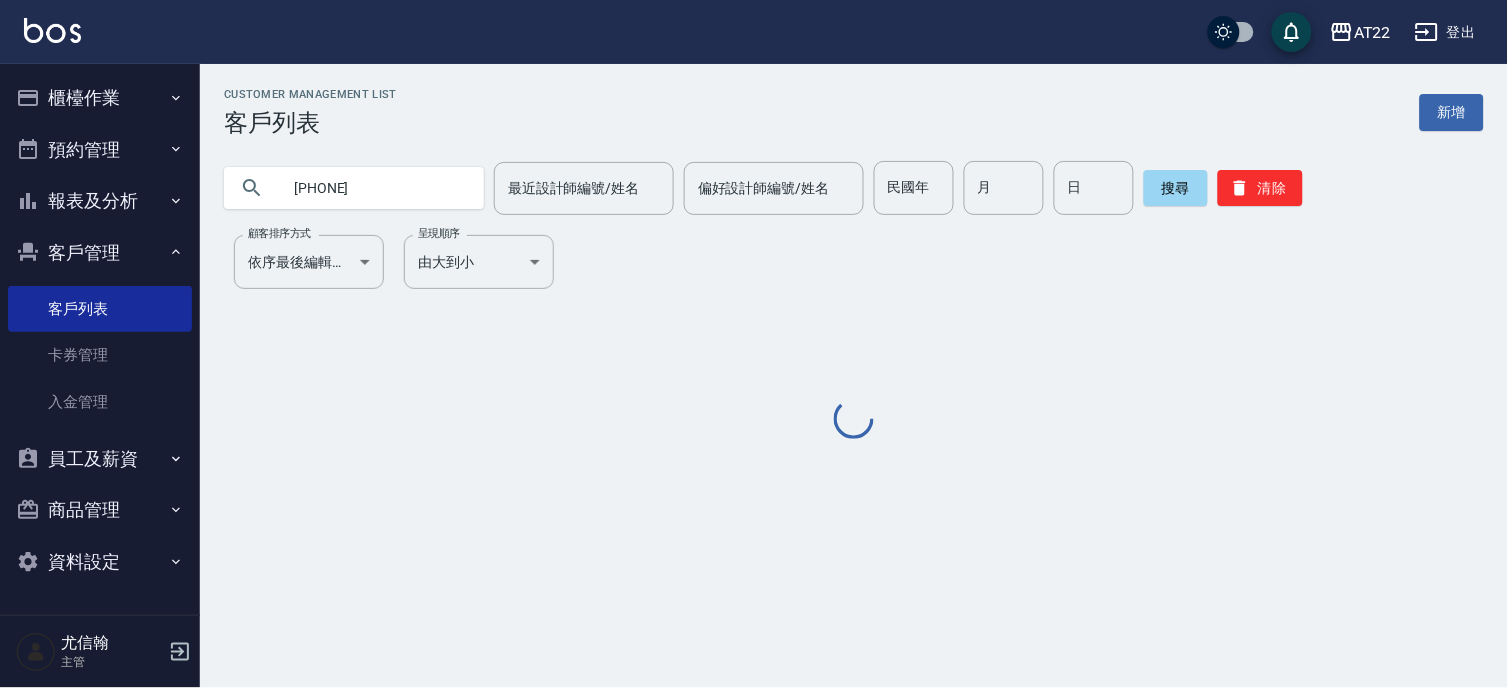 type on "[PHONE]" 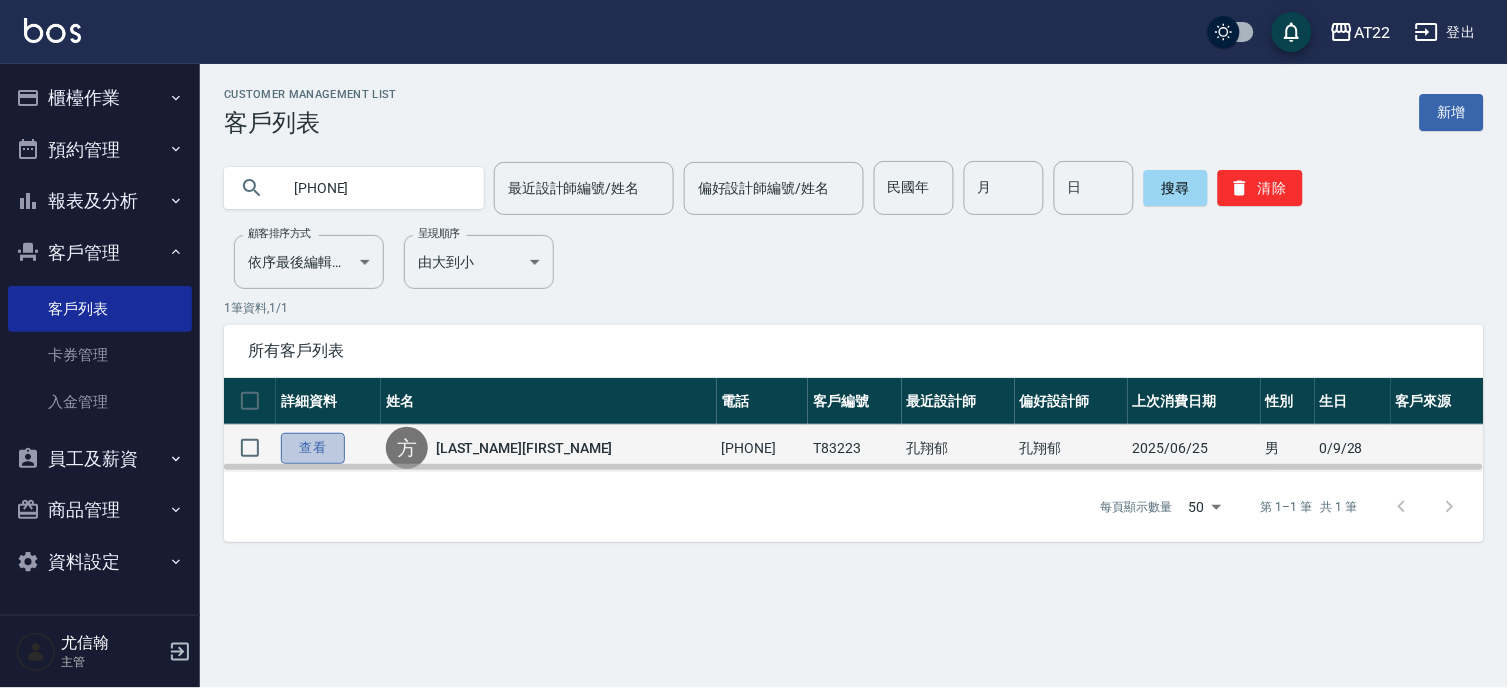 click on "查看" at bounding box center (313, 448) 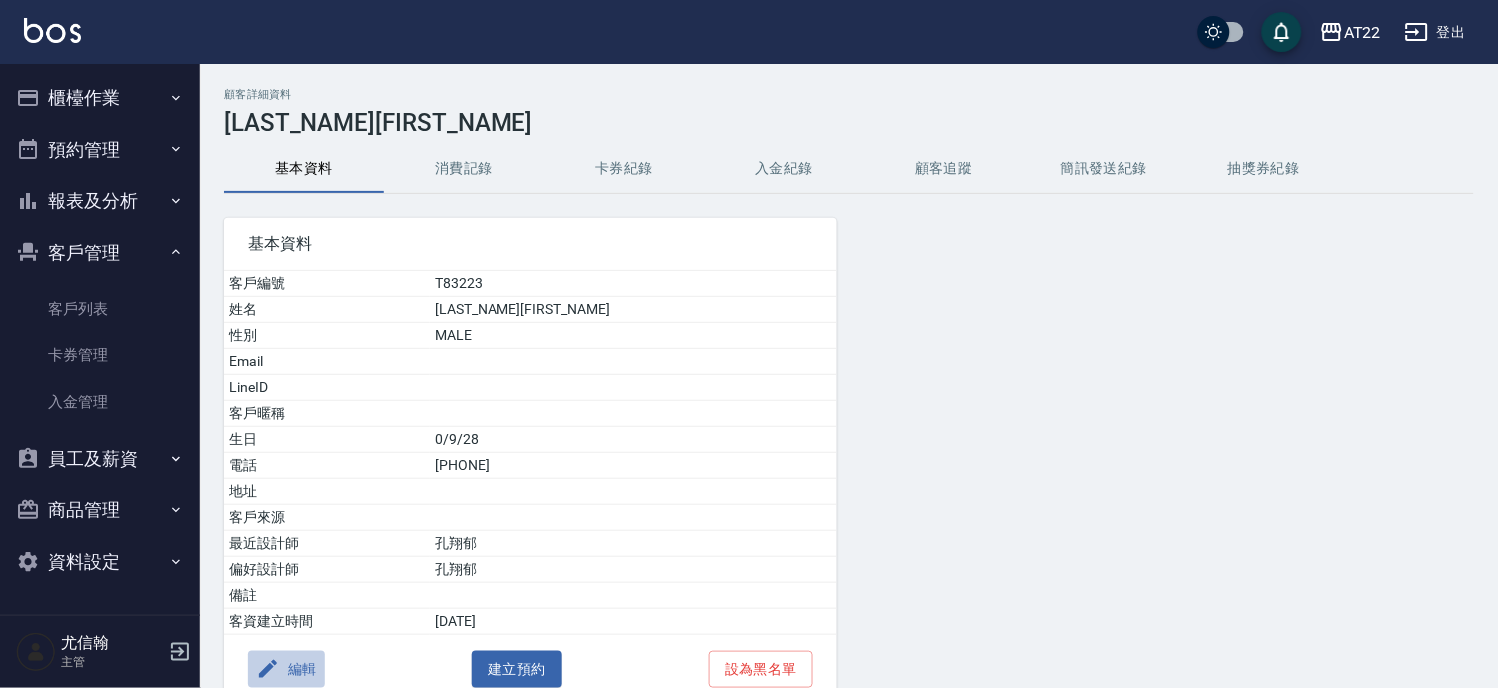 click 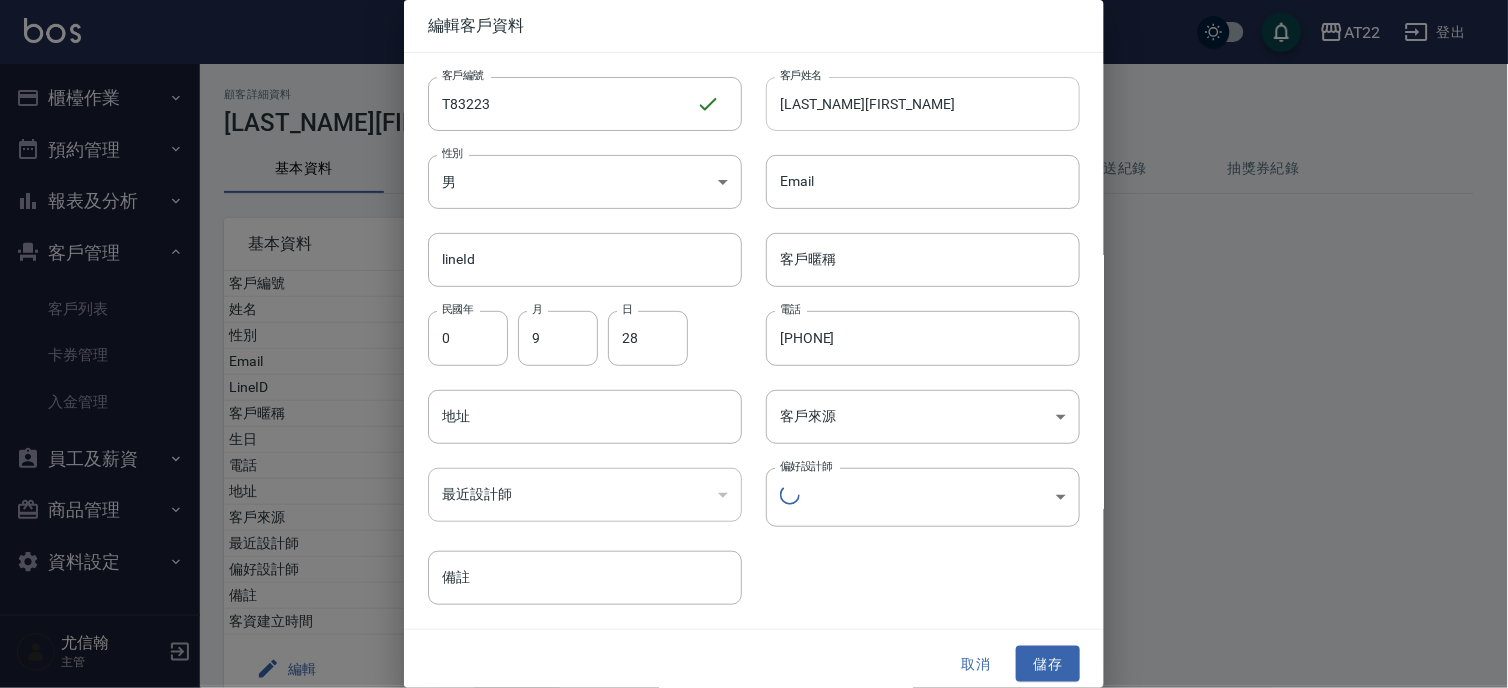 type 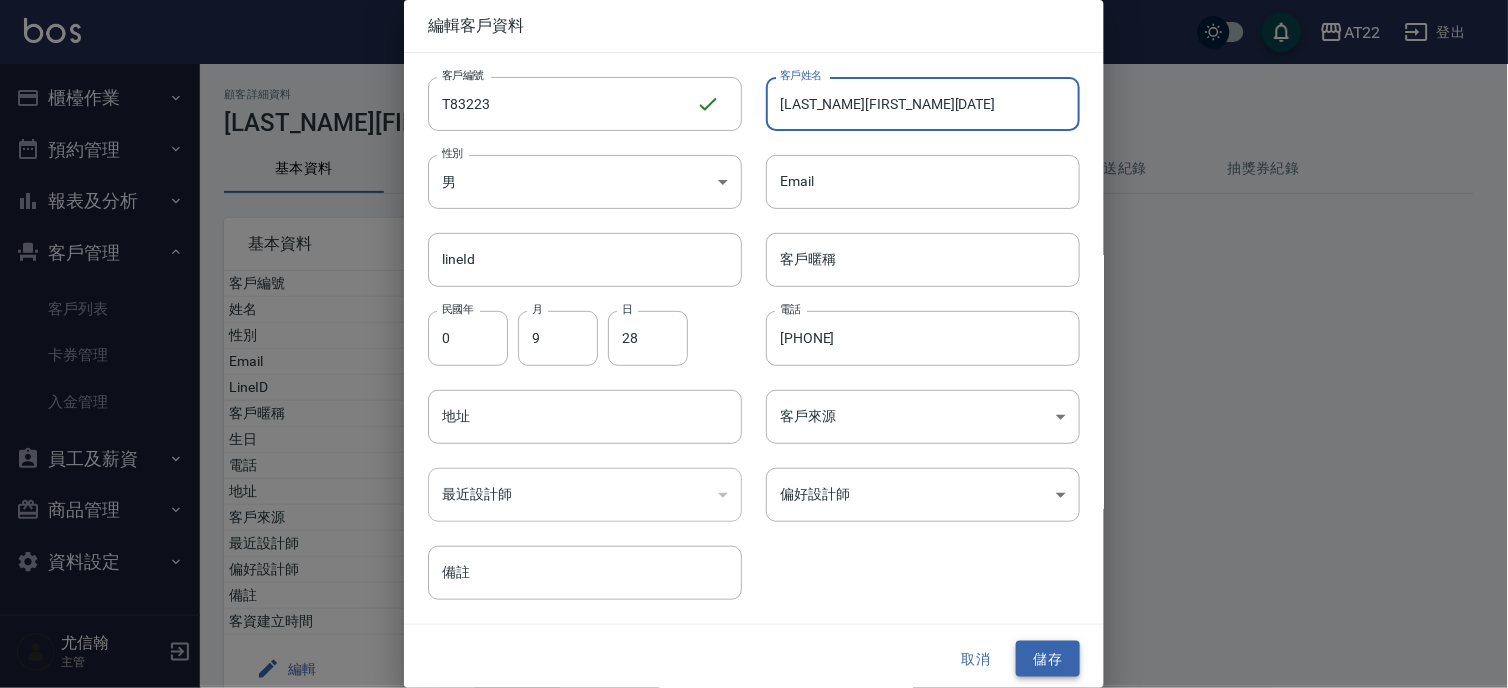 type on "[LAST_NAME][FIRST_NAME][DATE]" 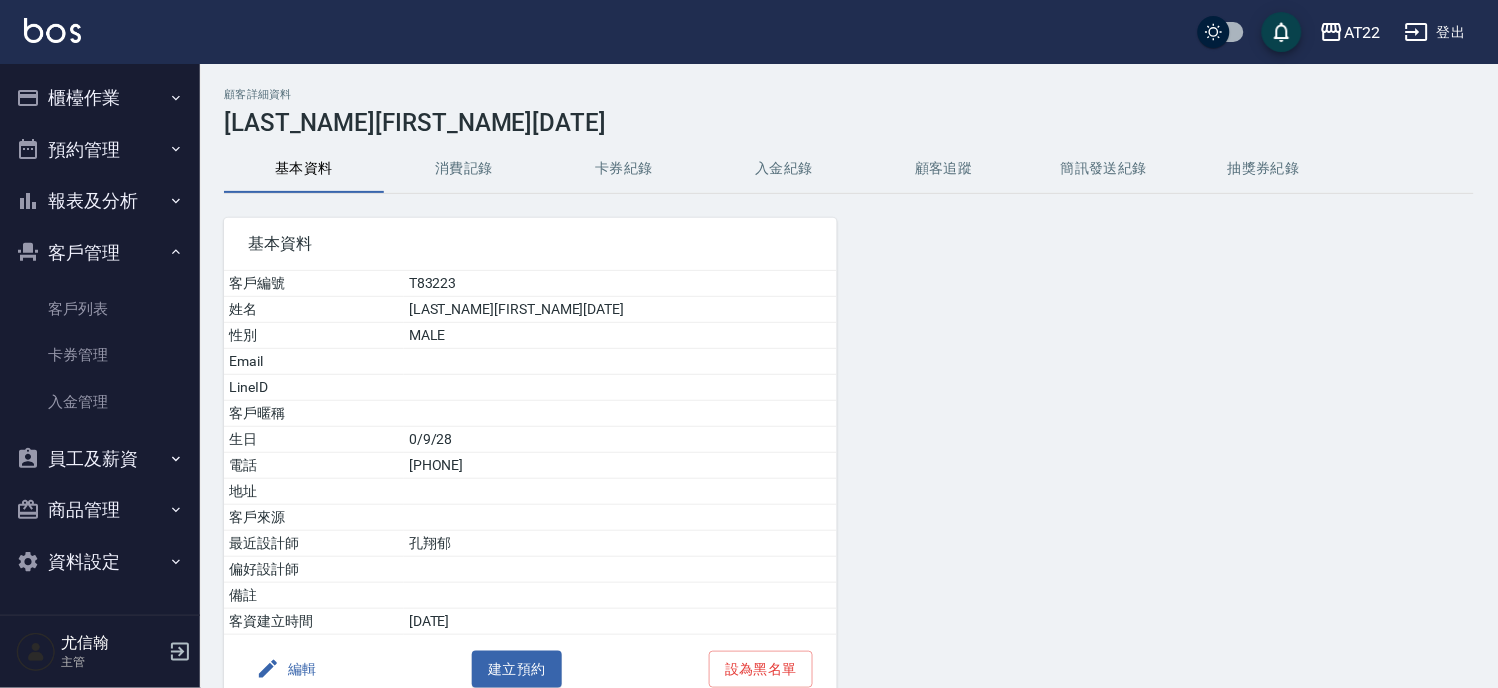 click on "櫃檯作業" at bounding box center [100, 98] 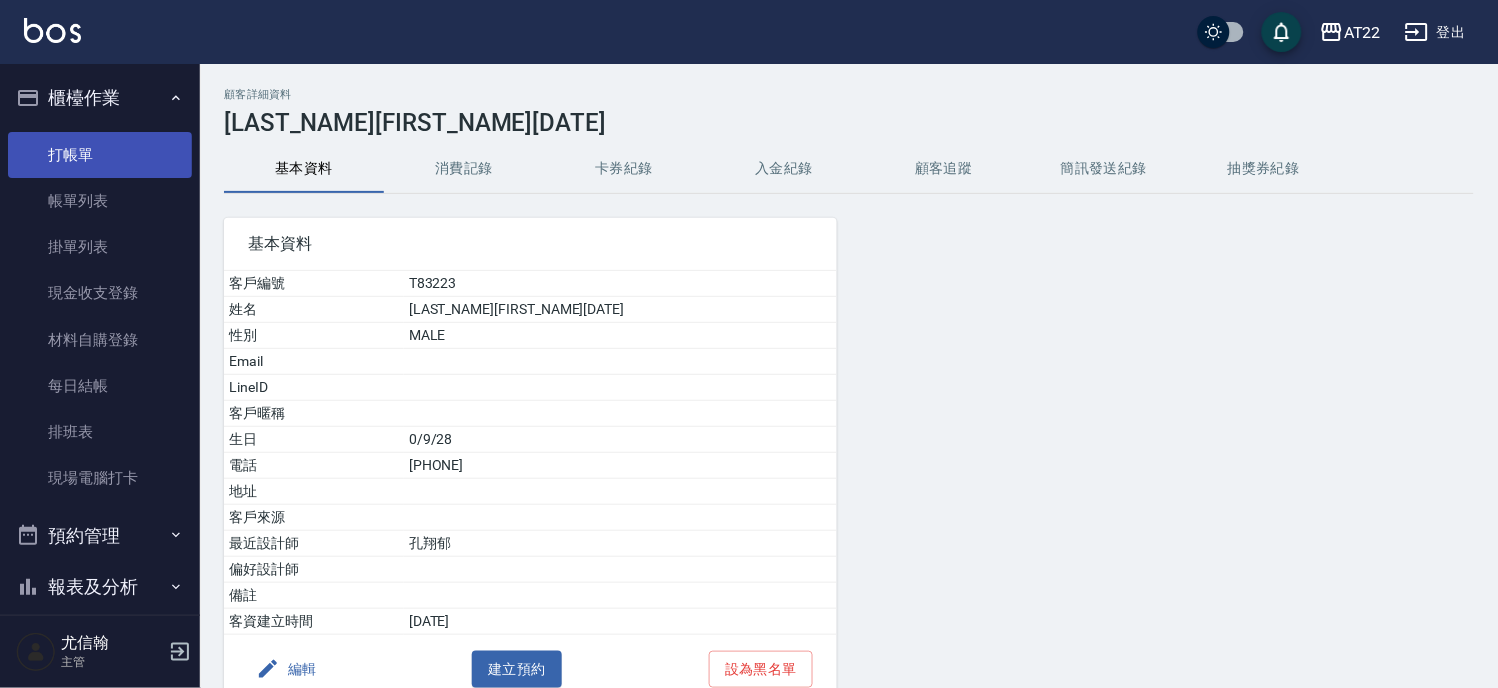 click on "打帳單" at bounding box center [100, 155] 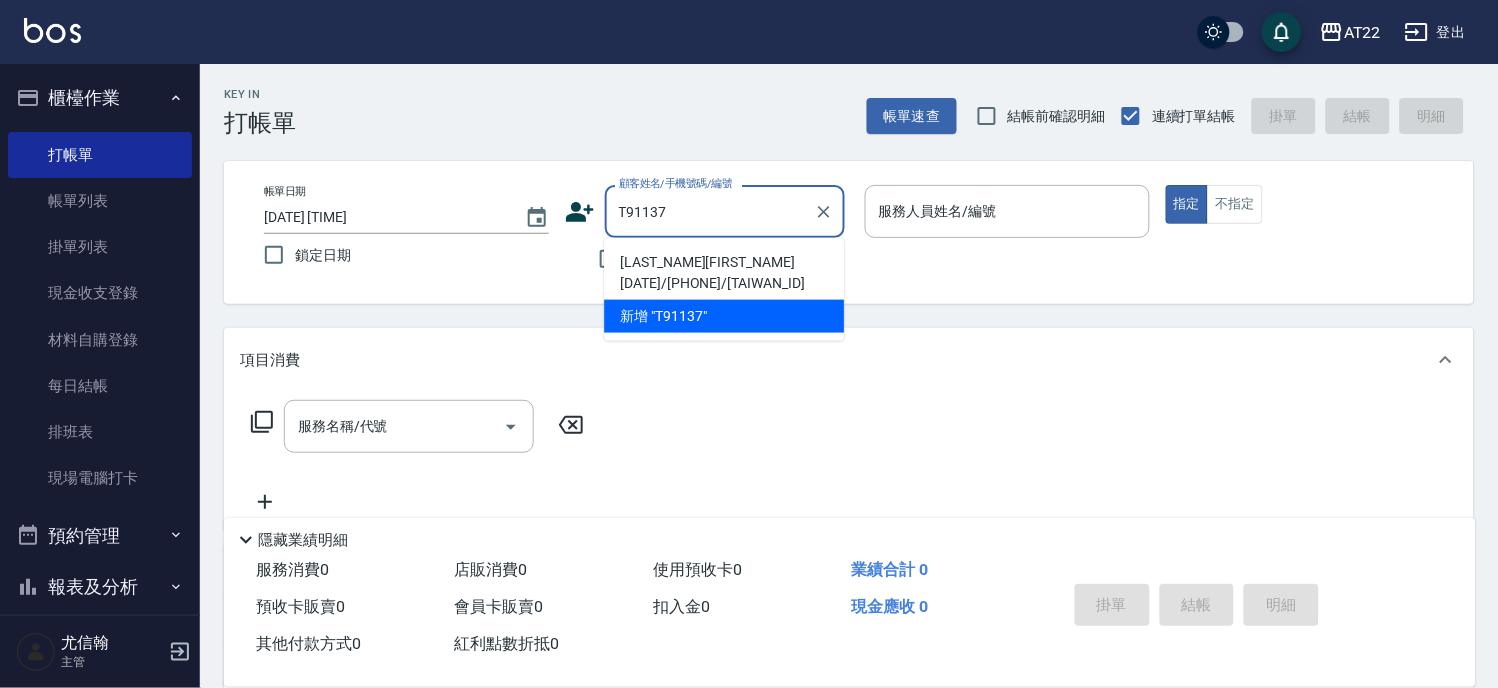click on "[LAST_NAME][FIRST_NAME][DATE]/[PHONE]/[TAIWAN_ID]" at bounding box center [724, 273] 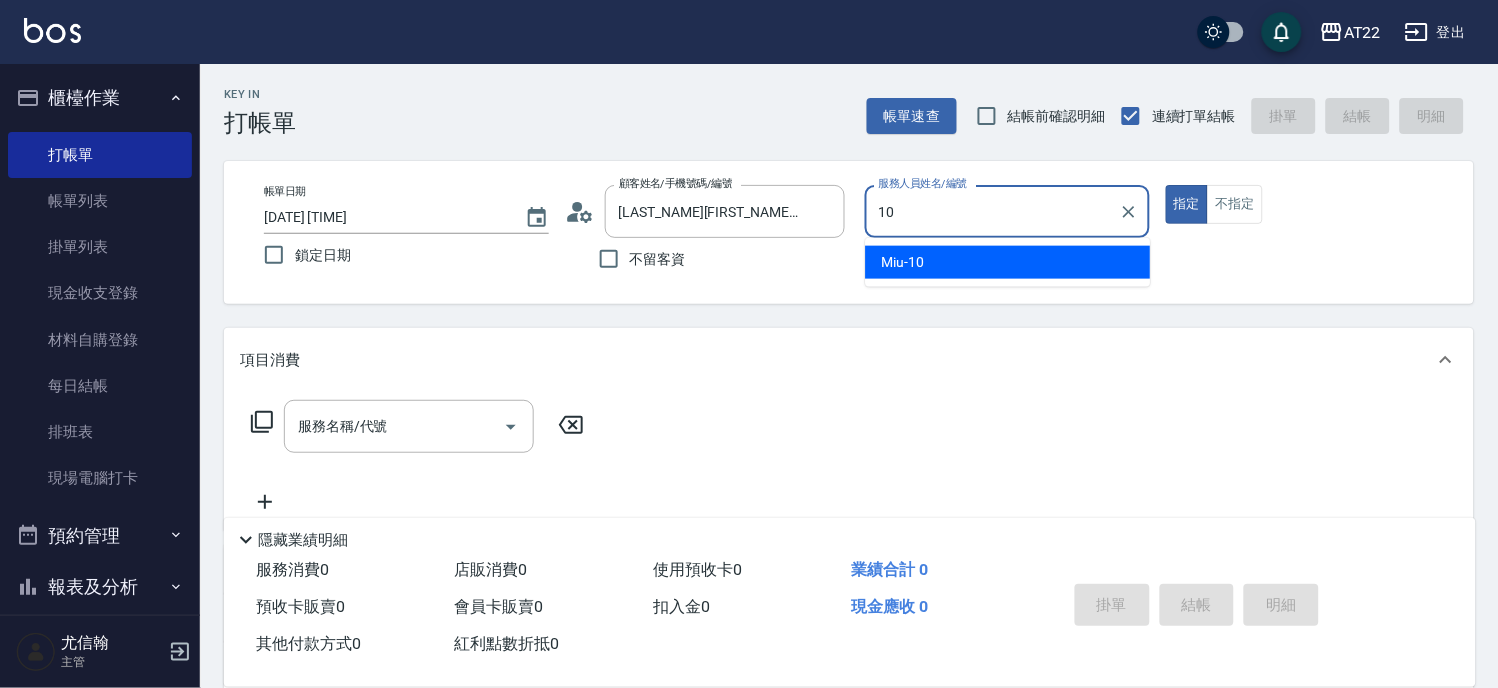 type on "Miu-10" 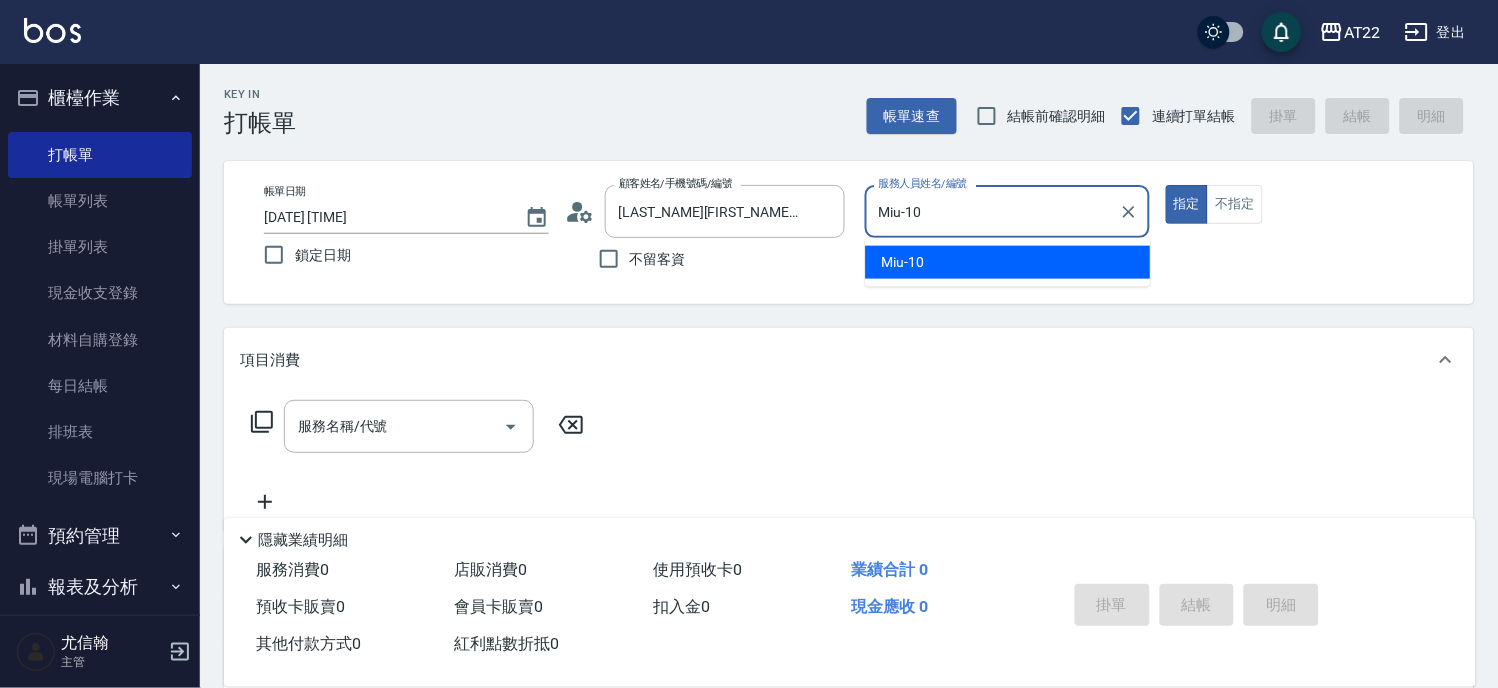 type on "true" 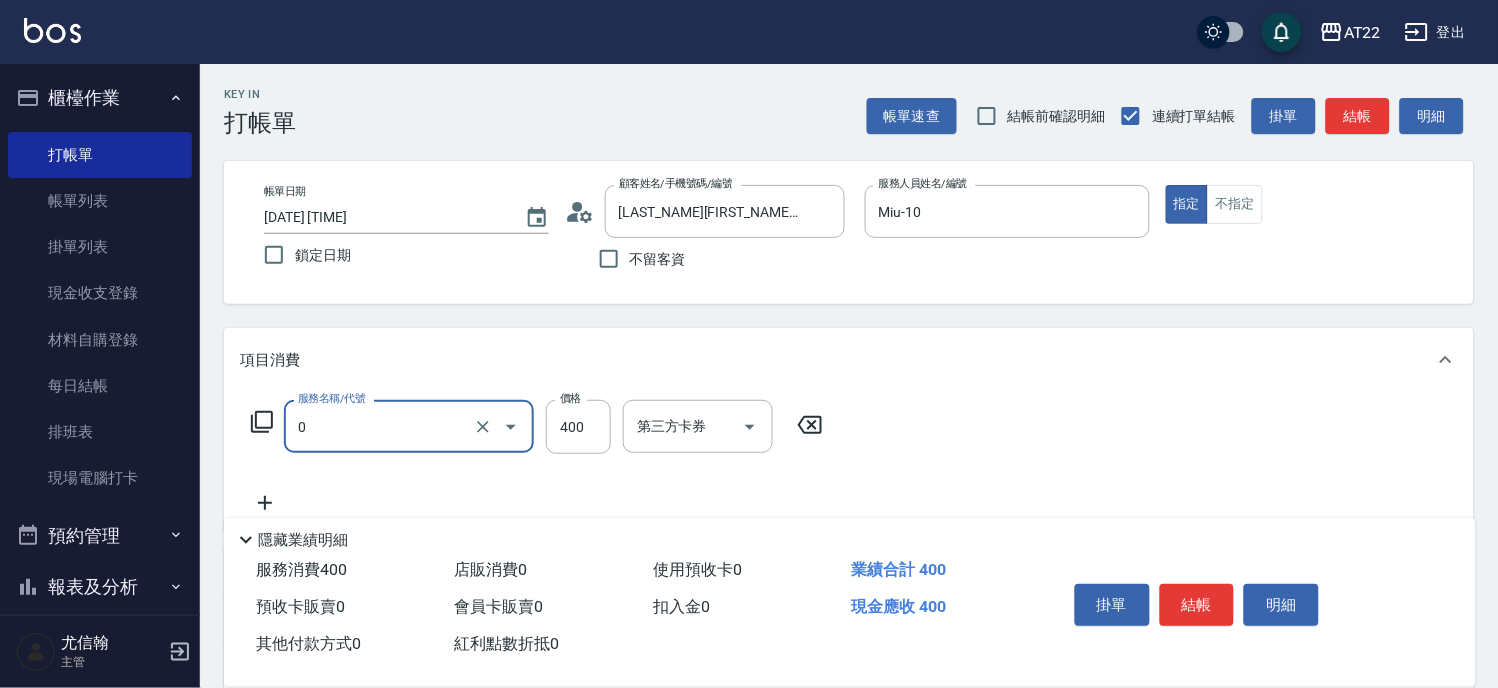 type on "有機洗髮(0)" 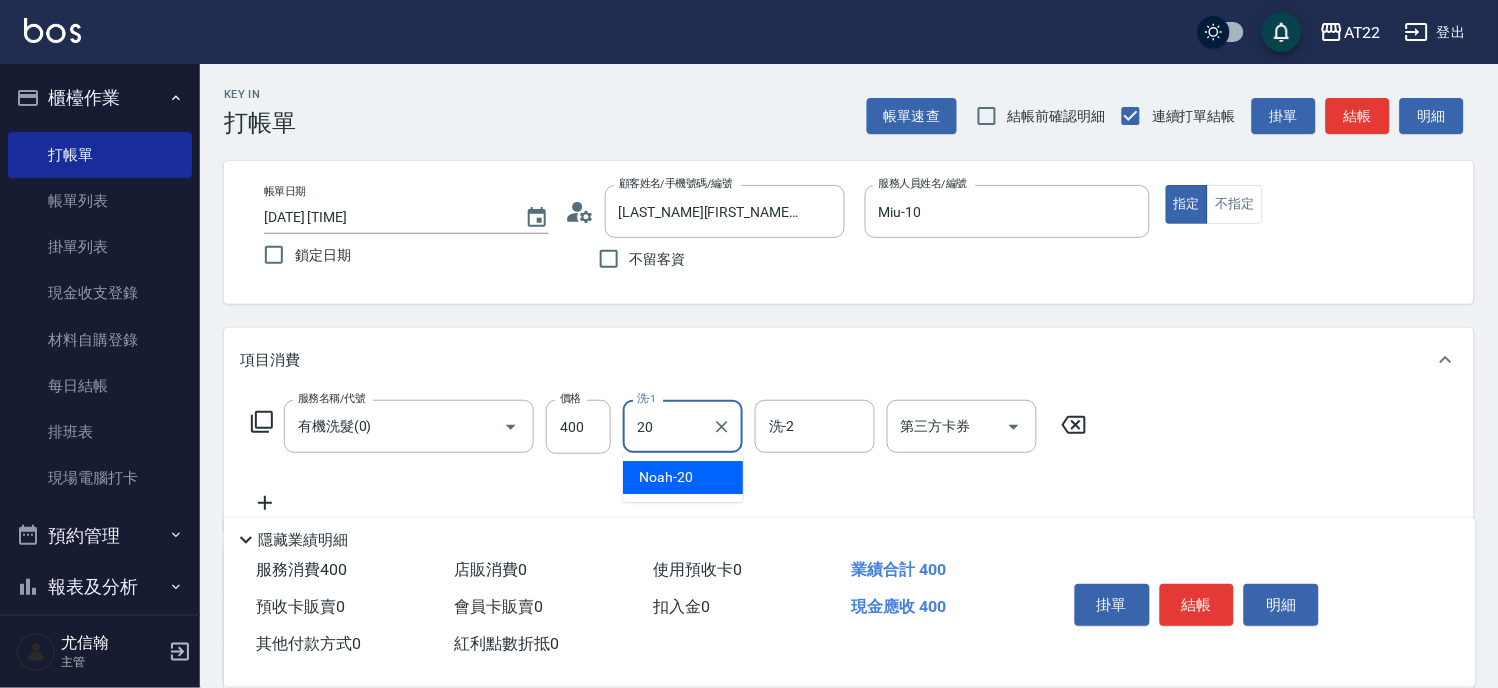 type on "Noah-20" 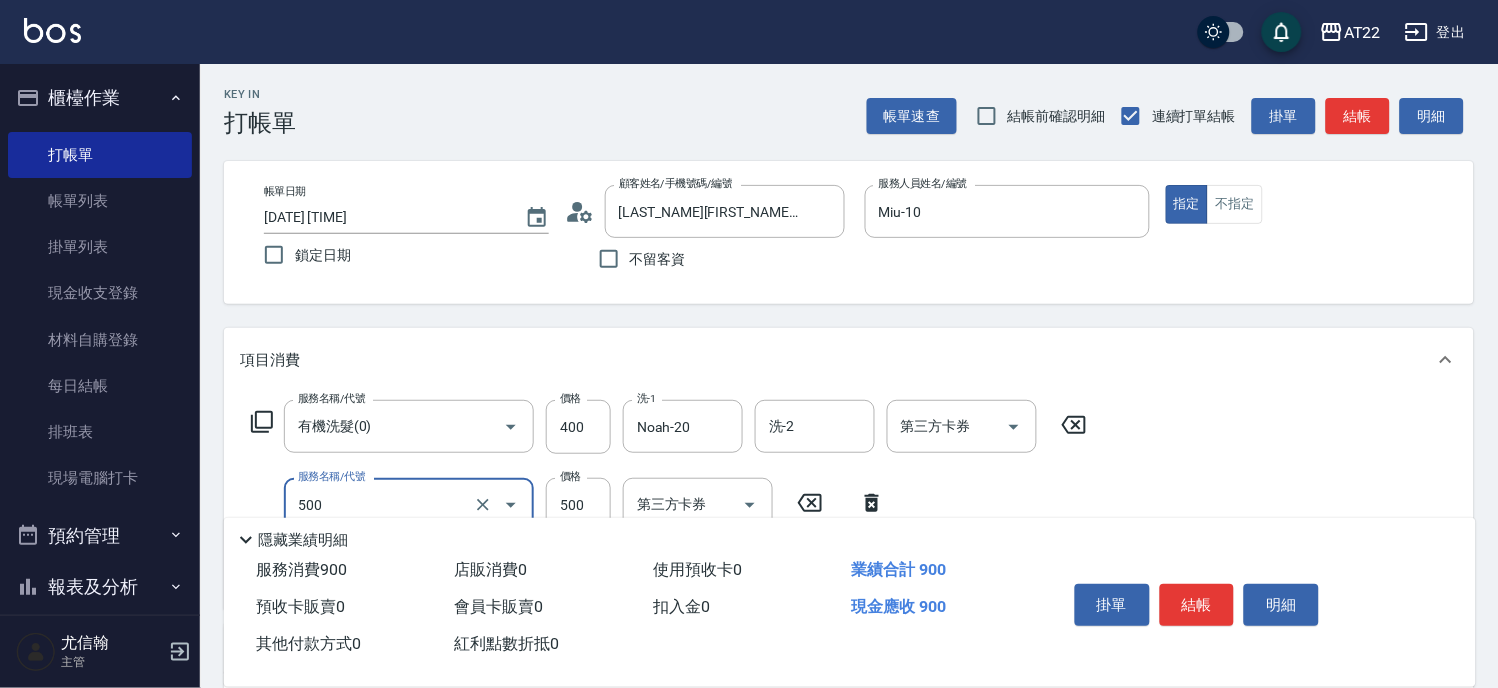type on "剪髮(500)" 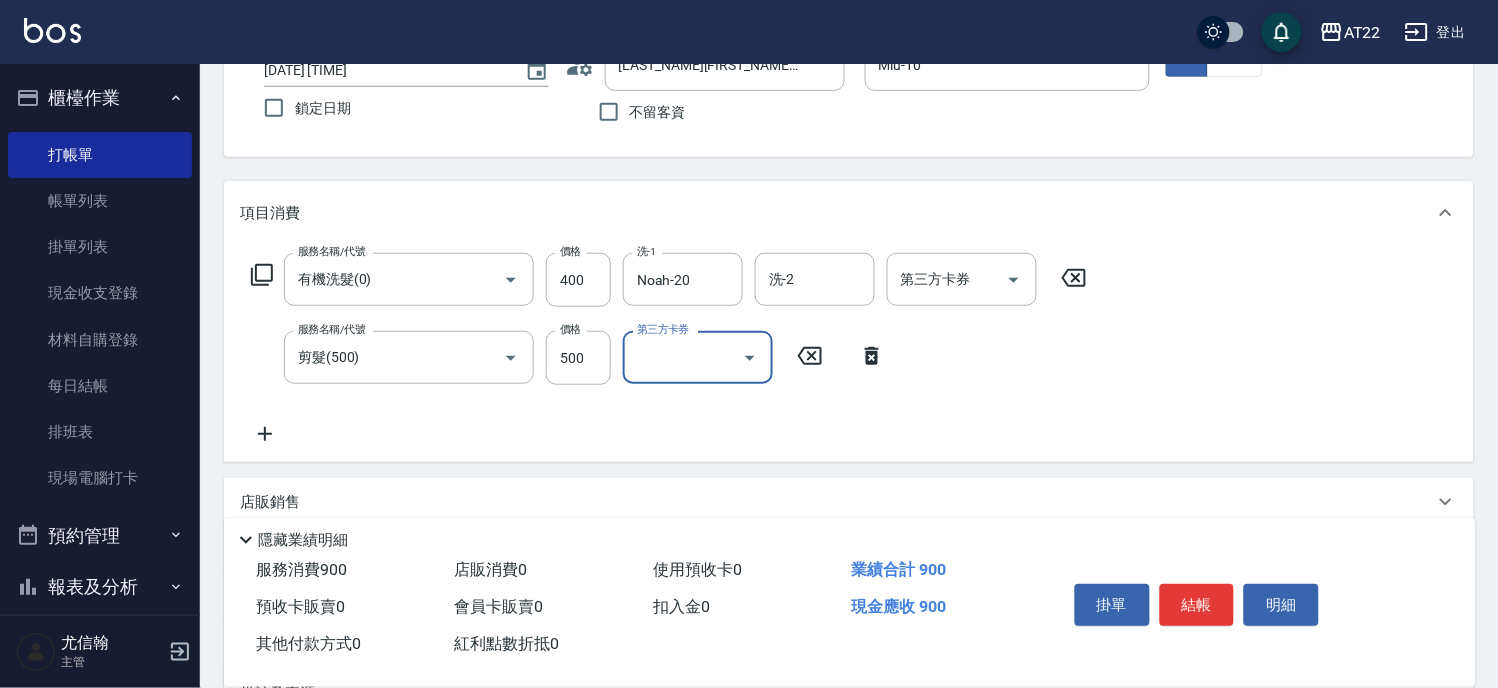 scroll, scrollTop: 333, scrollLeft: 0, axis: vertical 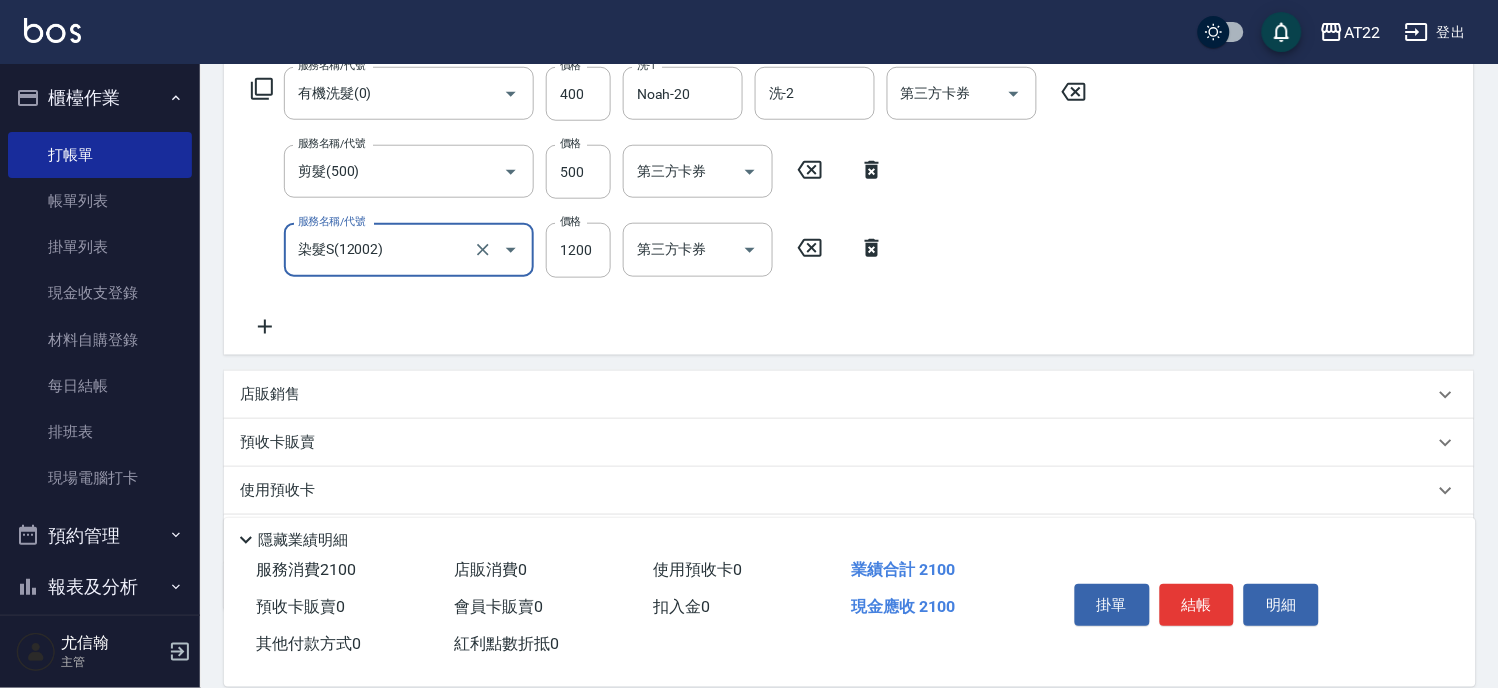 type on "染髮S(12002)" 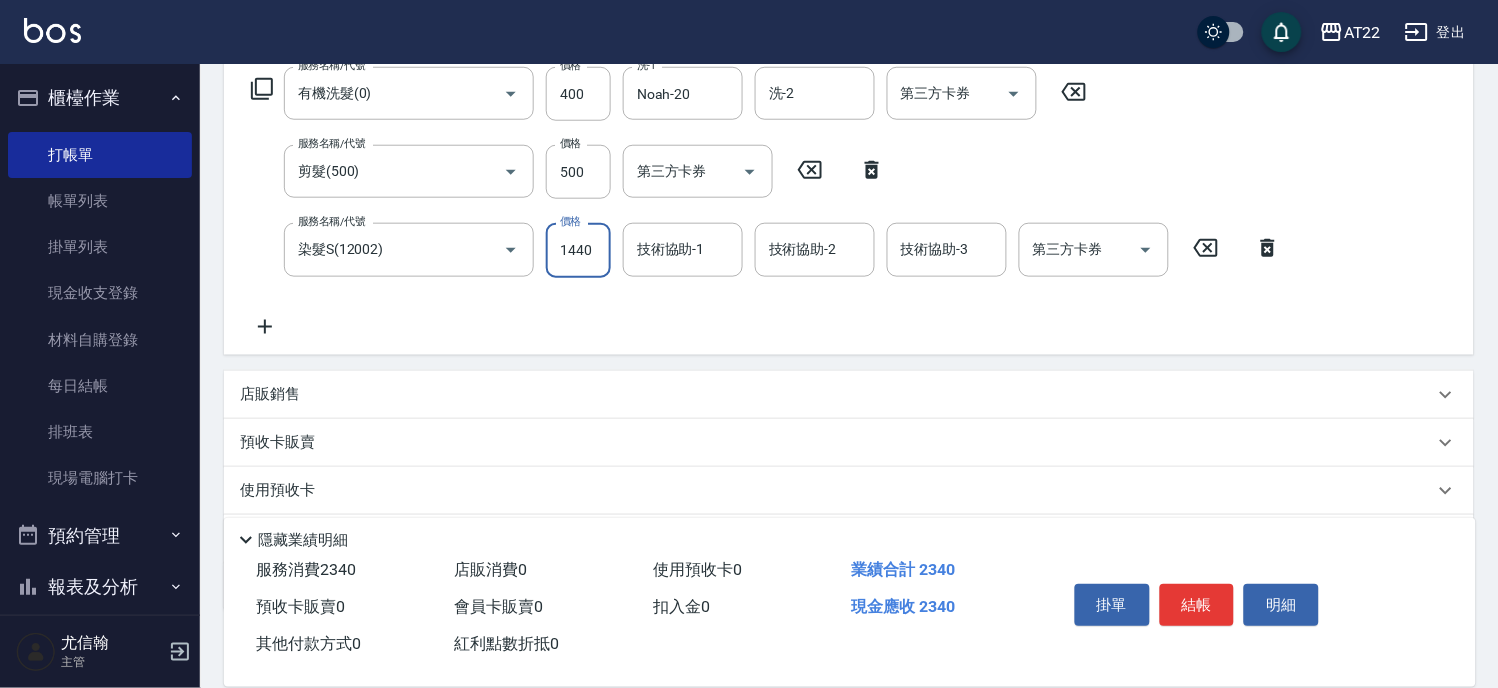 type on "1440" 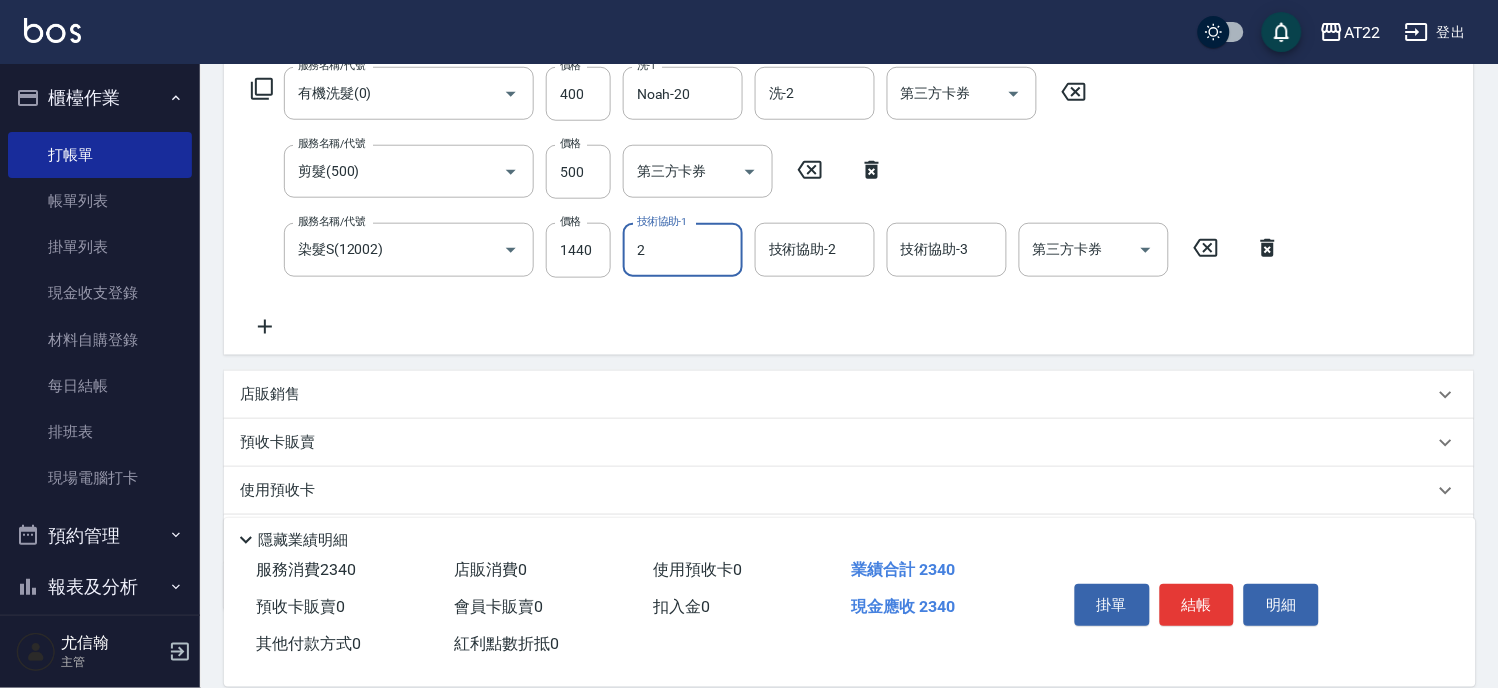 type on "Elie-2" 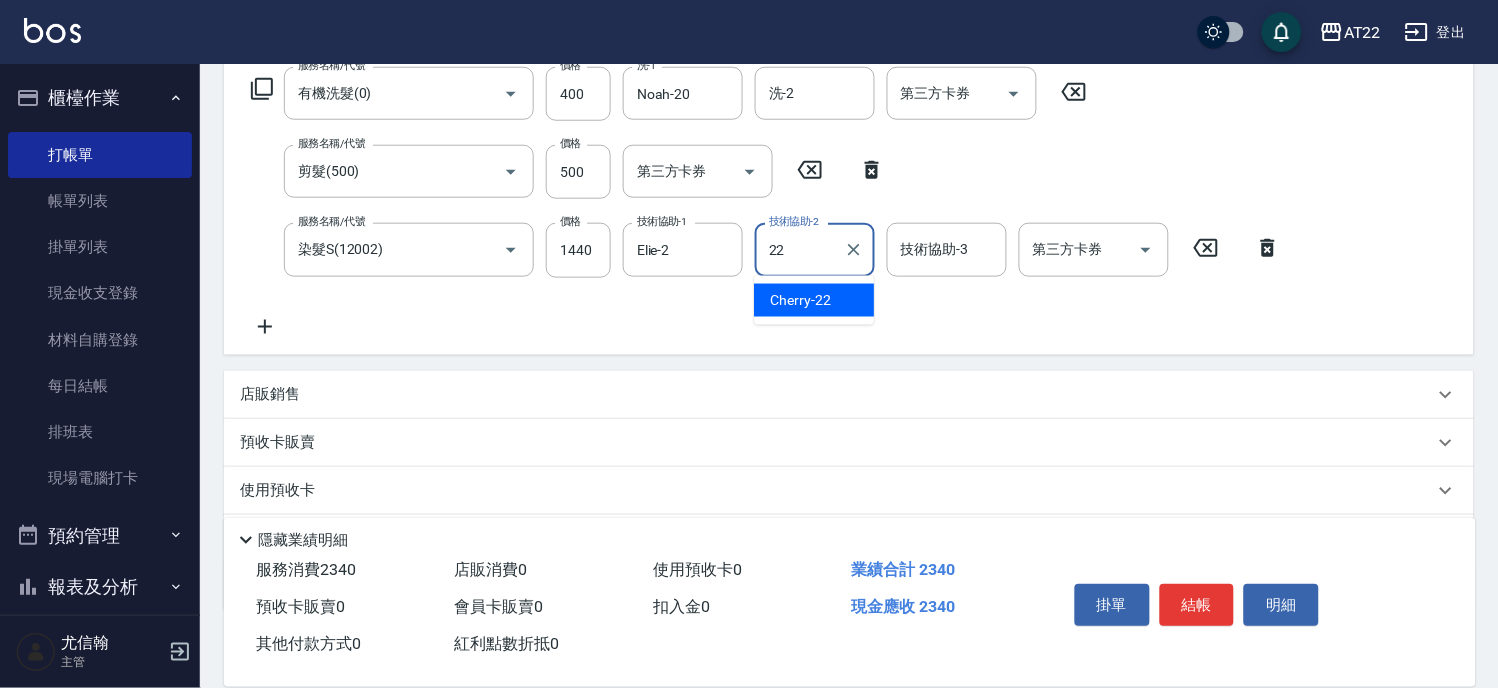 type on "Cherry-22" 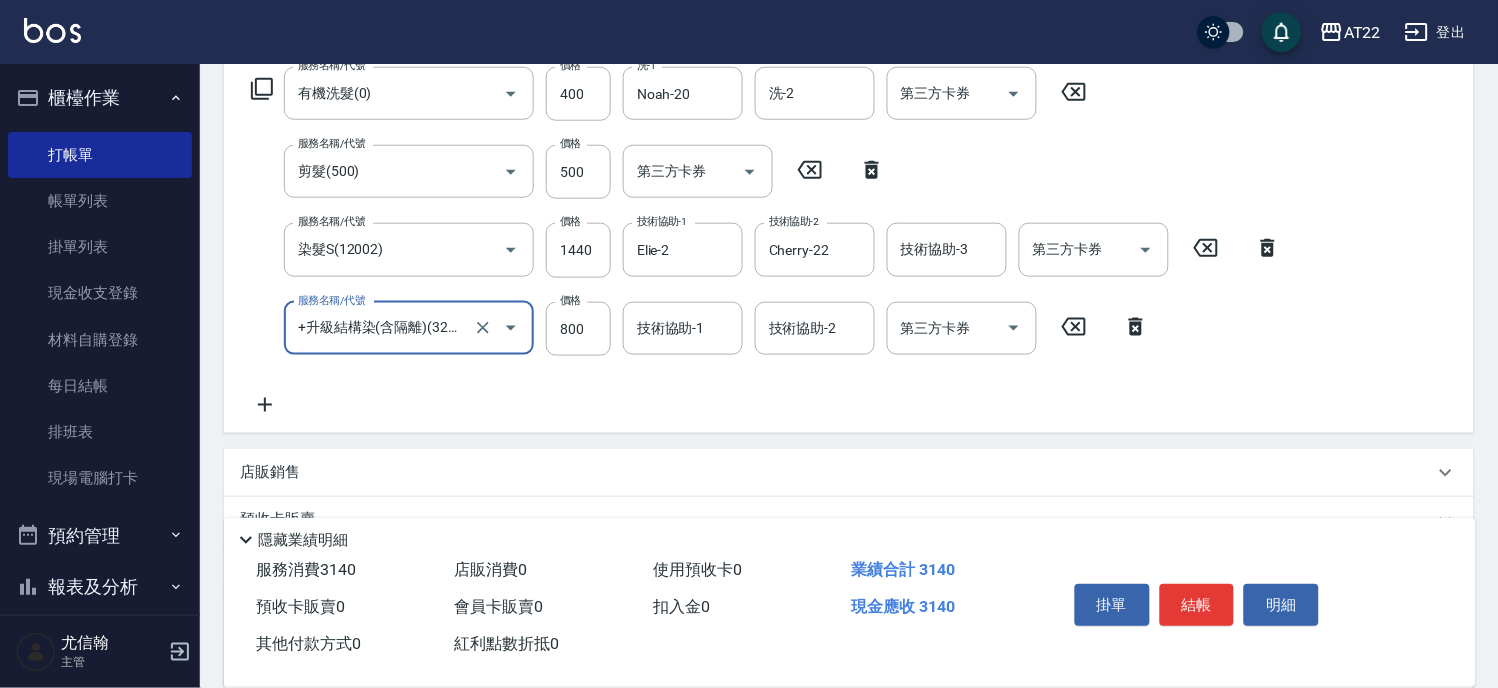 type on "+升級結構染(含隔離)(32011)" 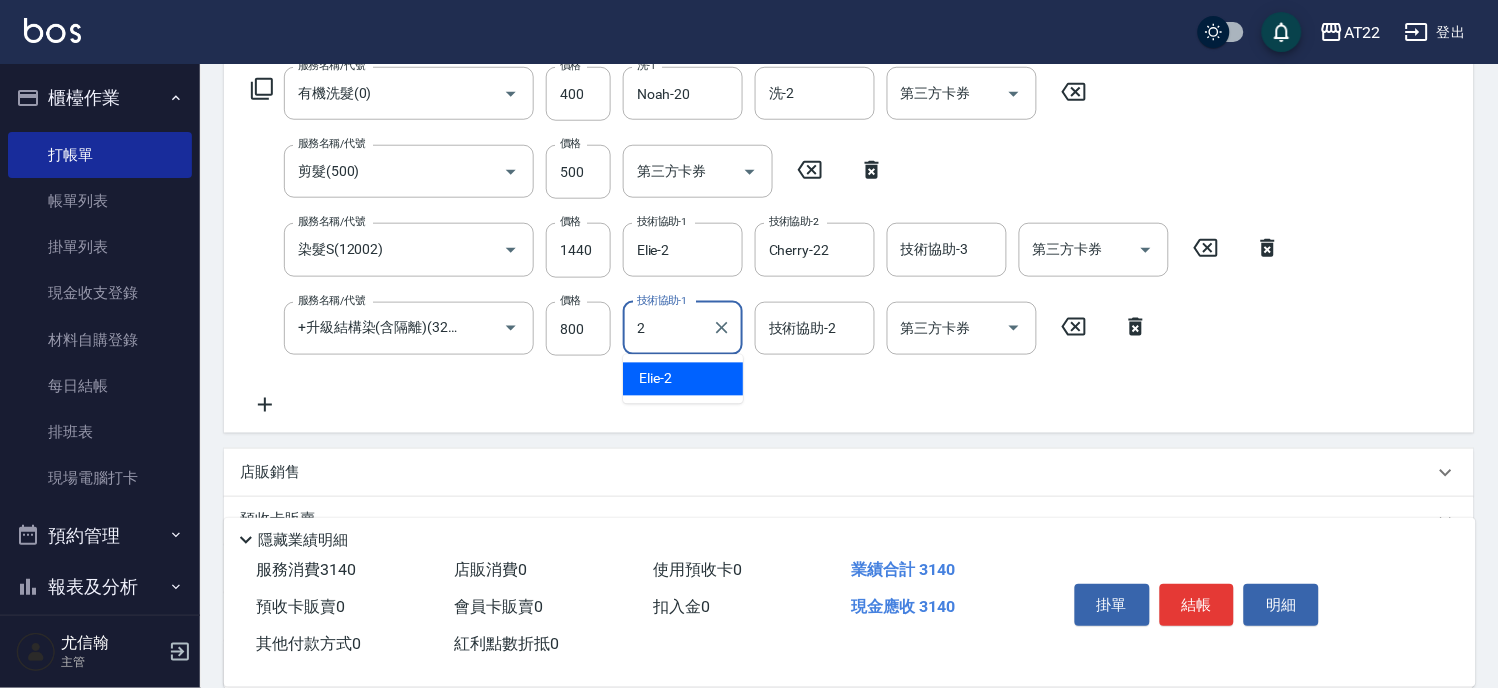type on "Elie-2" 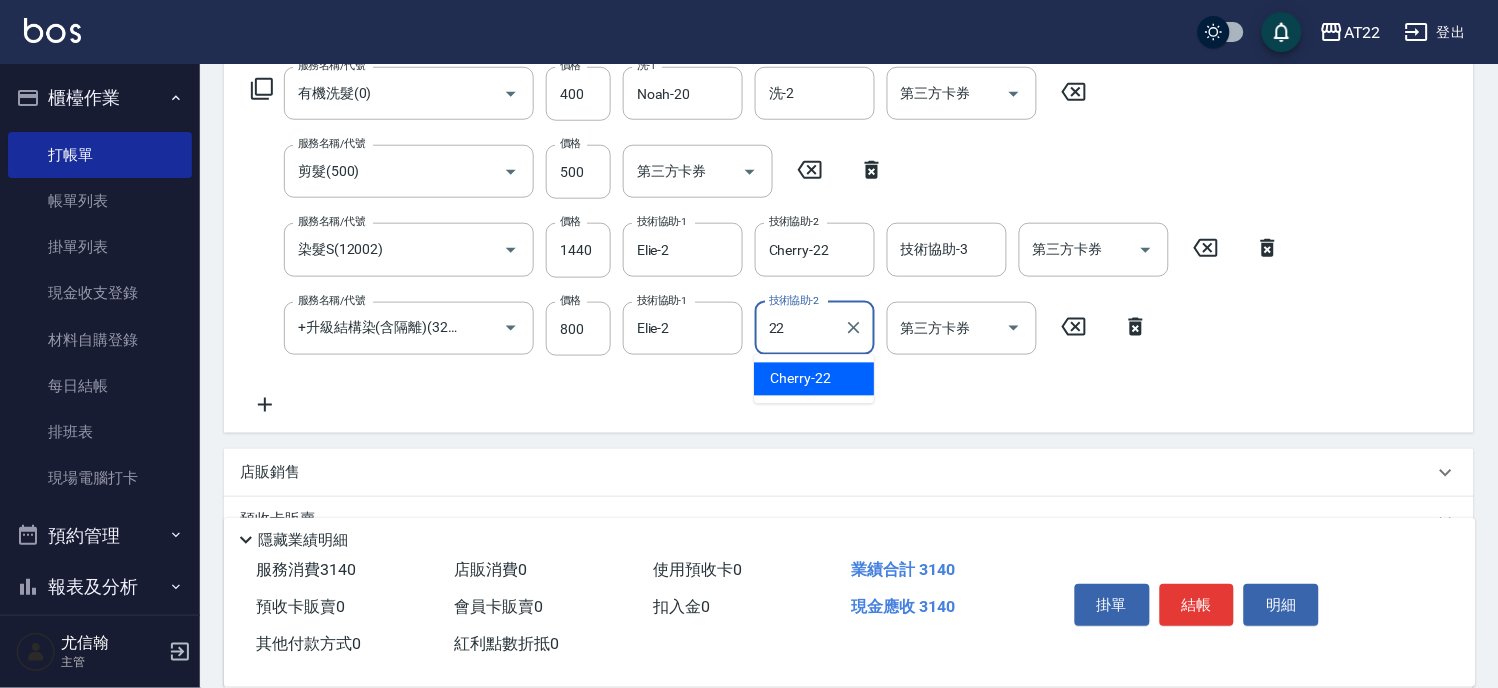 type on "Cherry-22" 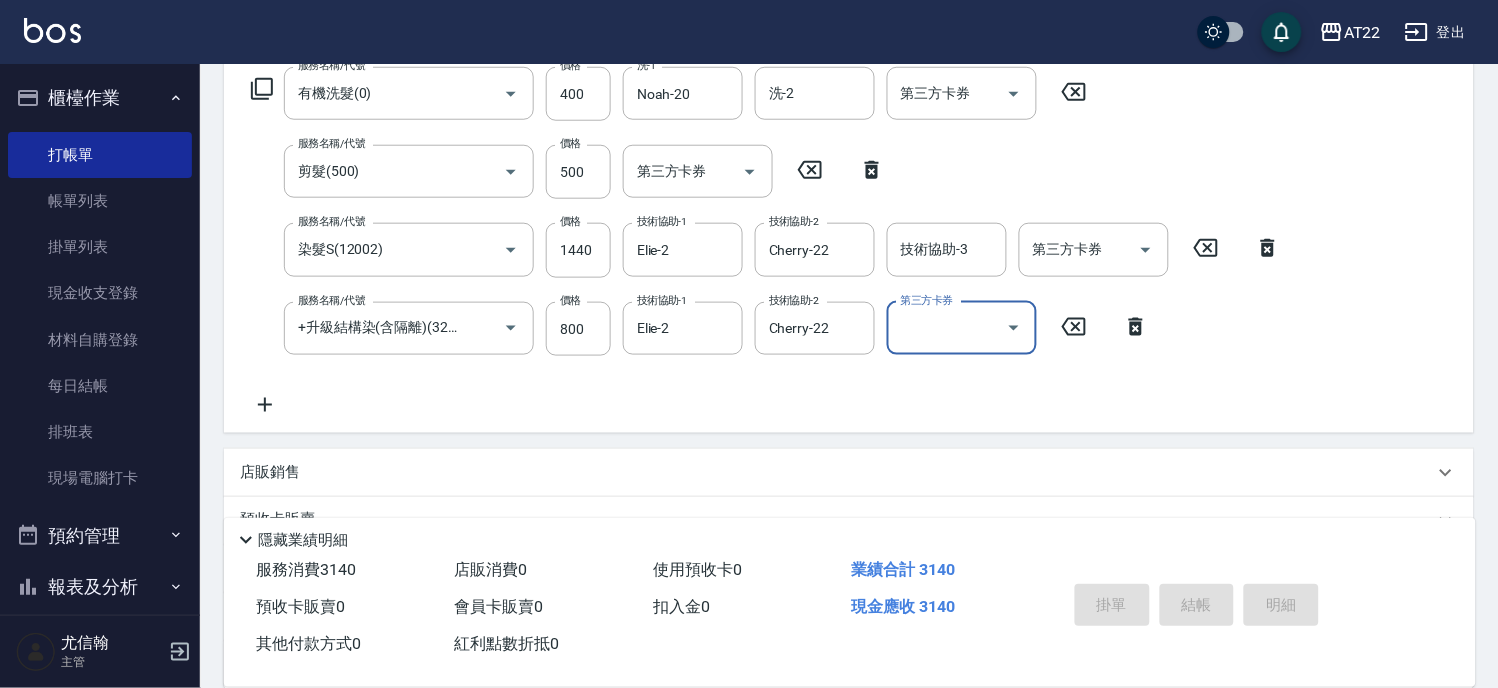 type 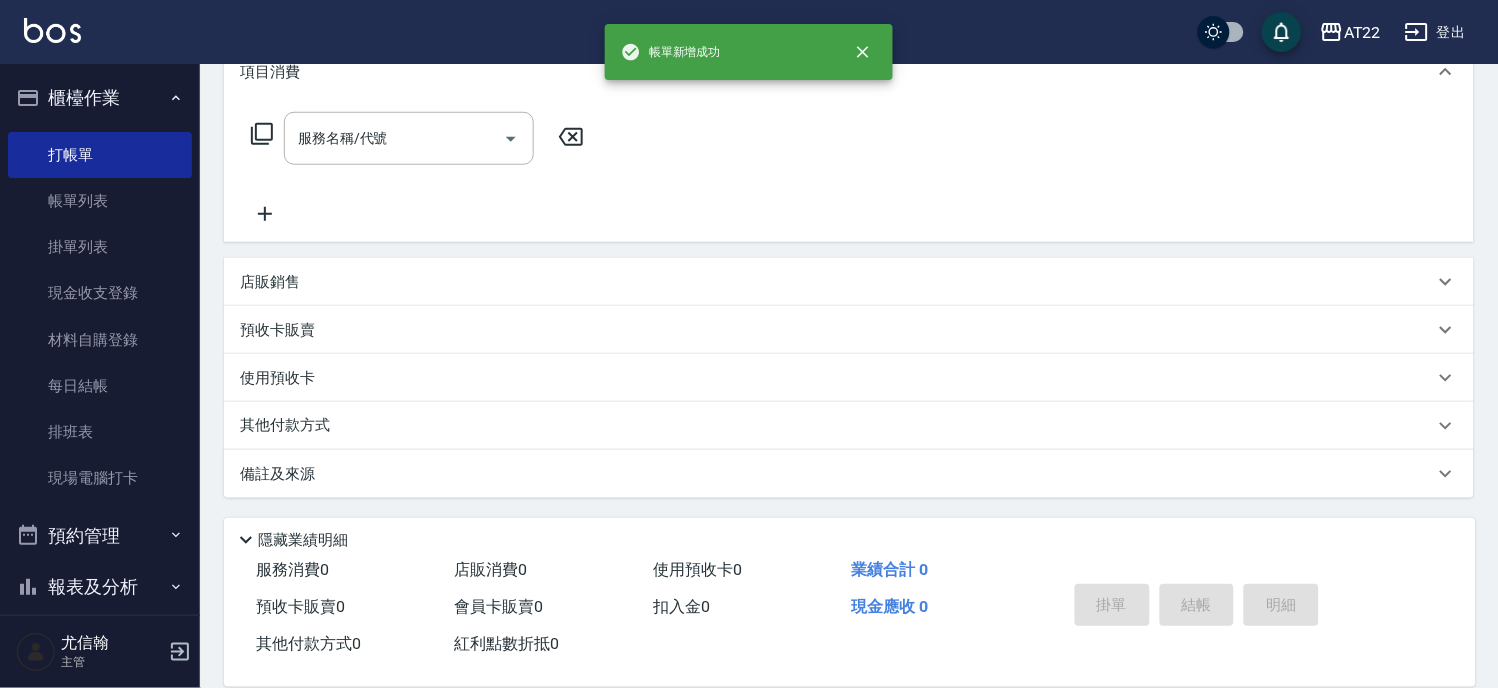 scroll, scrollTop: 0, scrollLeft: 0, axis: both 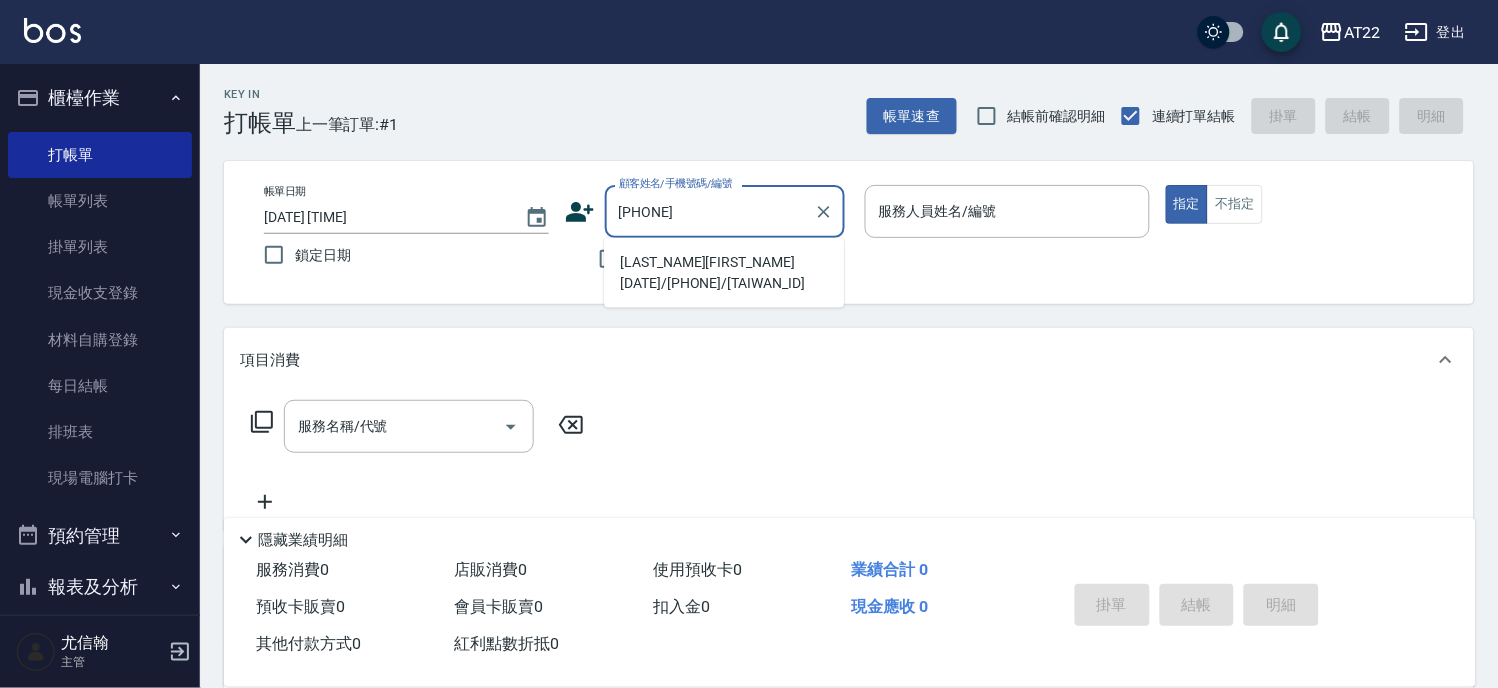 click on "[LAST_NAME][FIRST_NAME][DATE]/[PHONE]/[TAIWAN_ID]" at bounding box center [724, 273] 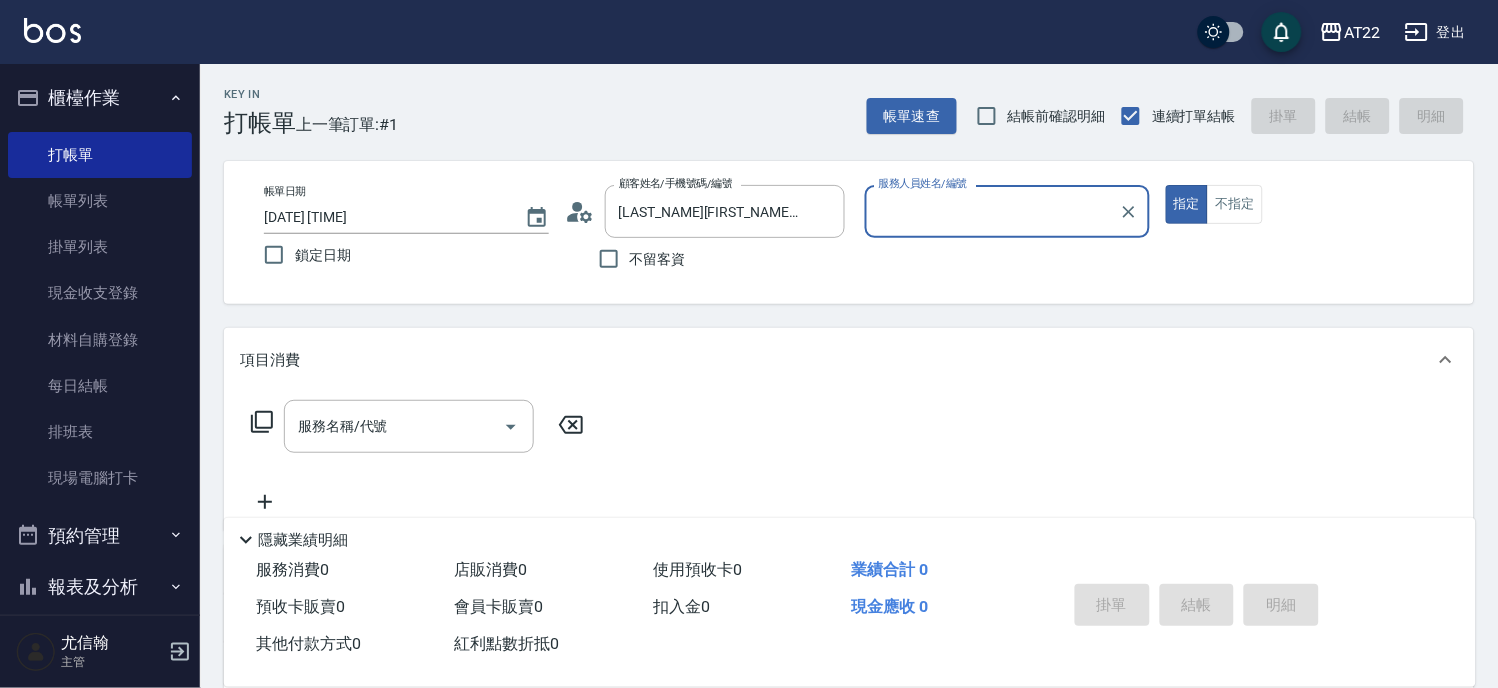 type on "Miu-10" 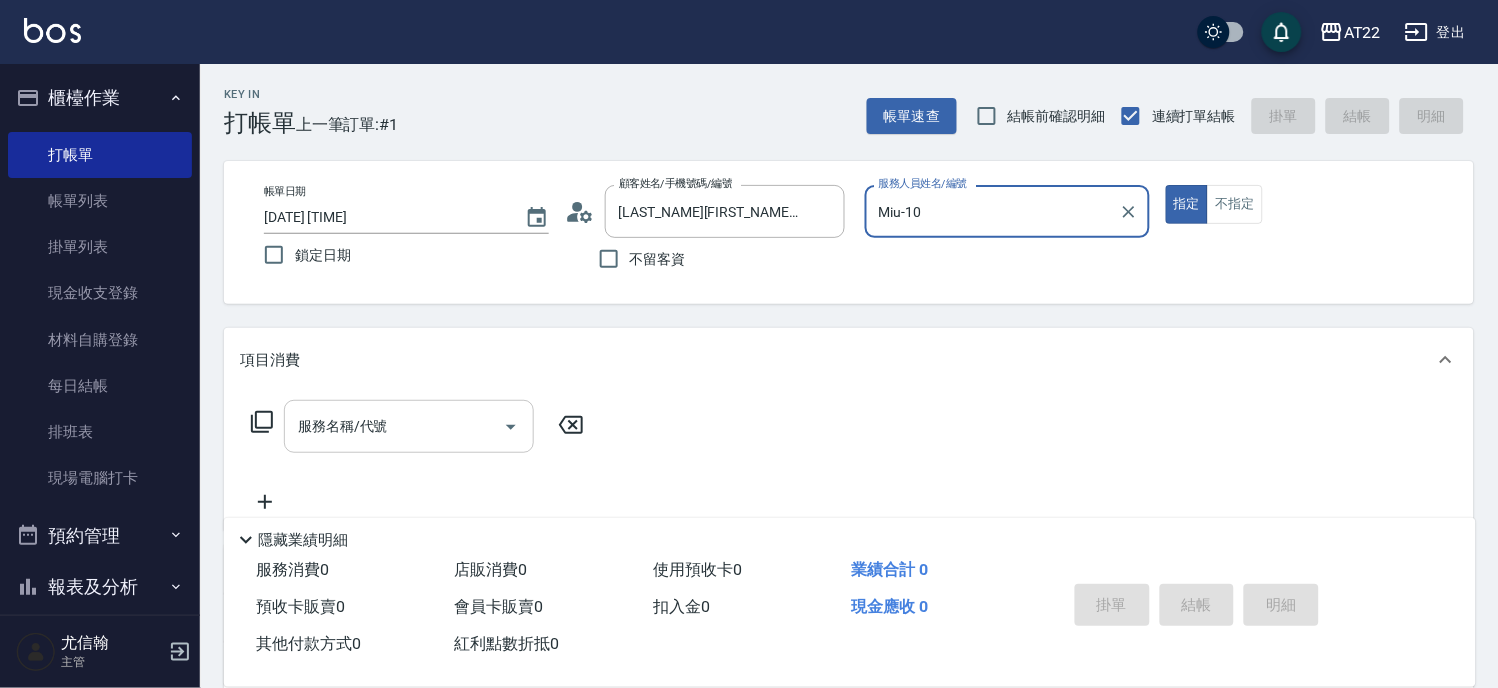 click on "服務名稱/代號" at bounding box center (394, 426) 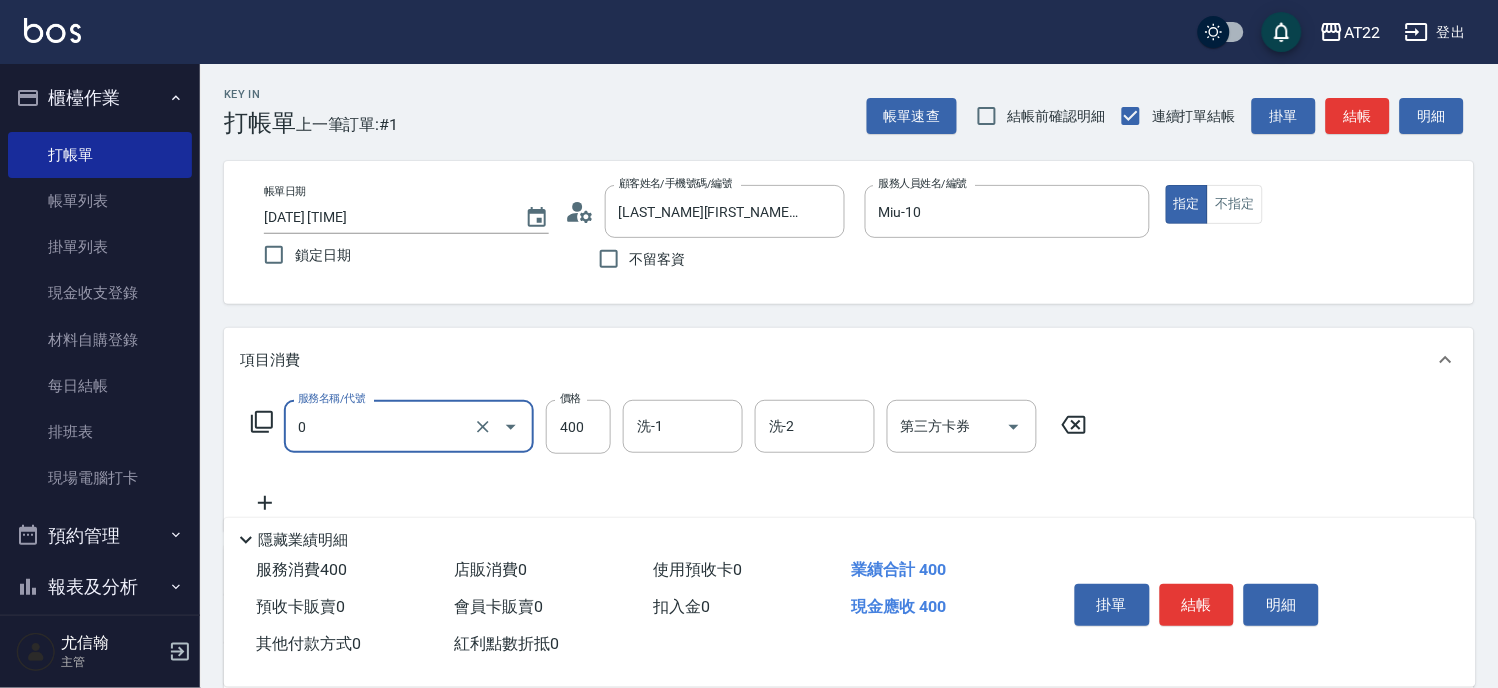 type on "有機洗髮(0)" 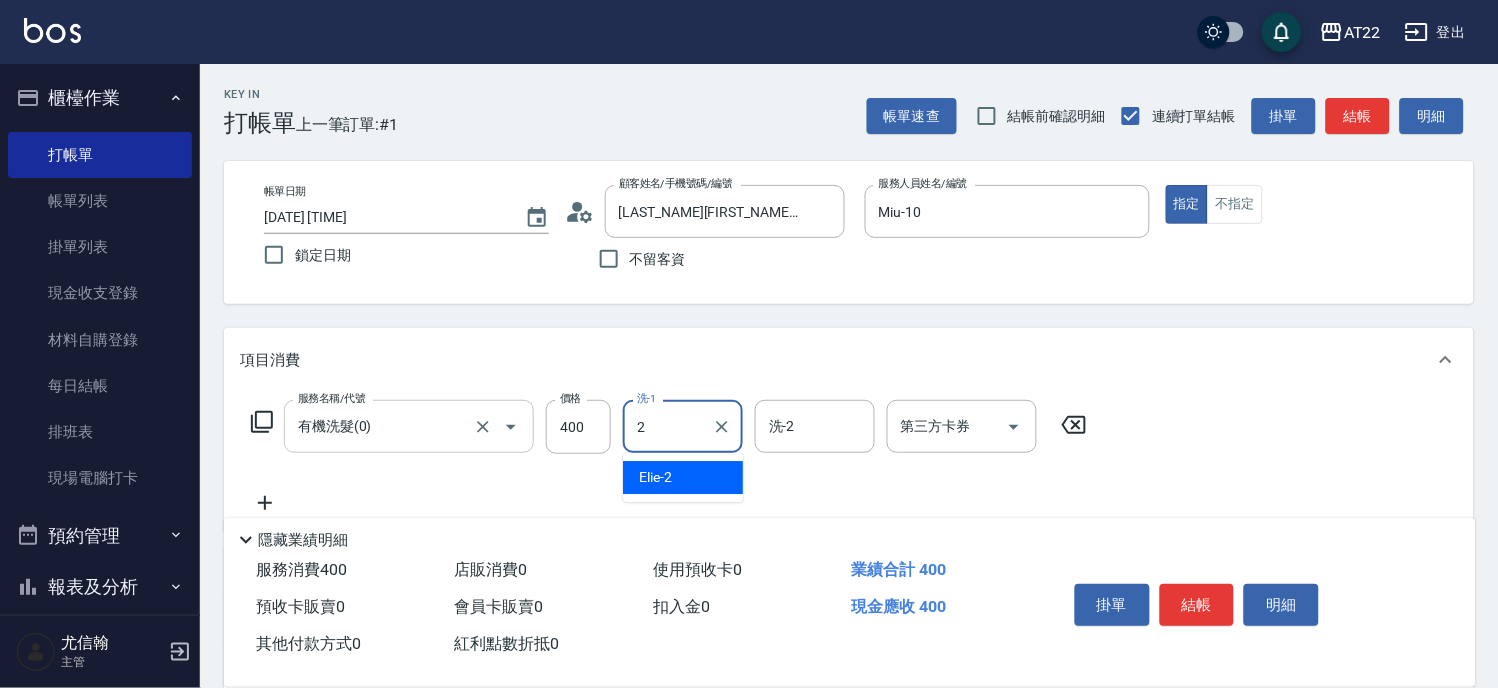 type on "Elie-2" 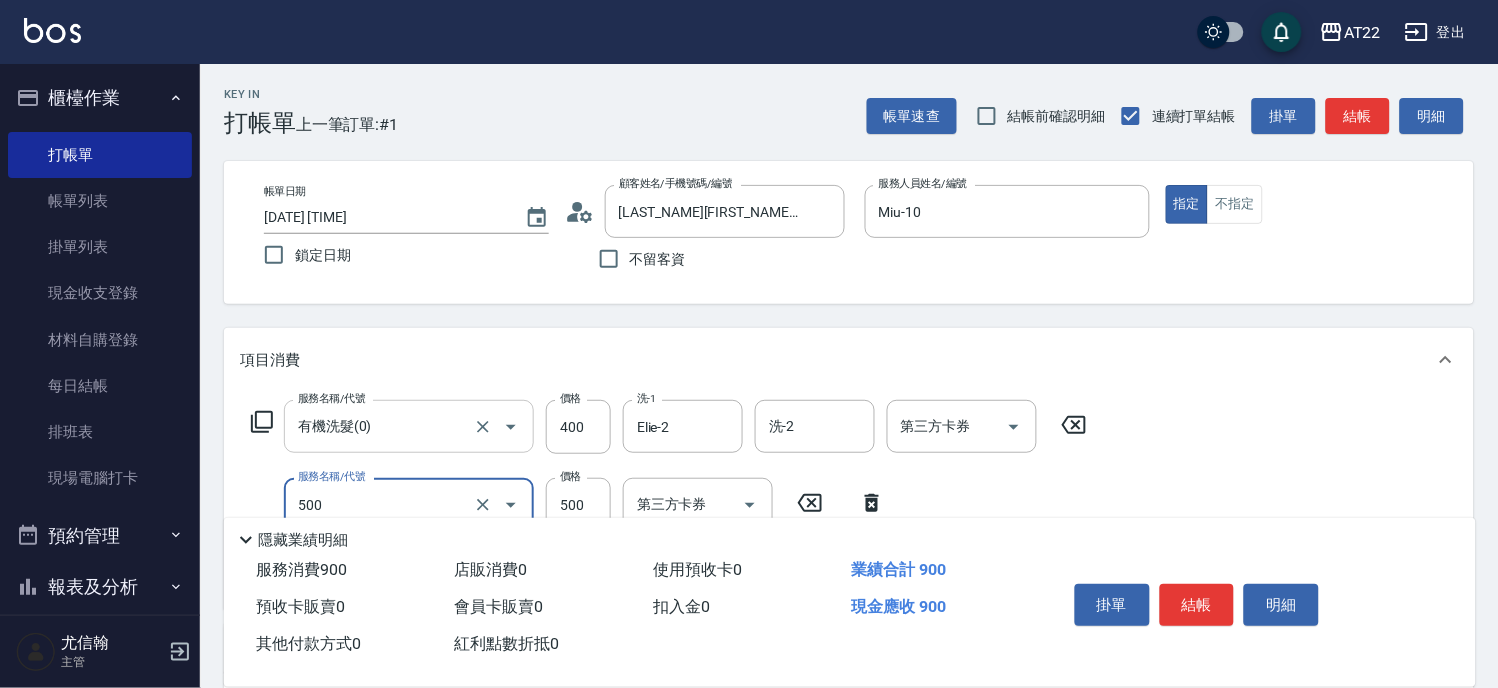 type on "剪髮(500)" 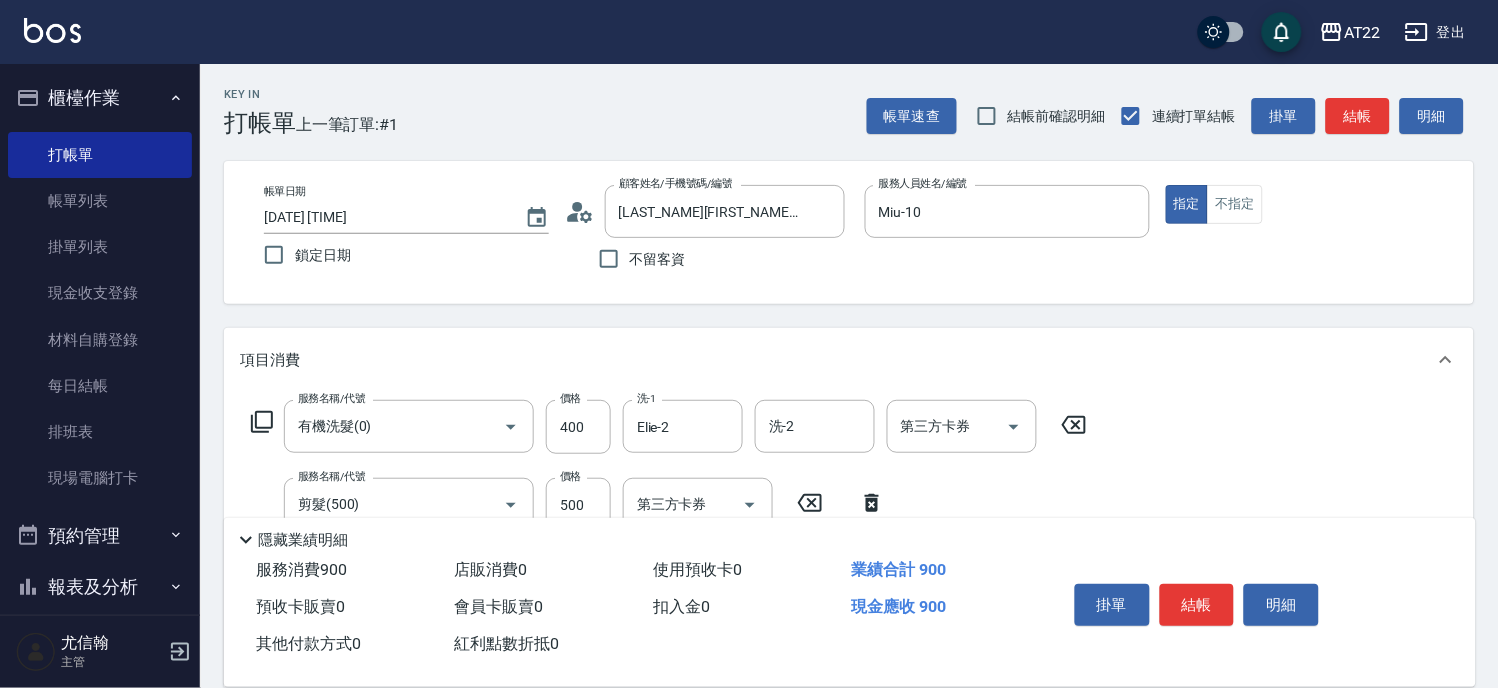 scroll, scrollTop: 111, scrollLeft: 0, axis: vertical 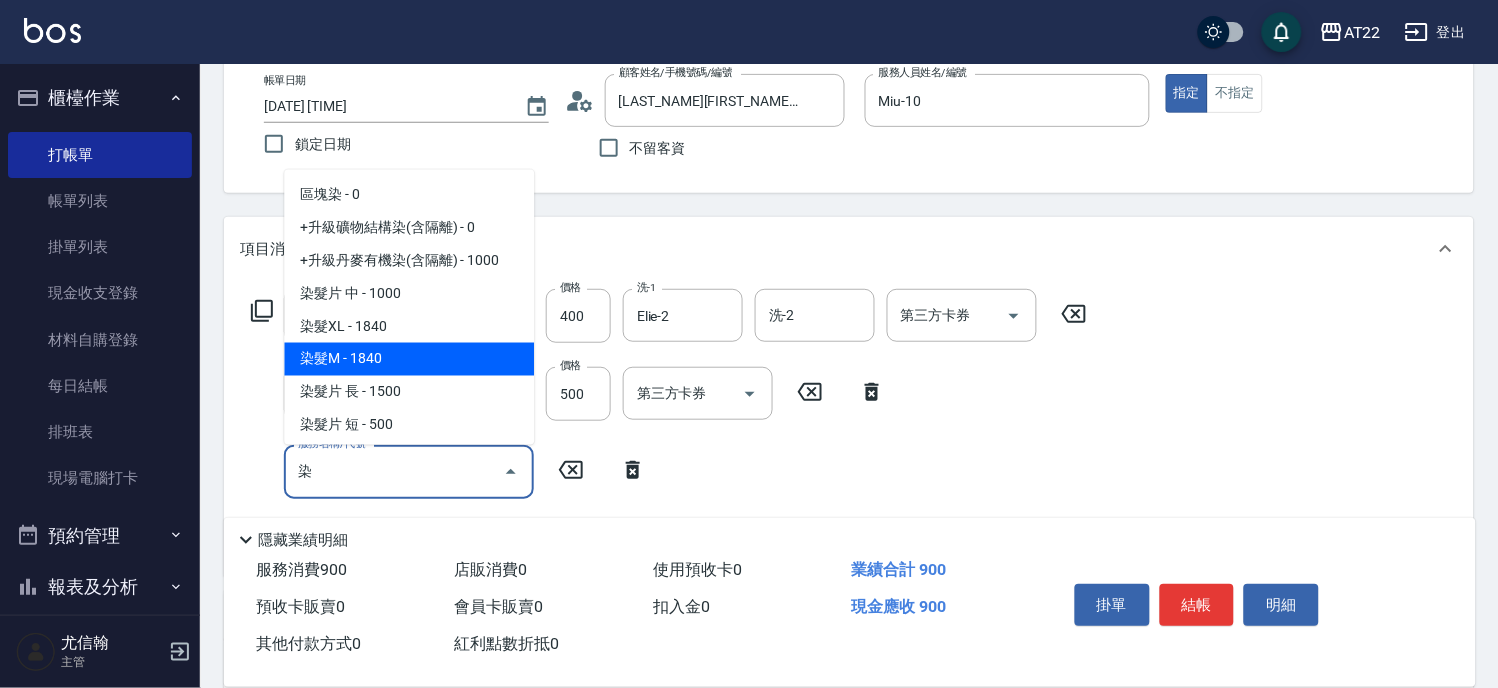 click on "染髮M - 1840" at bounding box center (409, 359) 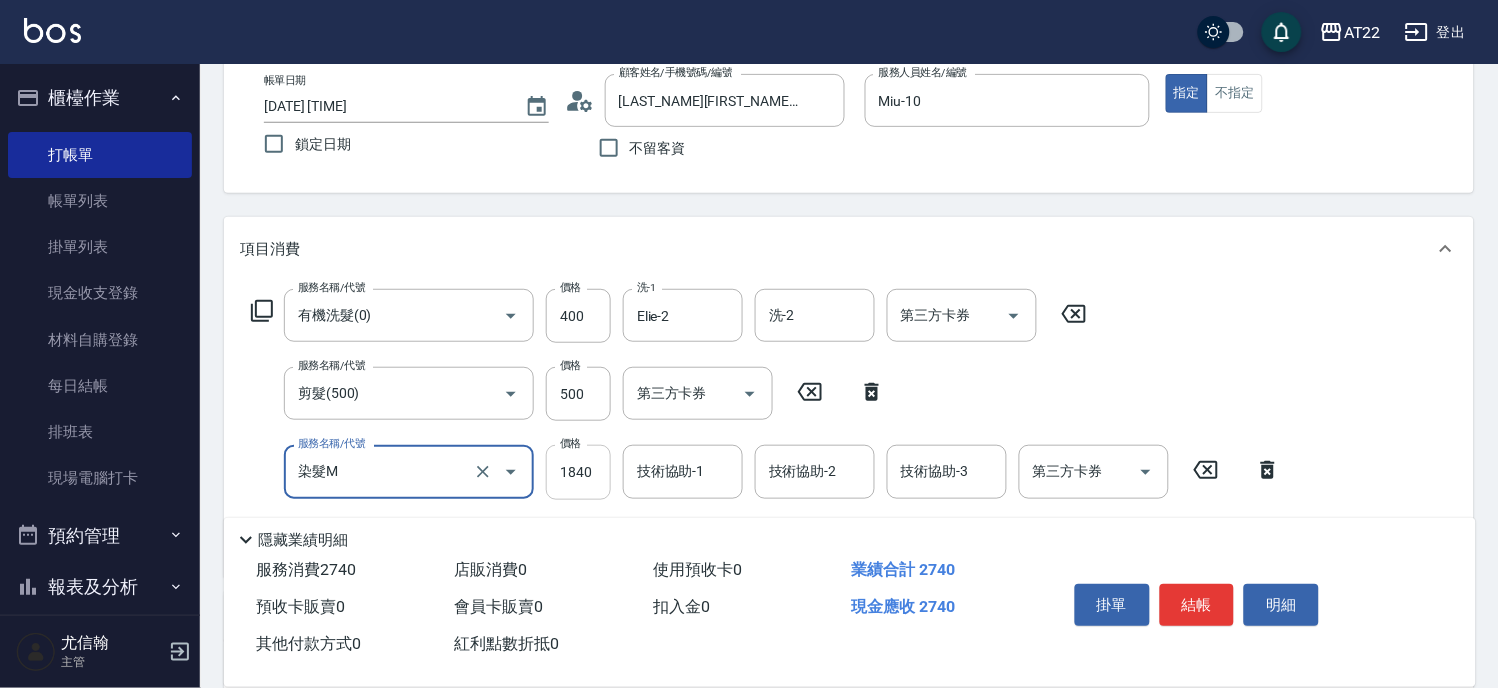 type on "染髮M" 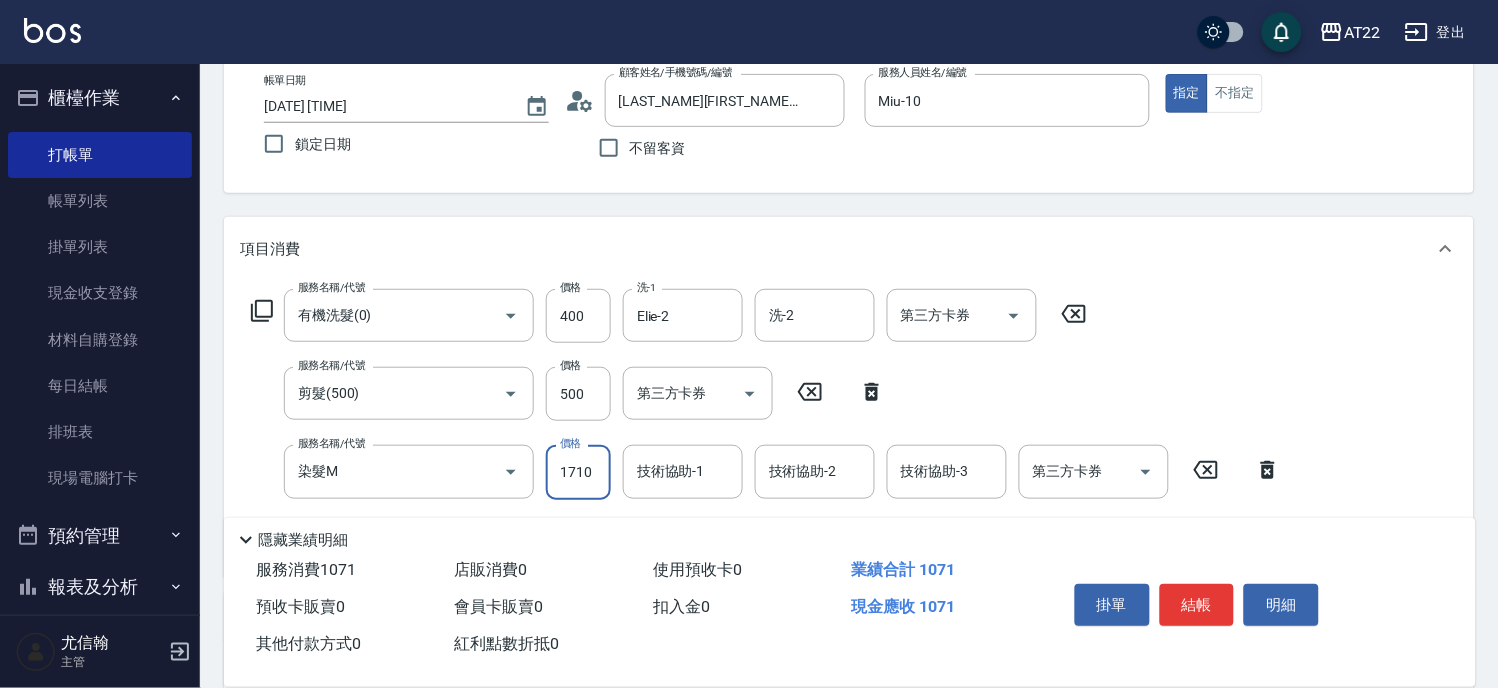 type on "1710" 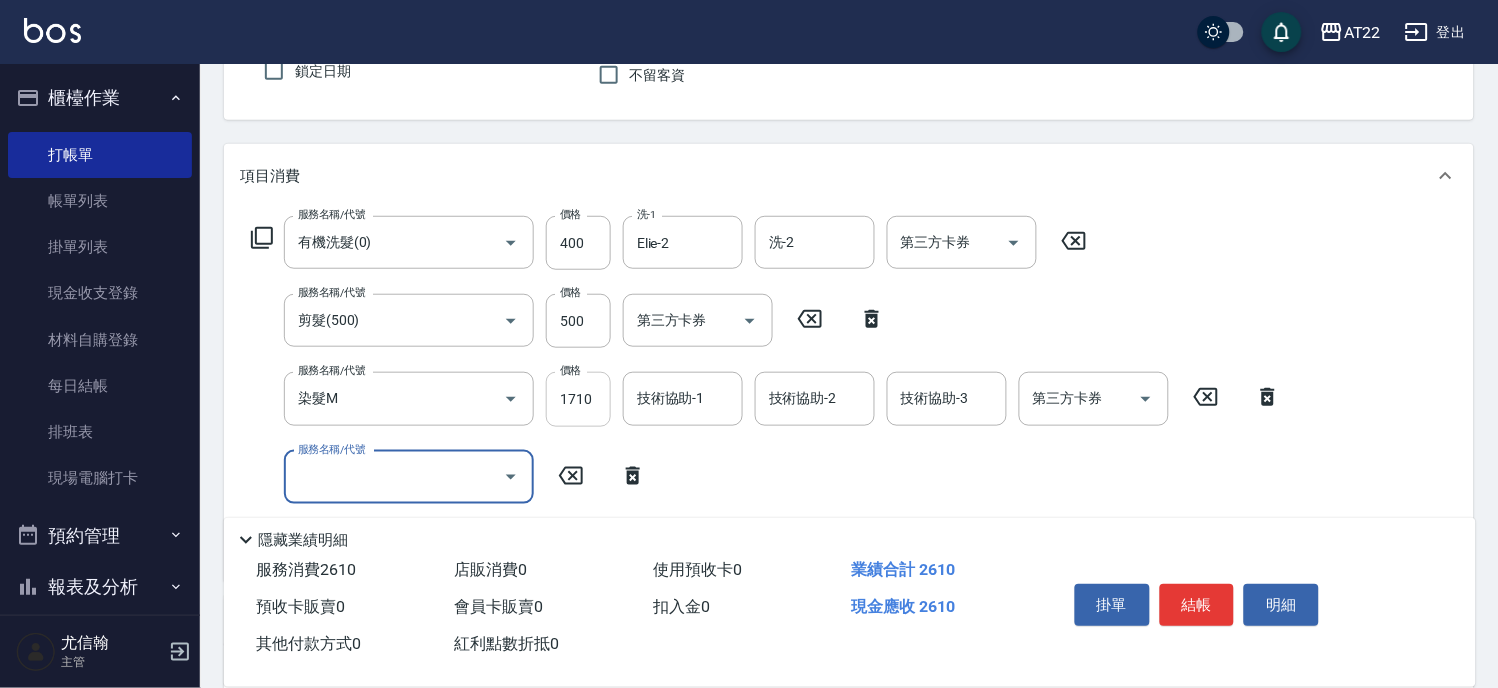 scroll, scrollTop: 222, scrollLeft: 0, axis: vertical 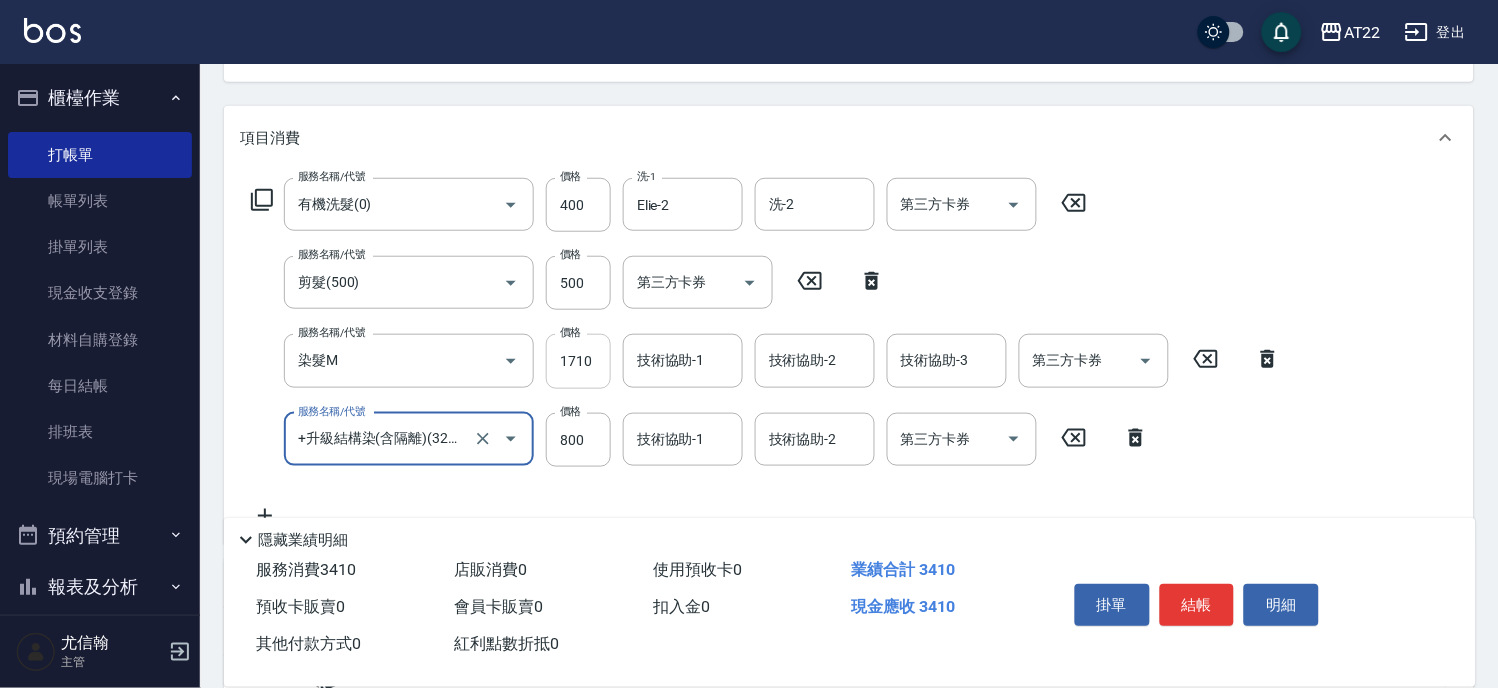 type on "+升級結構染(含隔離)(32011)" 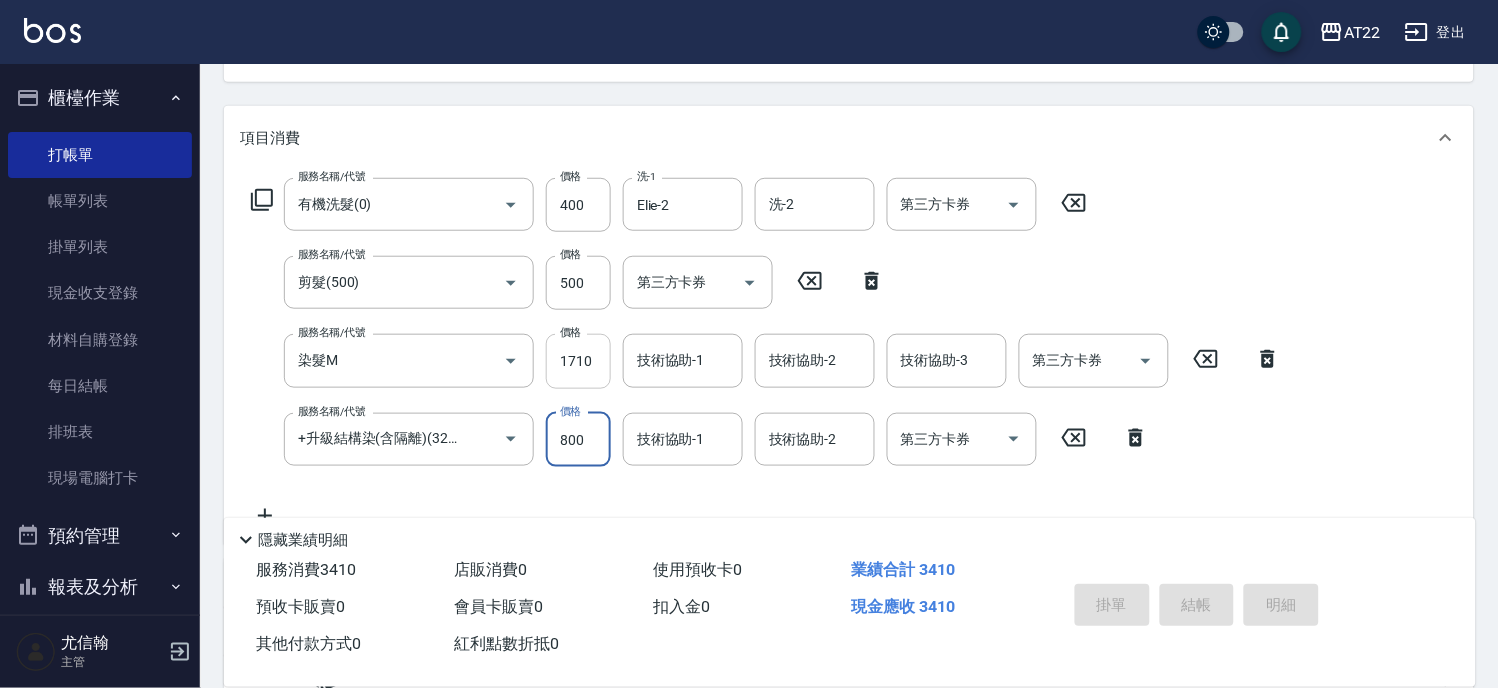 type on "[DATE] [TIME]" 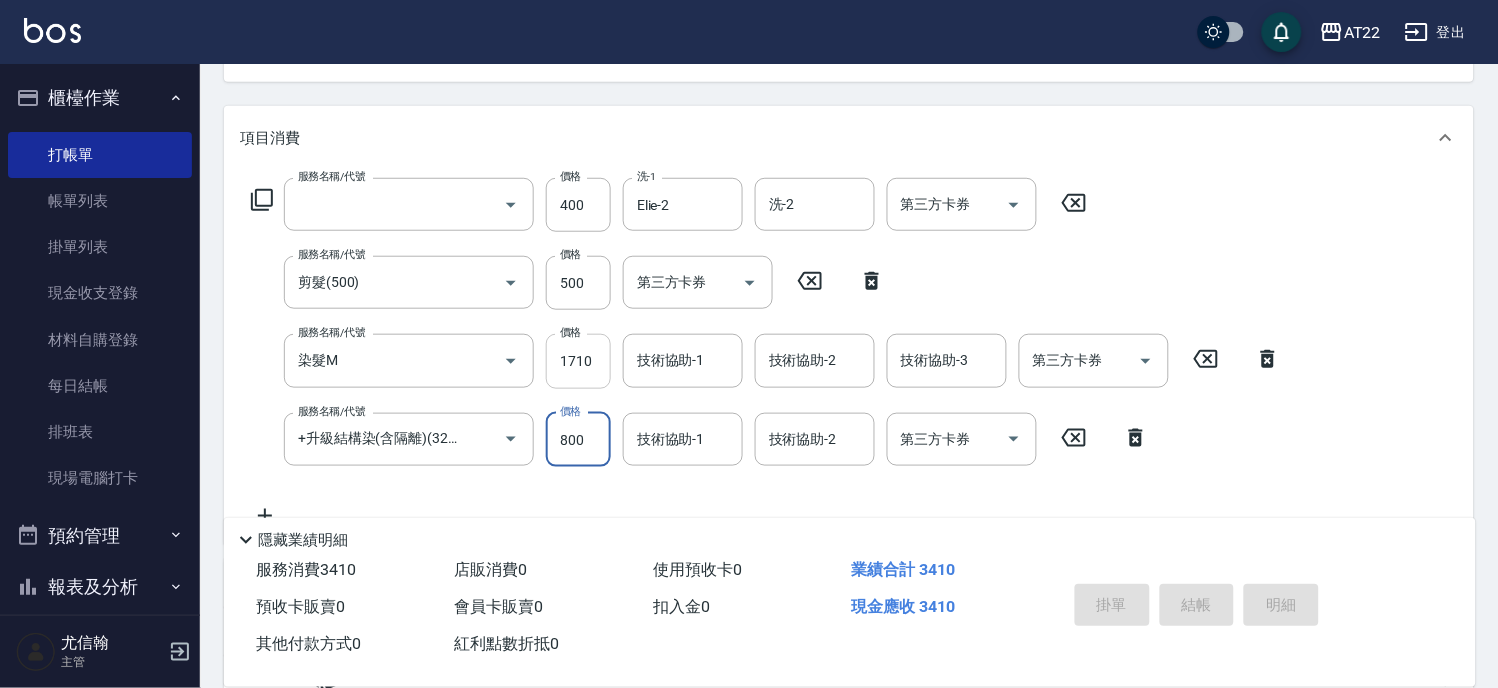scroll, scrollTop: 194, scrollLeft: 0, axis: vertical 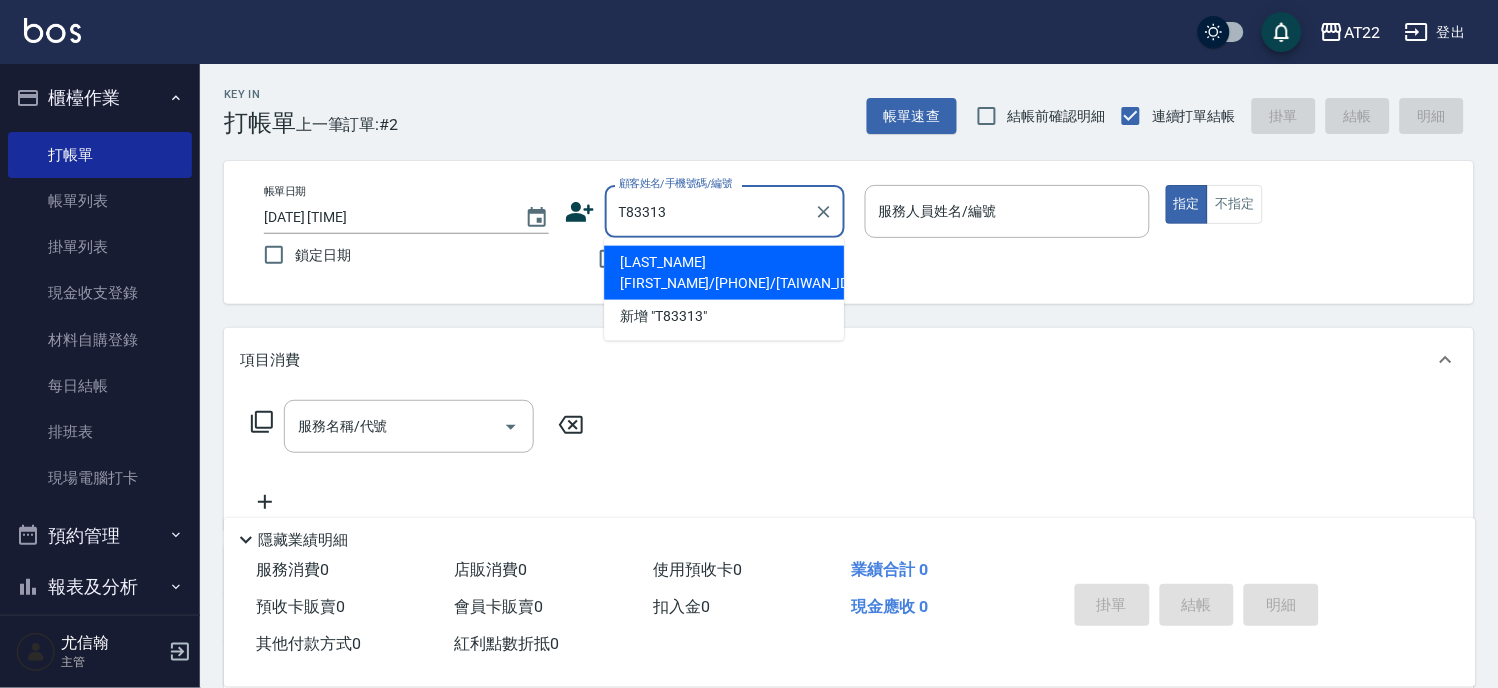click on "[LAST_NAME][FIRST_NAME]/[PHONE]/[TAIWAN_ID]" at bounding box center [724, 273] 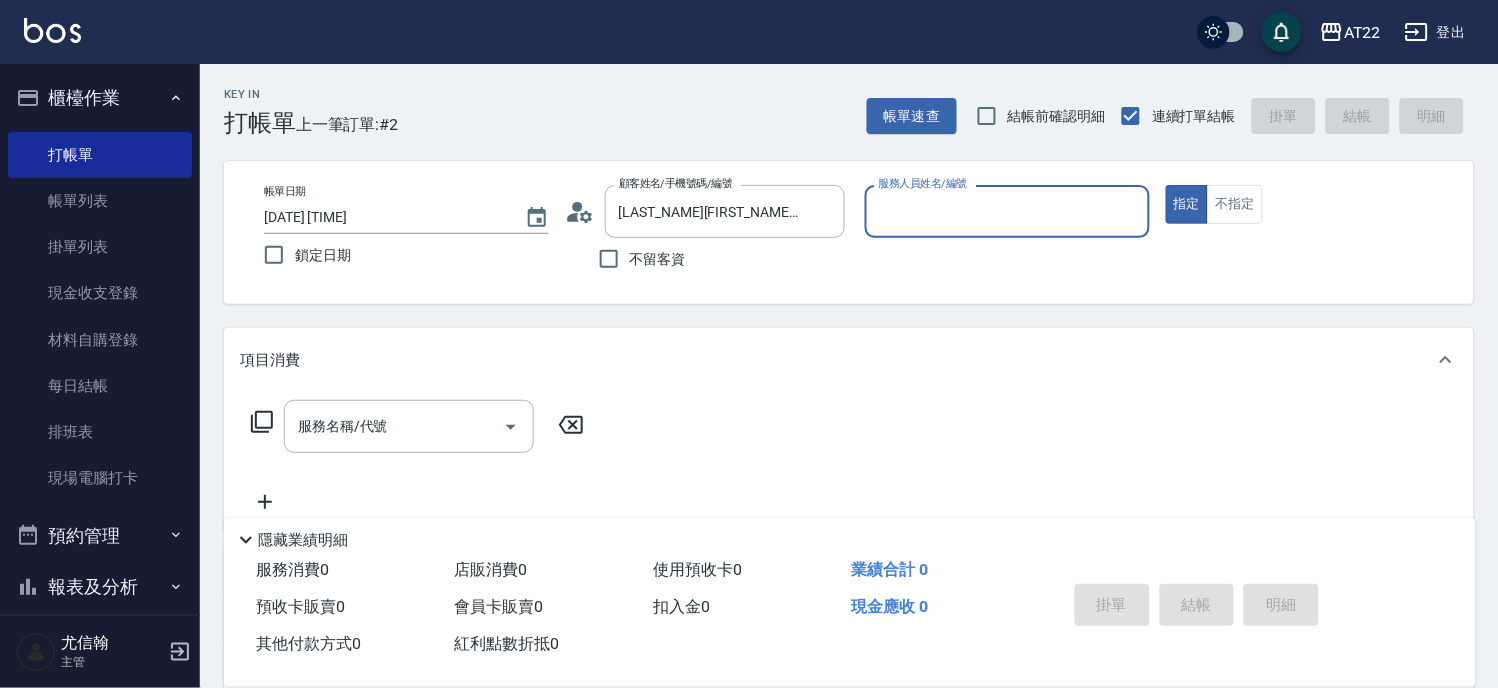 type on "Luna-15" 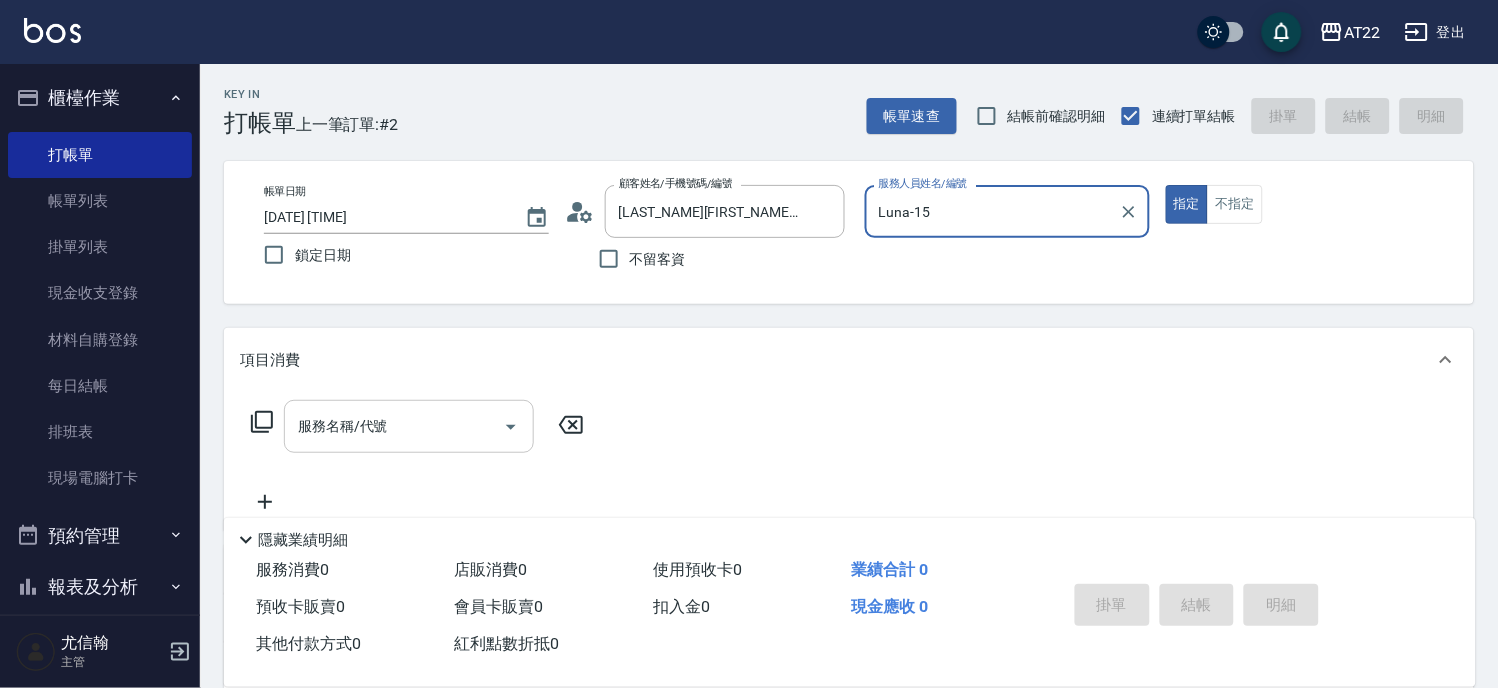click on "服務名稱/代號" at bounding box center [394, 426] 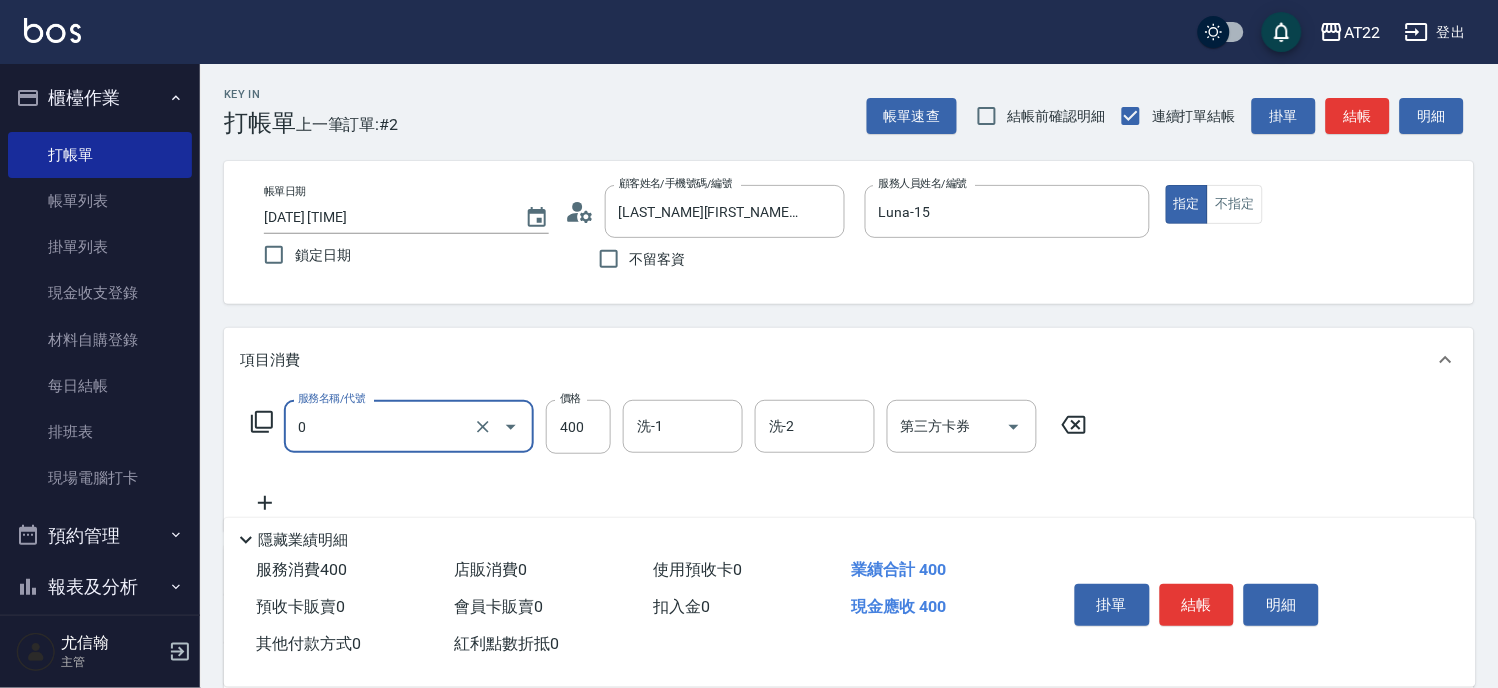 type on "有機洗髮(0)" 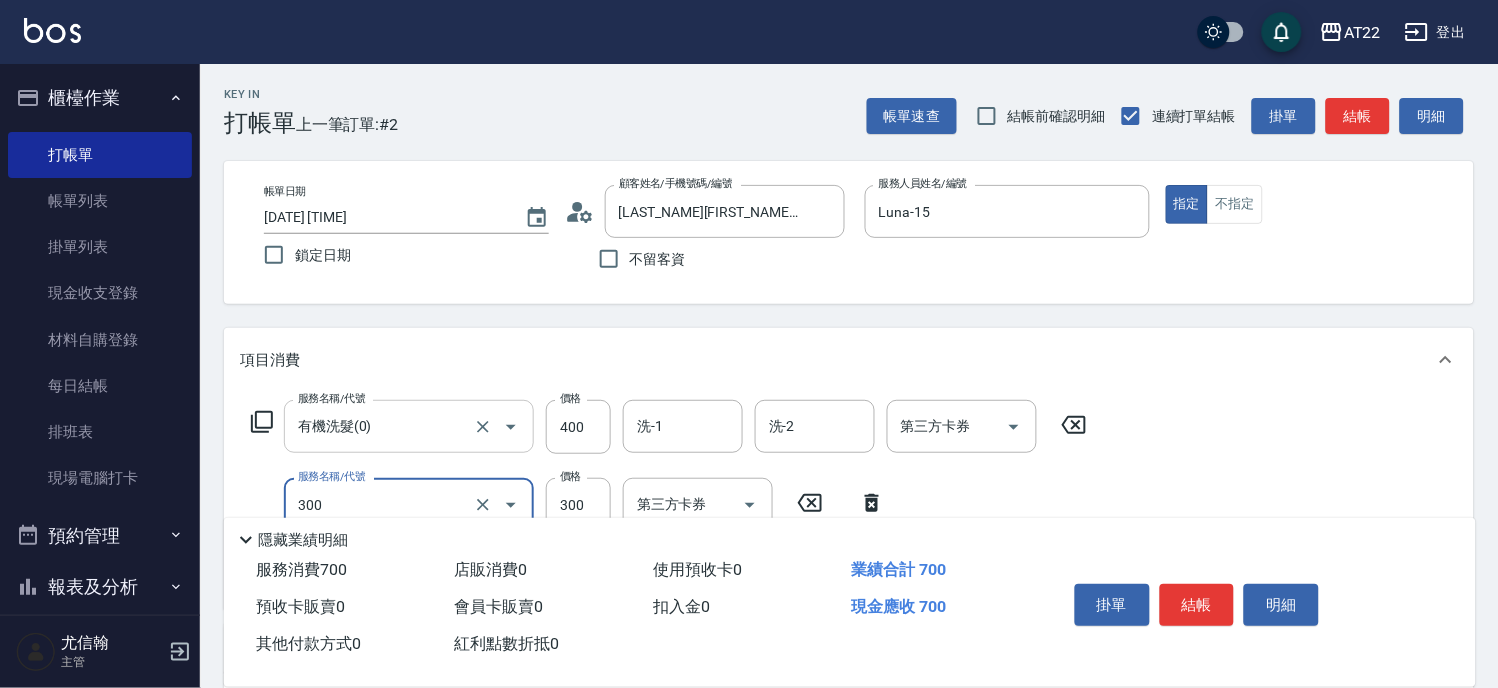 type on "剪髮(300)" 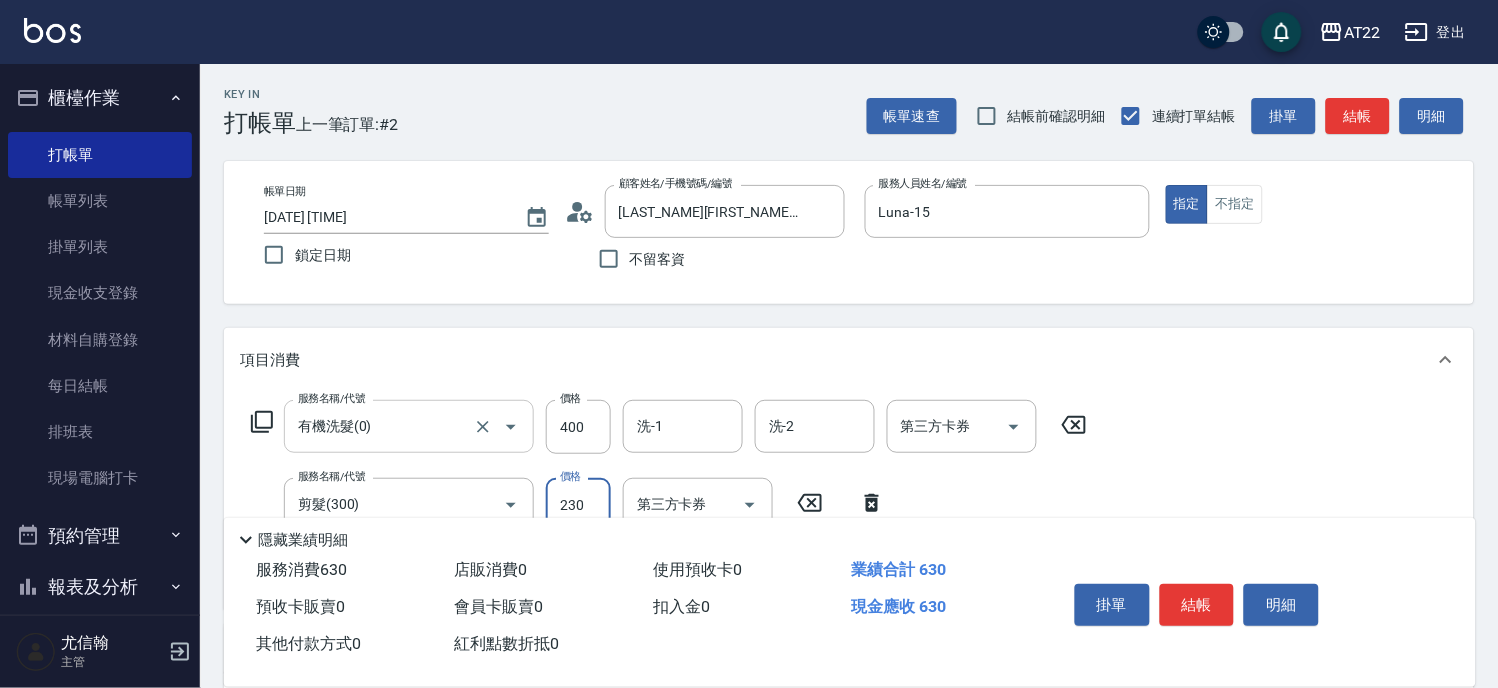 type on "230" 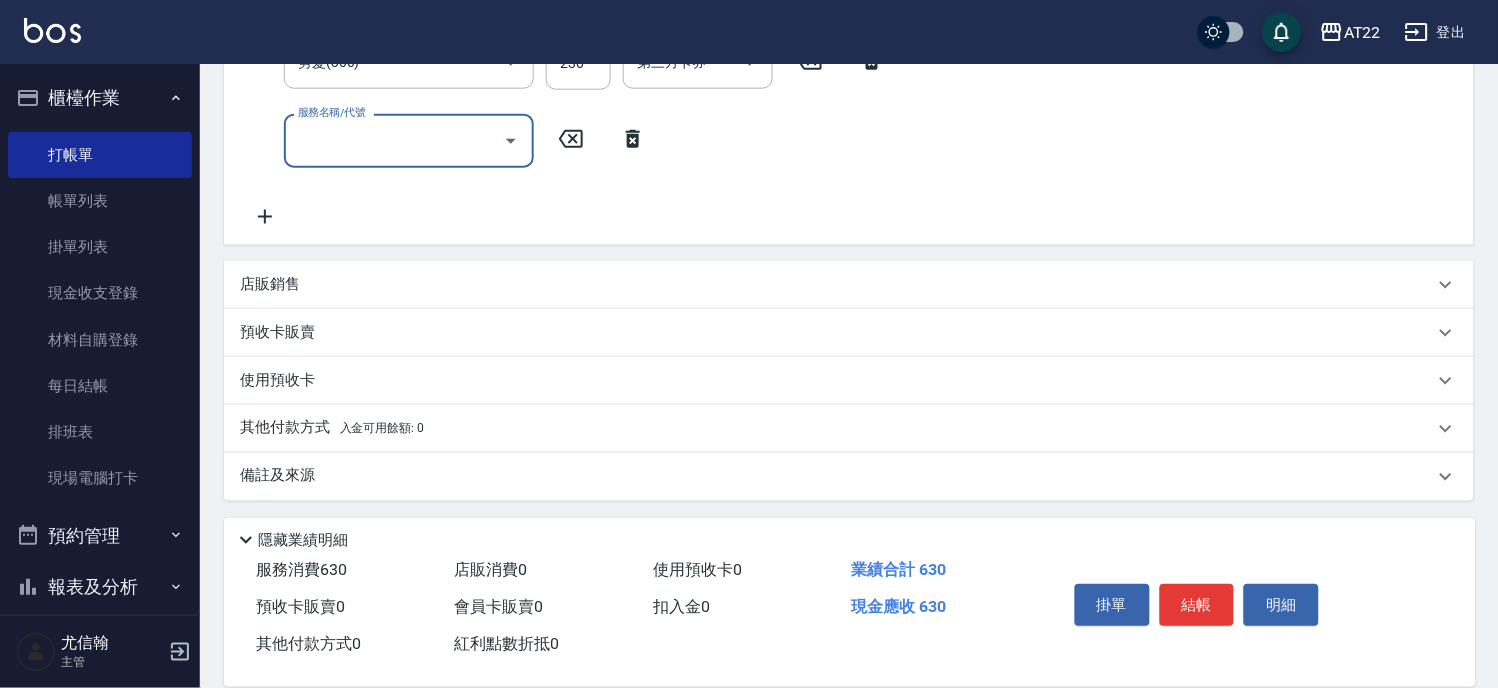 scroll, scrollTop: 443, scrollLeft: 0, axis: vertical 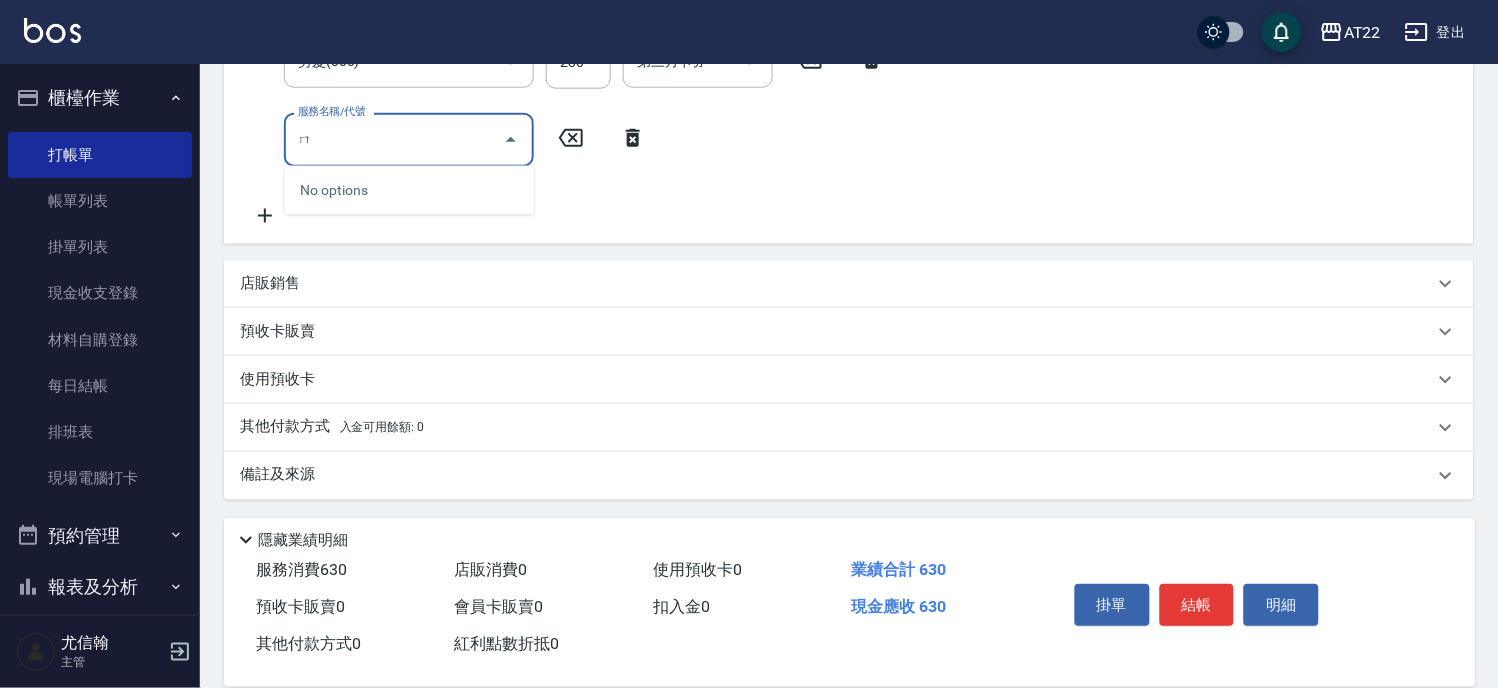 type on "呒" 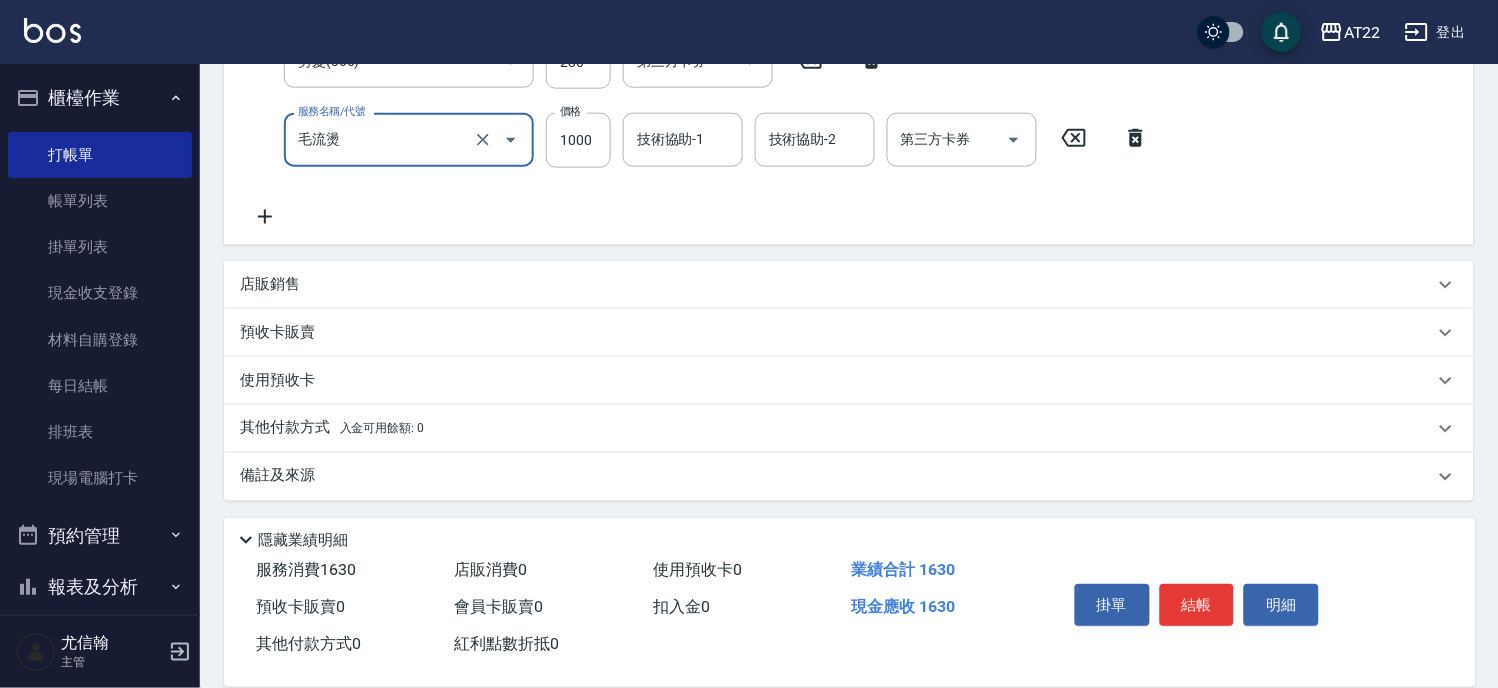 scroll, scrollTop: 0, scrollLeft: 0, axis: both 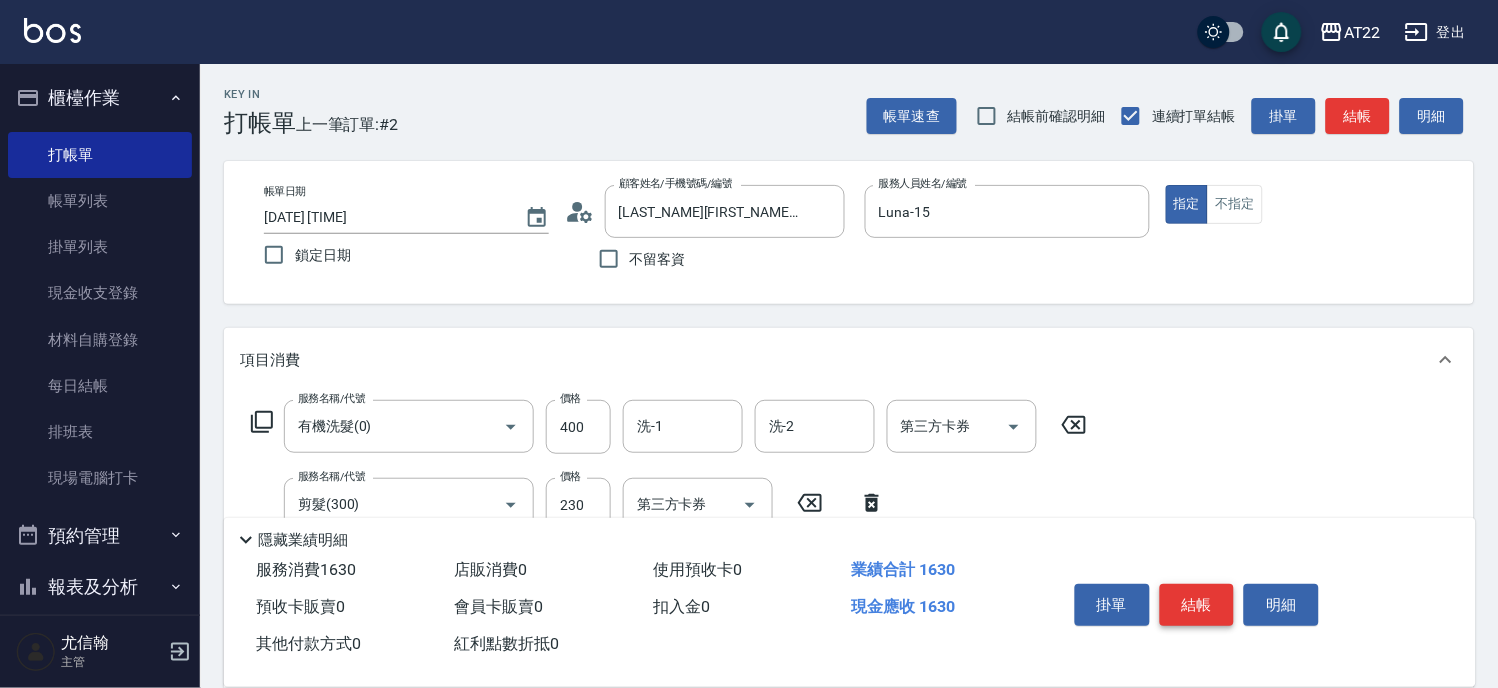 type on "毛流燙" 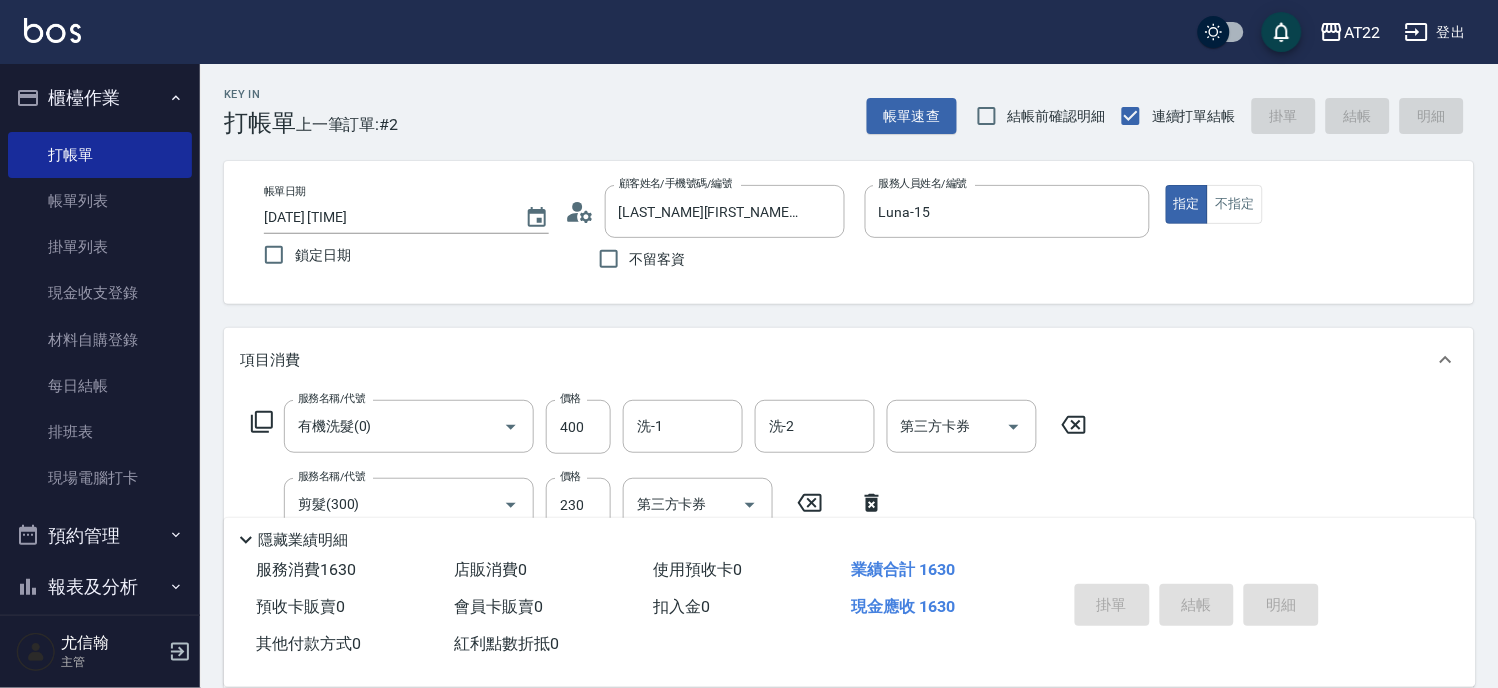 type on "[DATE] [TIME]" 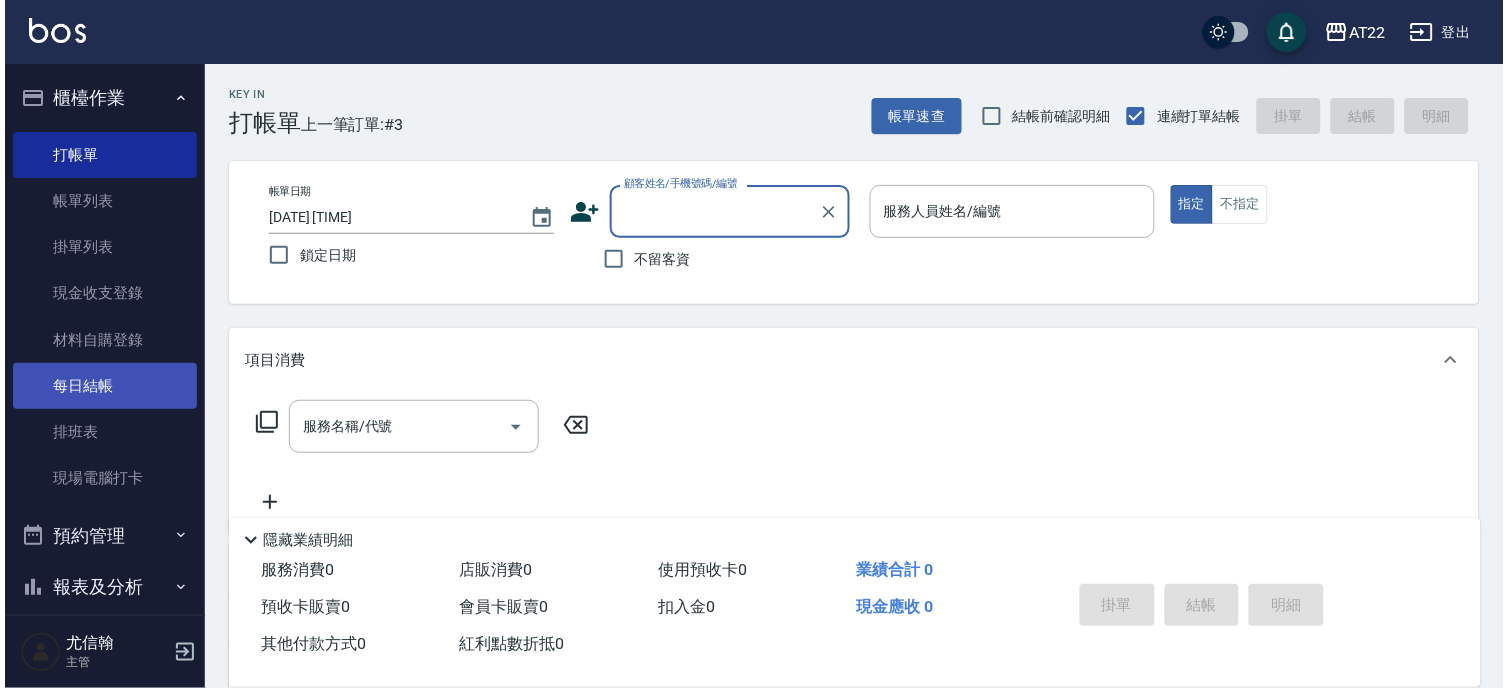 scroll, scrollTop: 333, scrollLeft: 0, axis: vertical 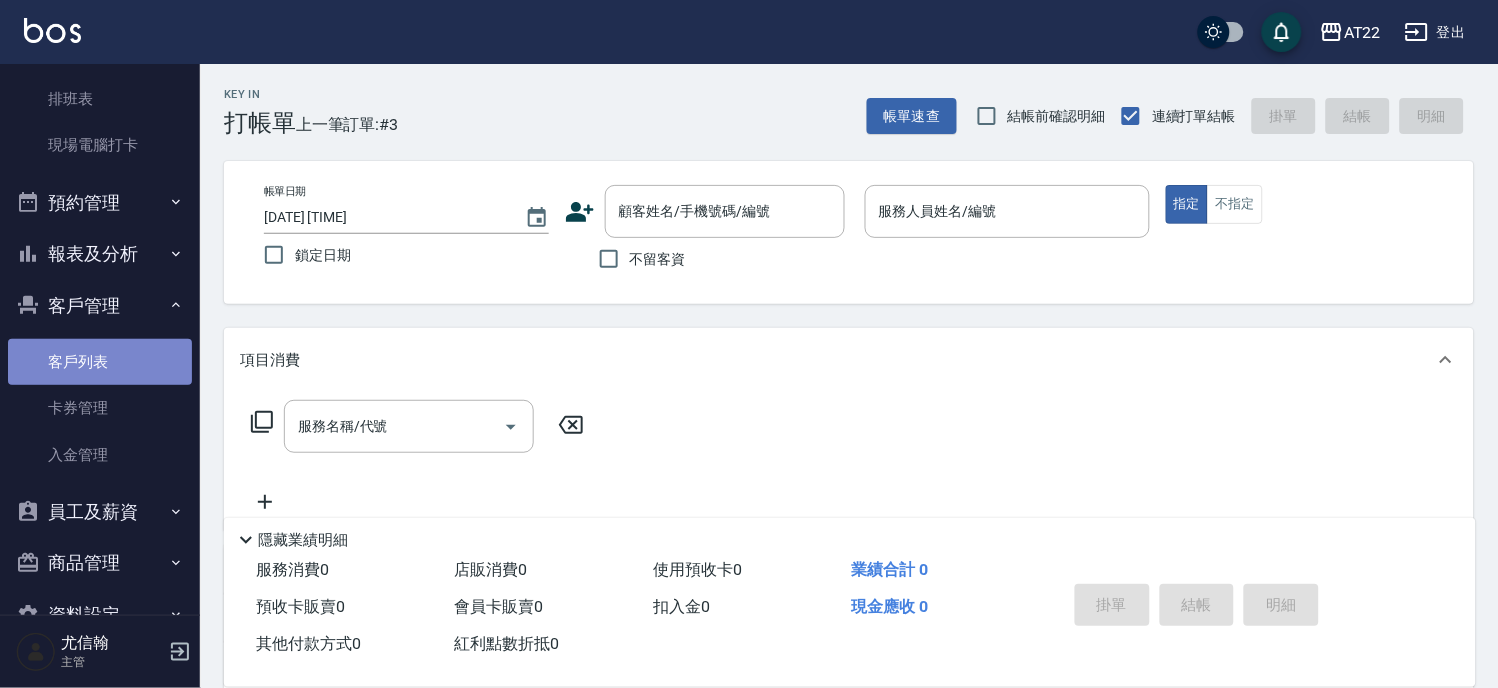 click on "客戶列表" at bounding box center (100, 362) 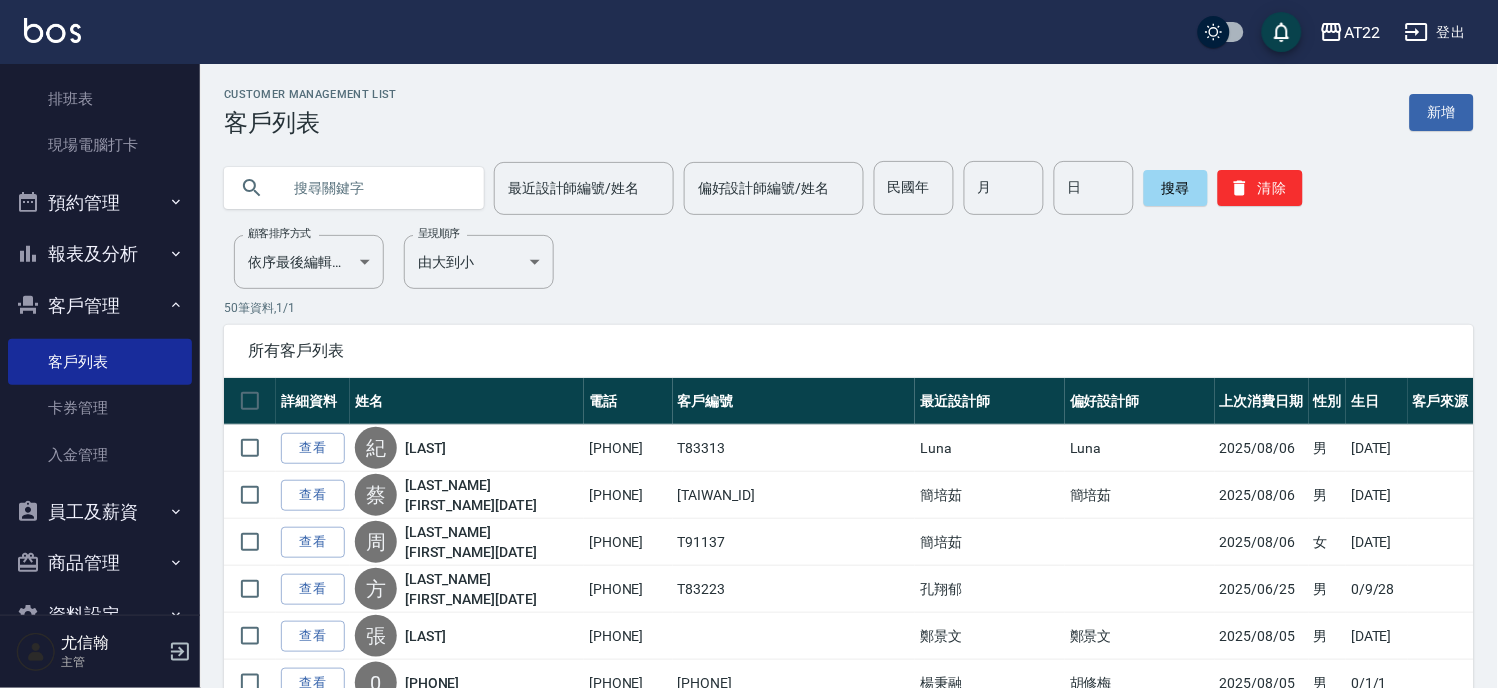 click at bounding box center (374, 188) 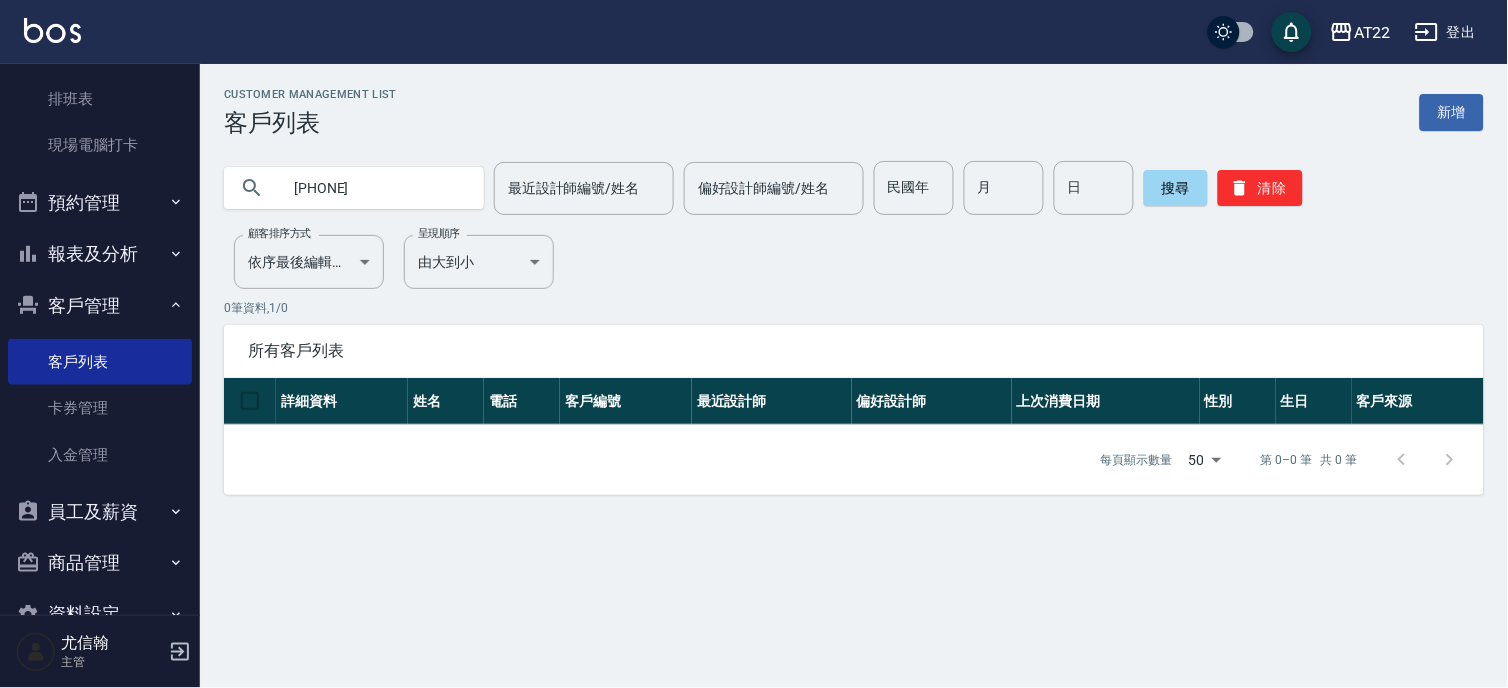 click on "[PHONE]" at bounding box center (374, 188) 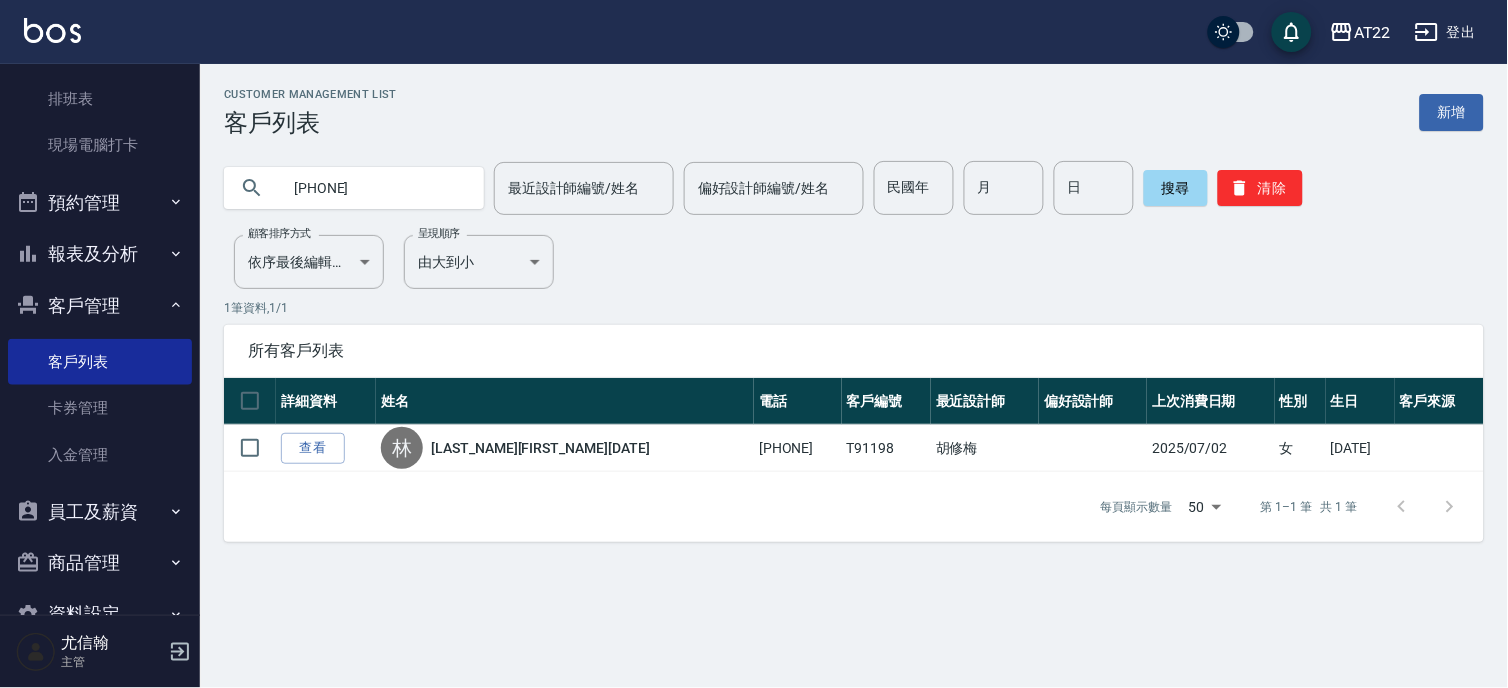 click on "[PHONE]" at bounding box center (374, 188) 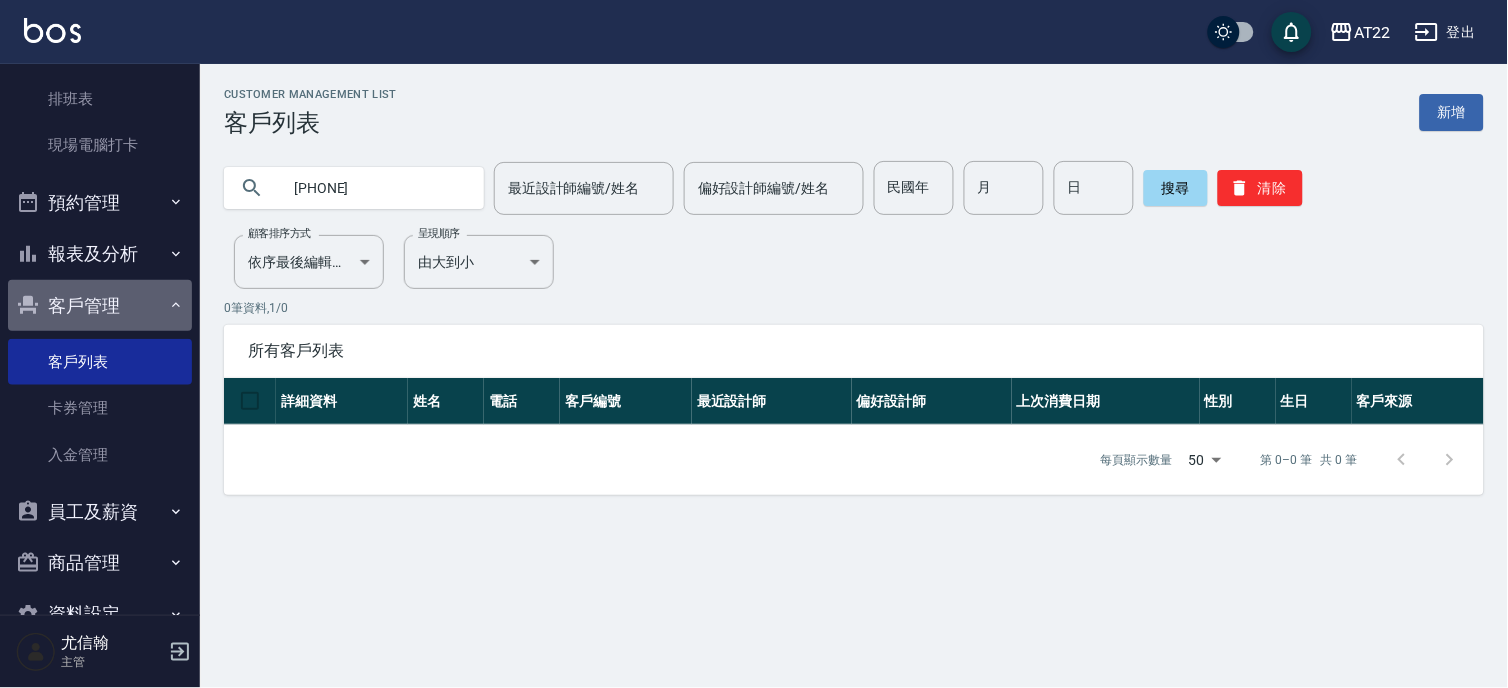 click on "客戶管理" at bounding box center (100, 306) 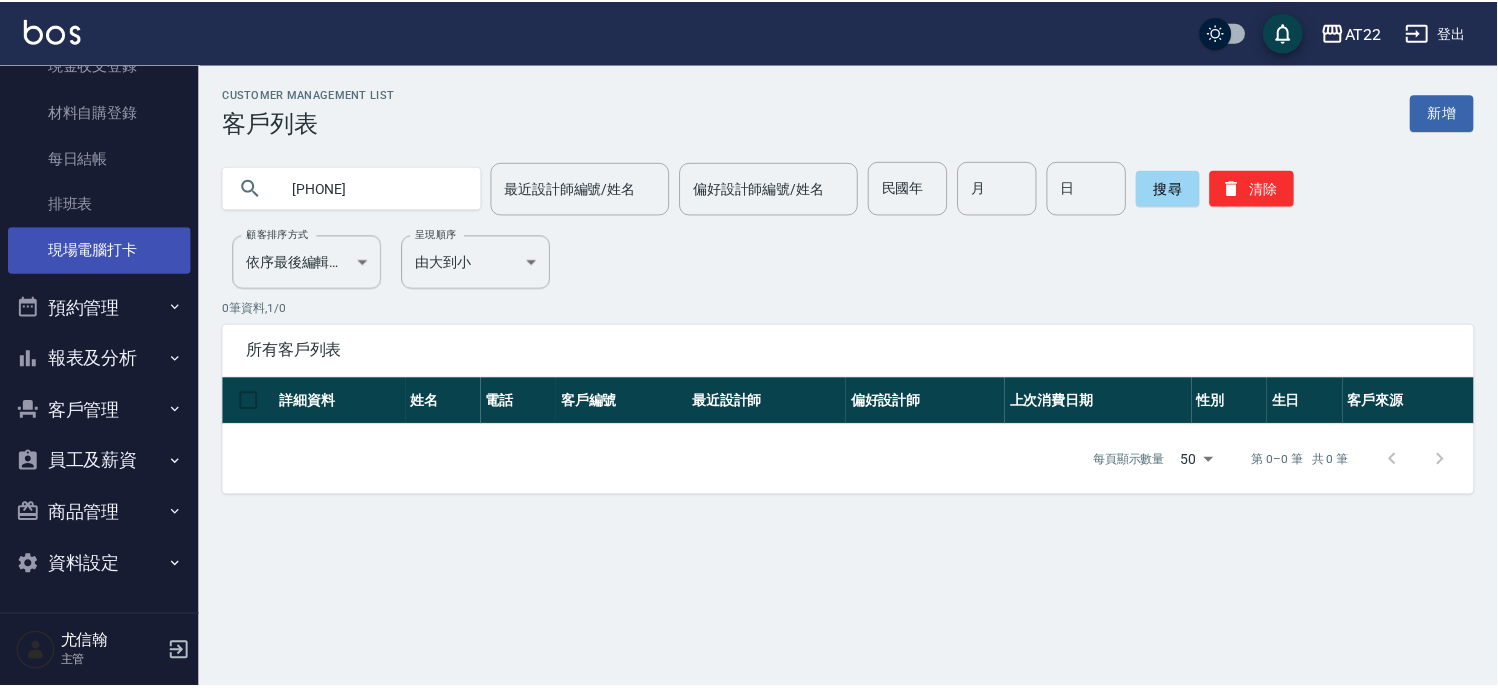 scroll, scrollTop: 226, scrollLeft: 0, axis: vertical 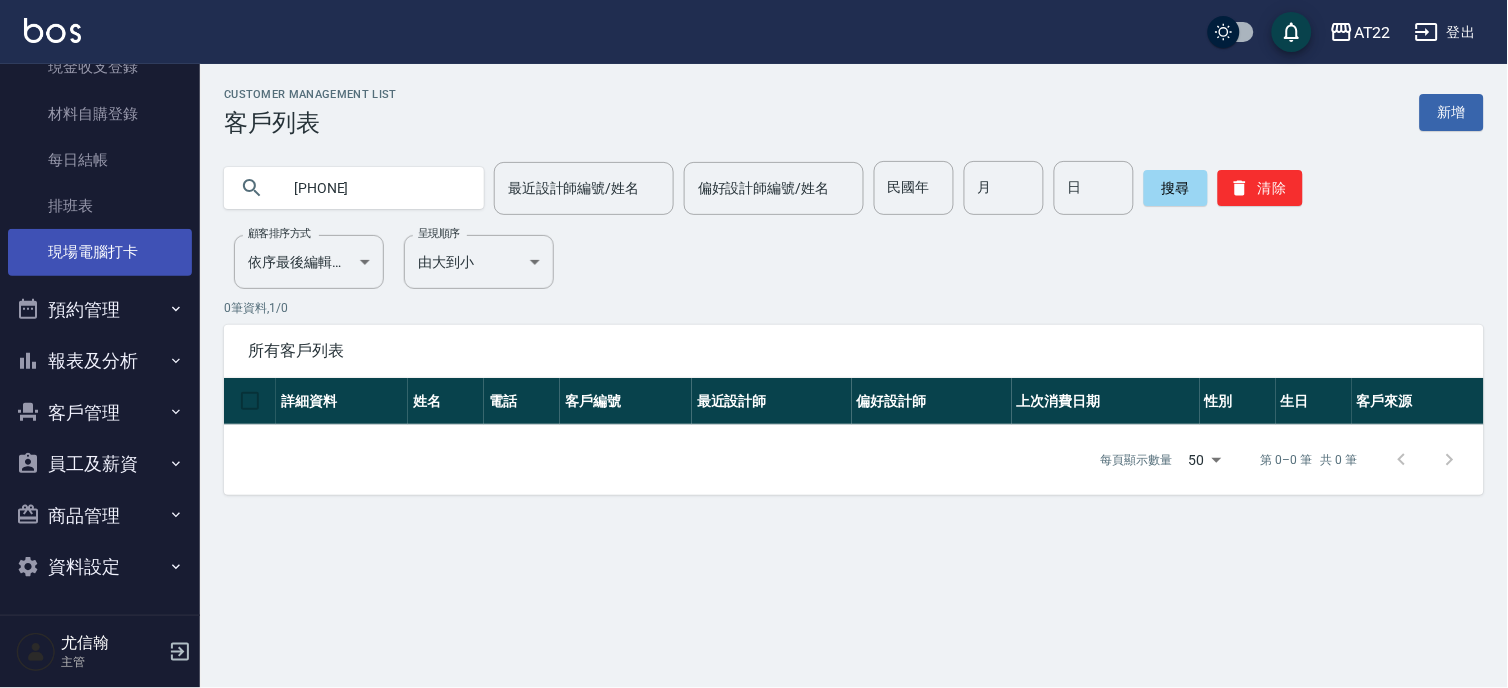 click on "現場電腦打卡" at bounding box center [100, 252] 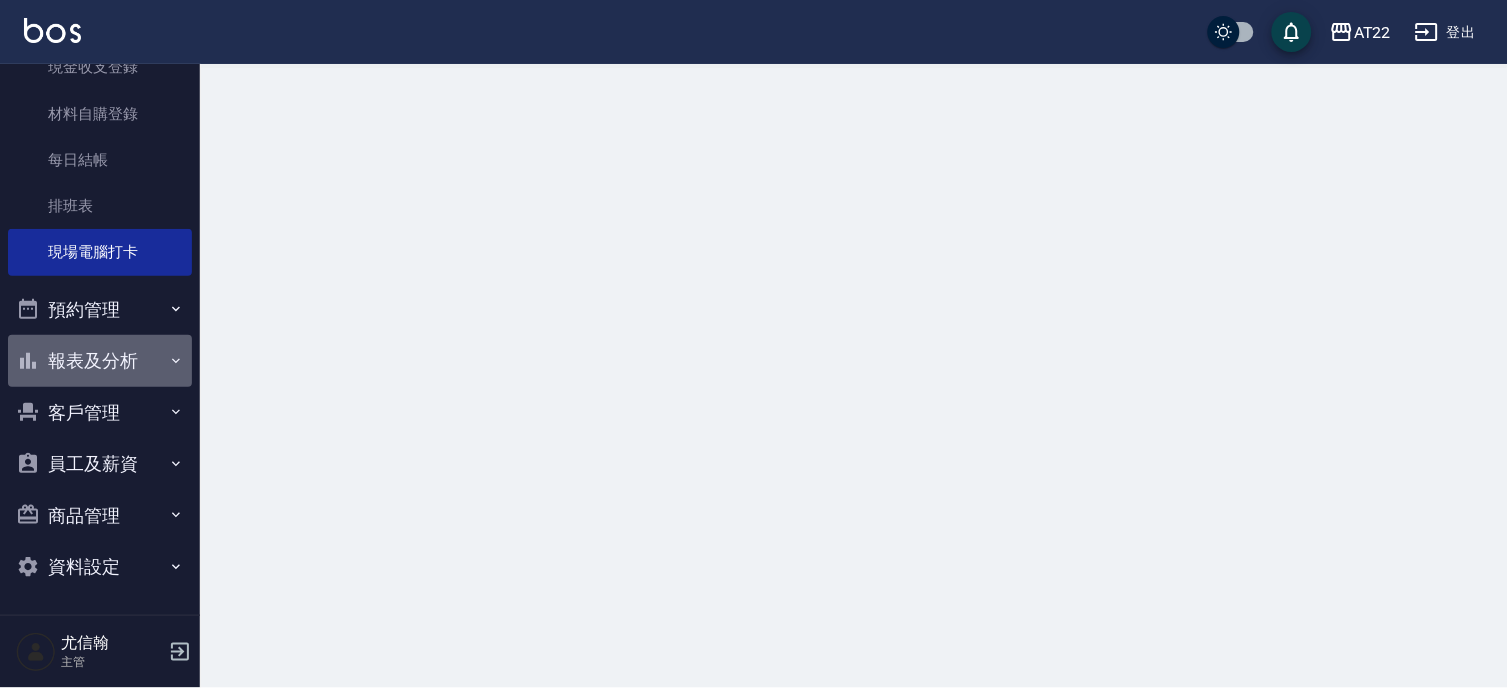 click on "報表及分析" at bounding box center (100, 361) 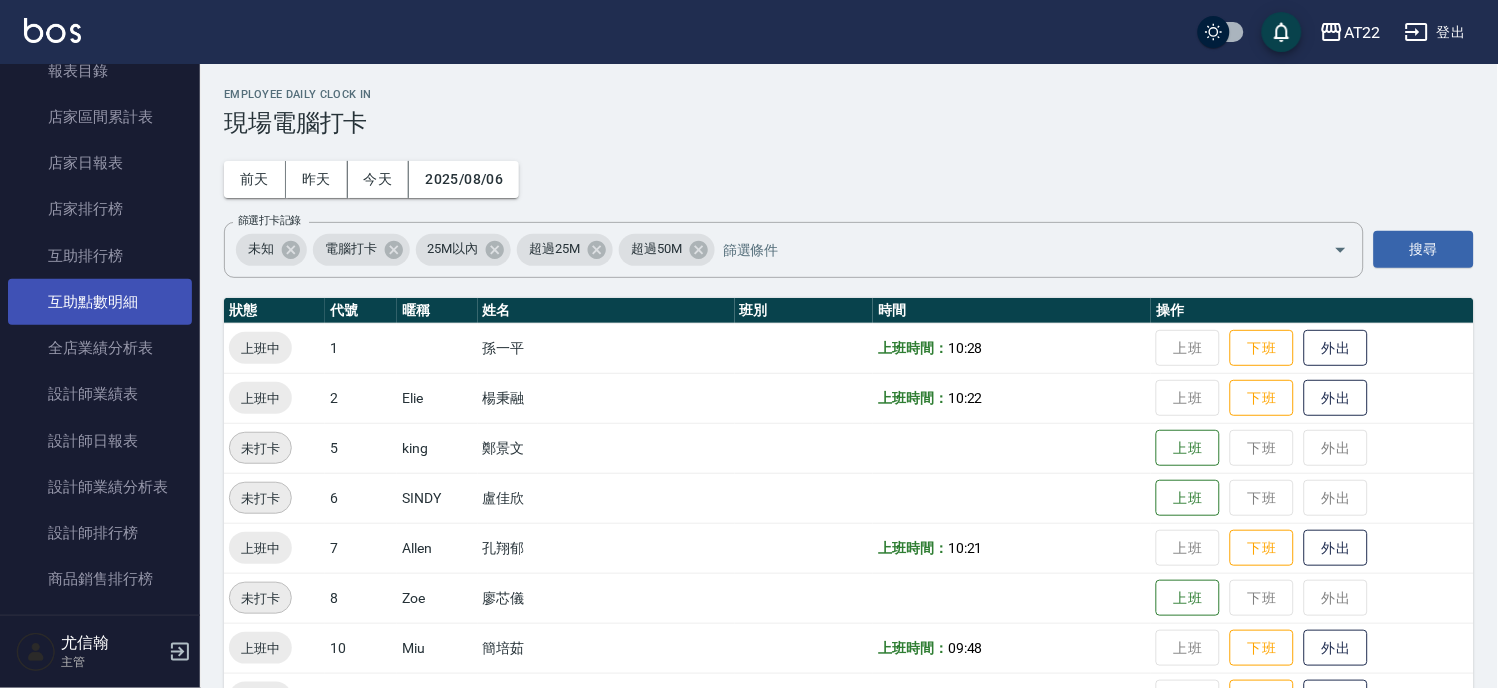 scroll, scrollTop: 671, scrollLeft: 0, axis: vertical 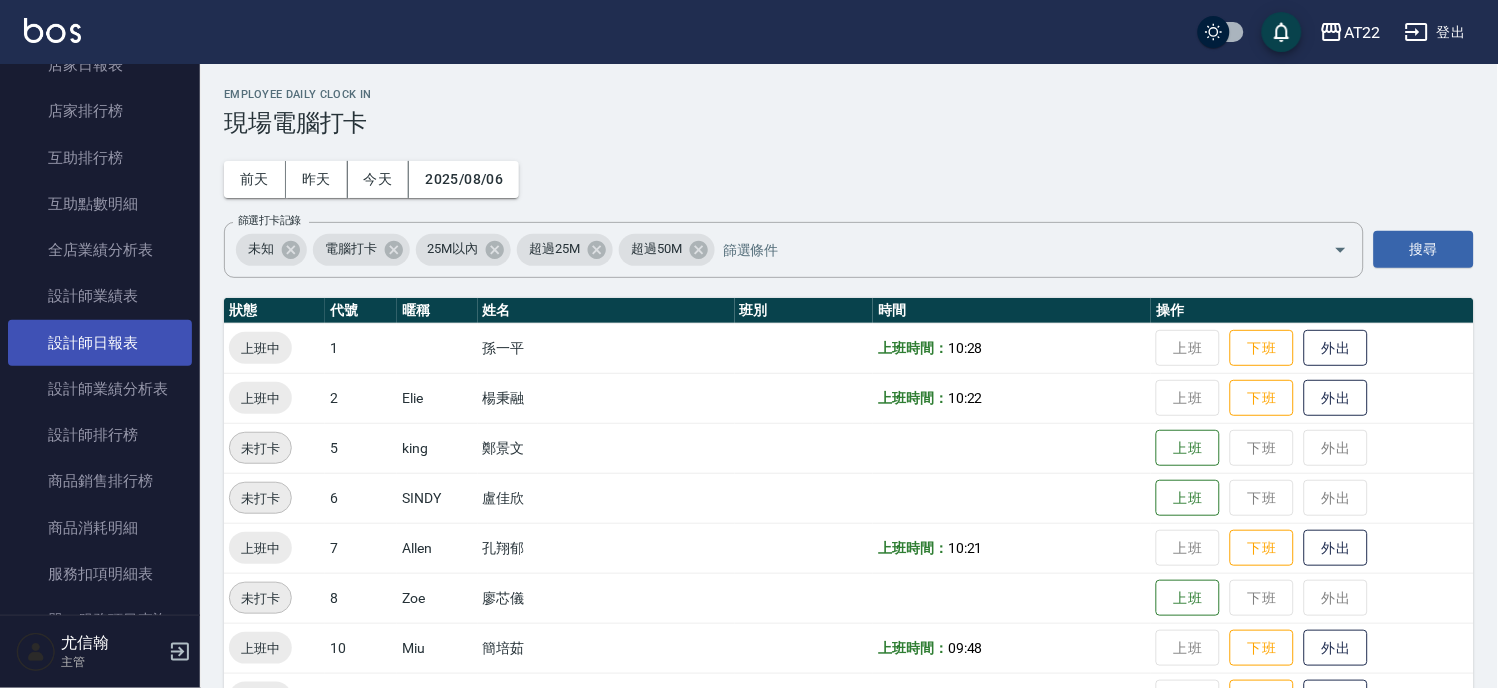 click on "設計師日報表" at bounding box center [100, 343] 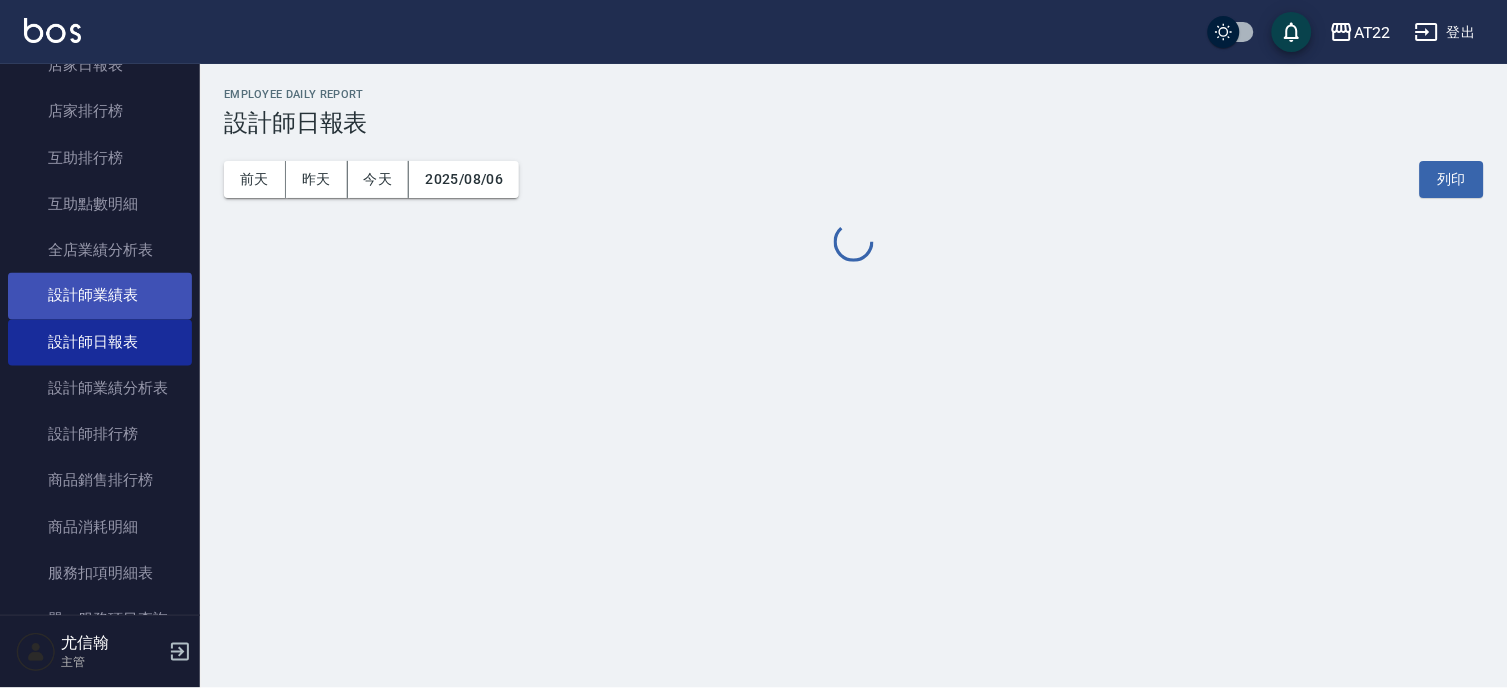 click on "設計師業績表" at bounding box center [100, 296] 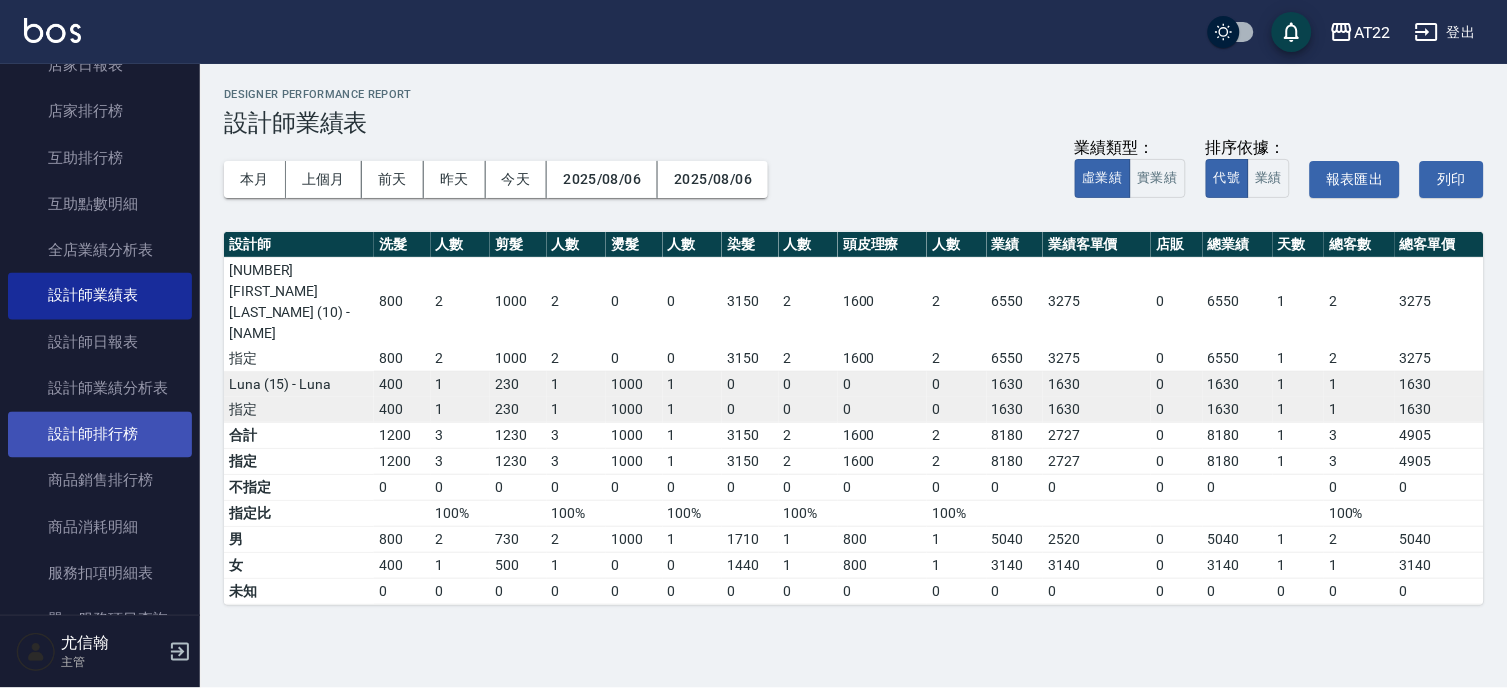 click on "設計師排行榜" at bounding box center [100, 435] 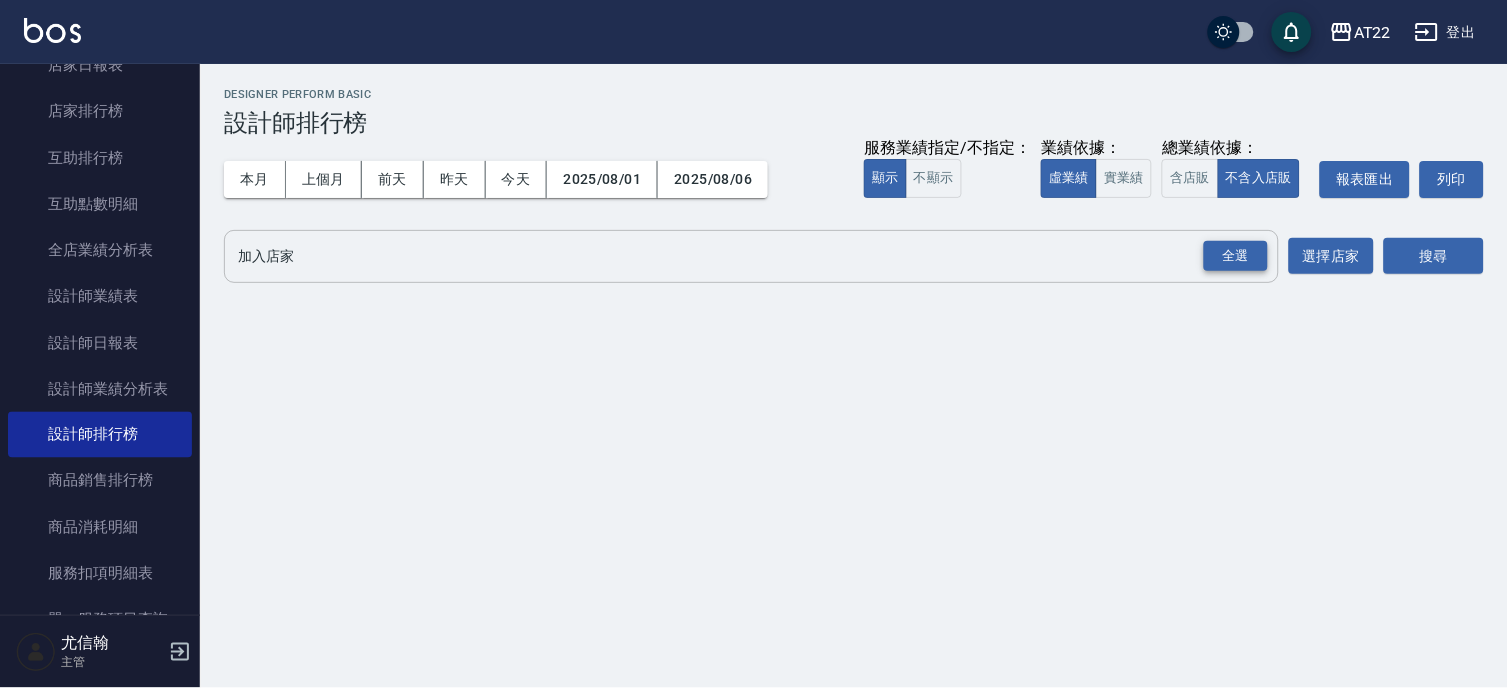 click on "全選" at bounding box center [1236, 256] 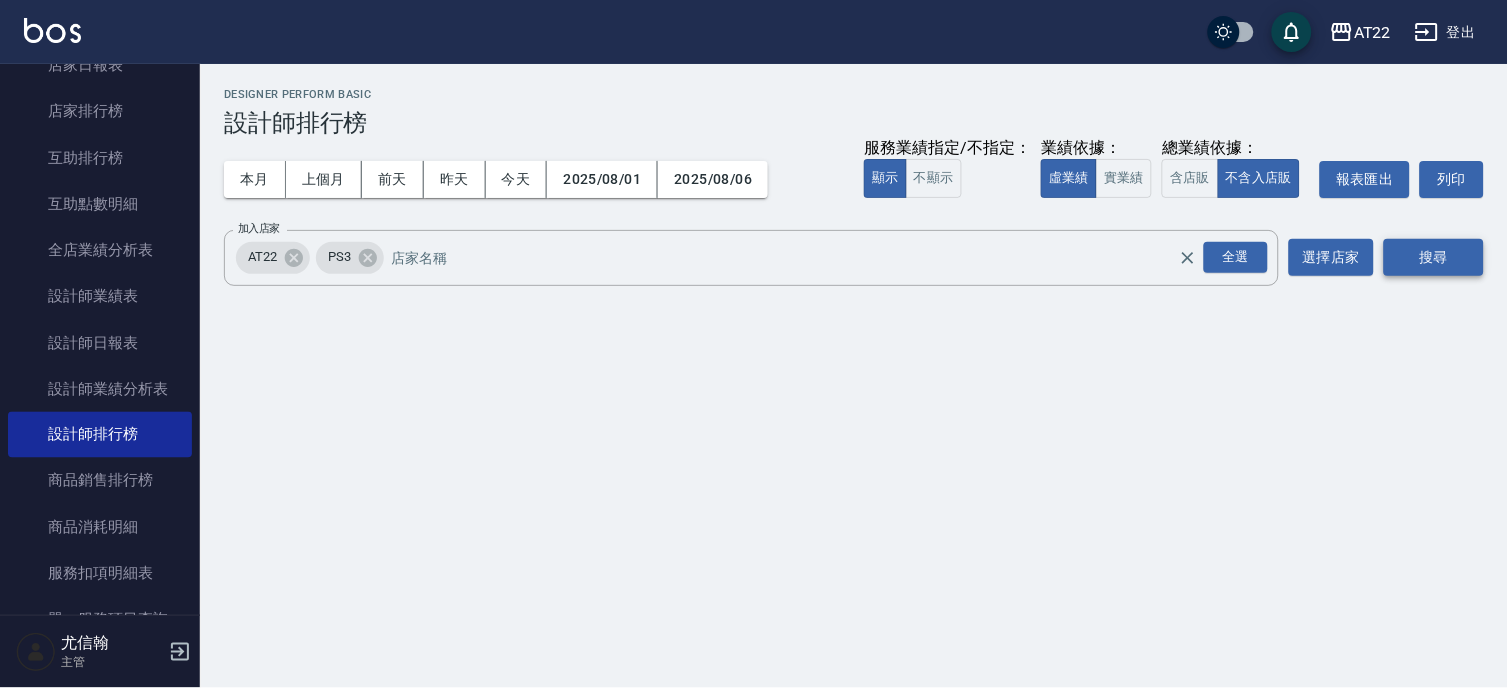 click on "搜尋" at bounding box center (1434, 257) 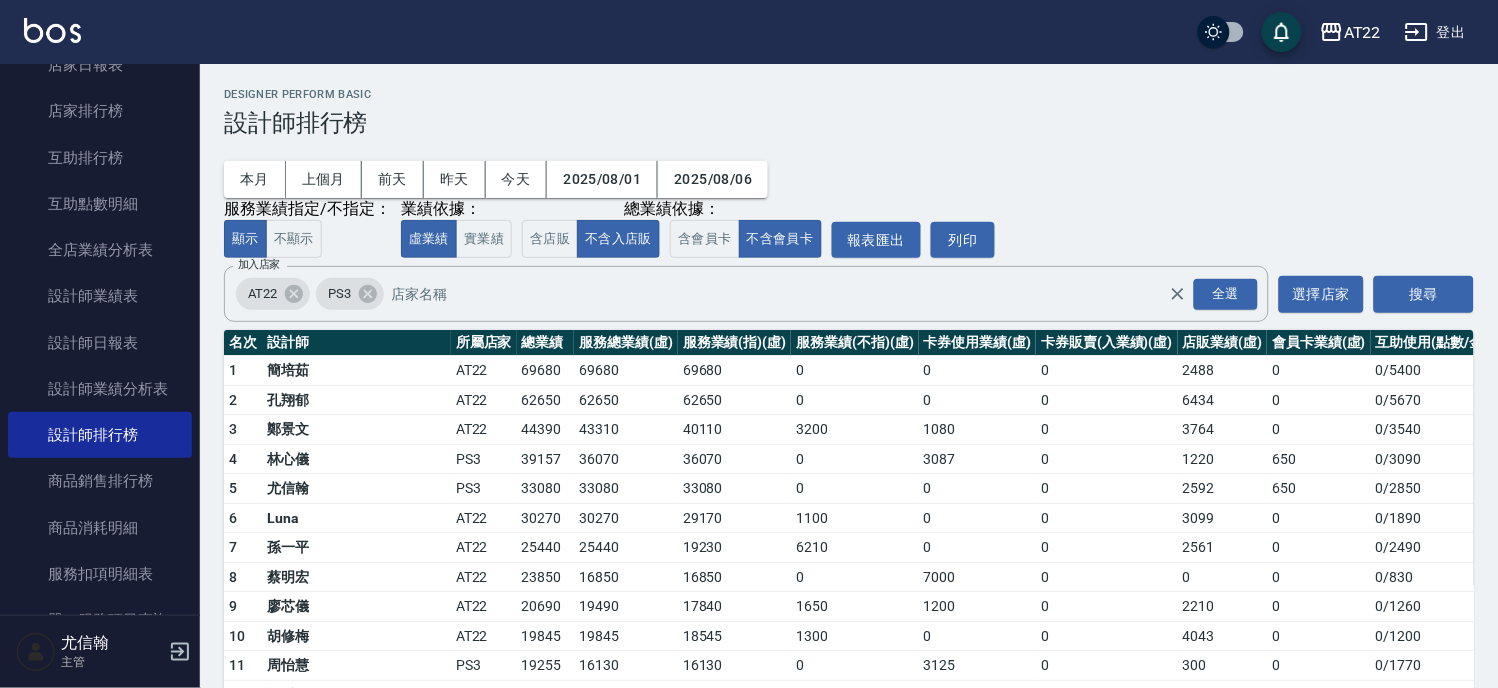 click on "本月 上個月 前天 昨天 今天 [DATE] [DATE] 服務業績指定/不指定： 顯示 不顯示 業績依據： 虛業績 實業績 總業績依據： 含店販 不含入店販 含會員卡 不含會員卡 報表匯出 列印" at bounding box center (849, 197) 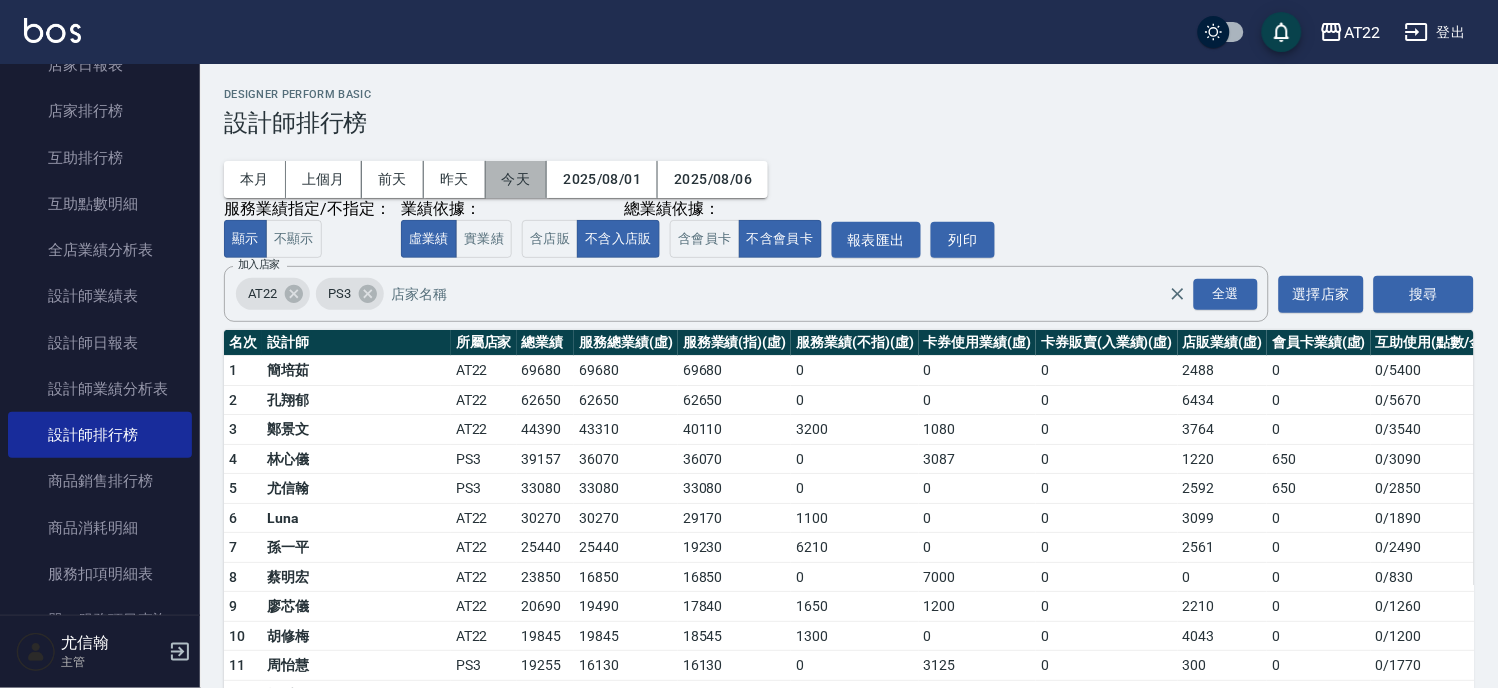 click on "今天" at bounding box center [517, 179] 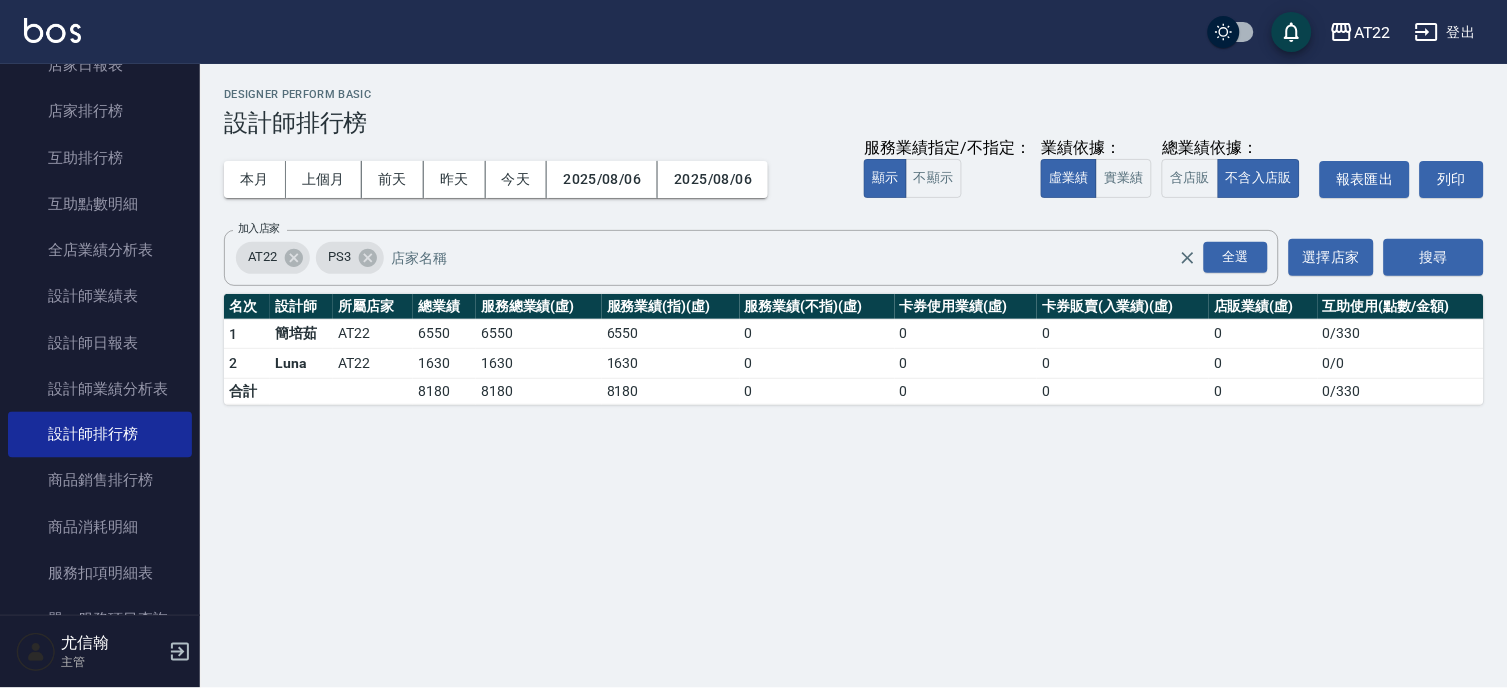 click on "本月 上個月 前天 昨天 今天 [DATE] [DATE] 服務業績指定/不指定： 顯示 不顯示 業績依據： 虛業績 實業績 總業績依據： 含店販 不含入店販 報表匯出 列印" at bounding box center (854, 179) 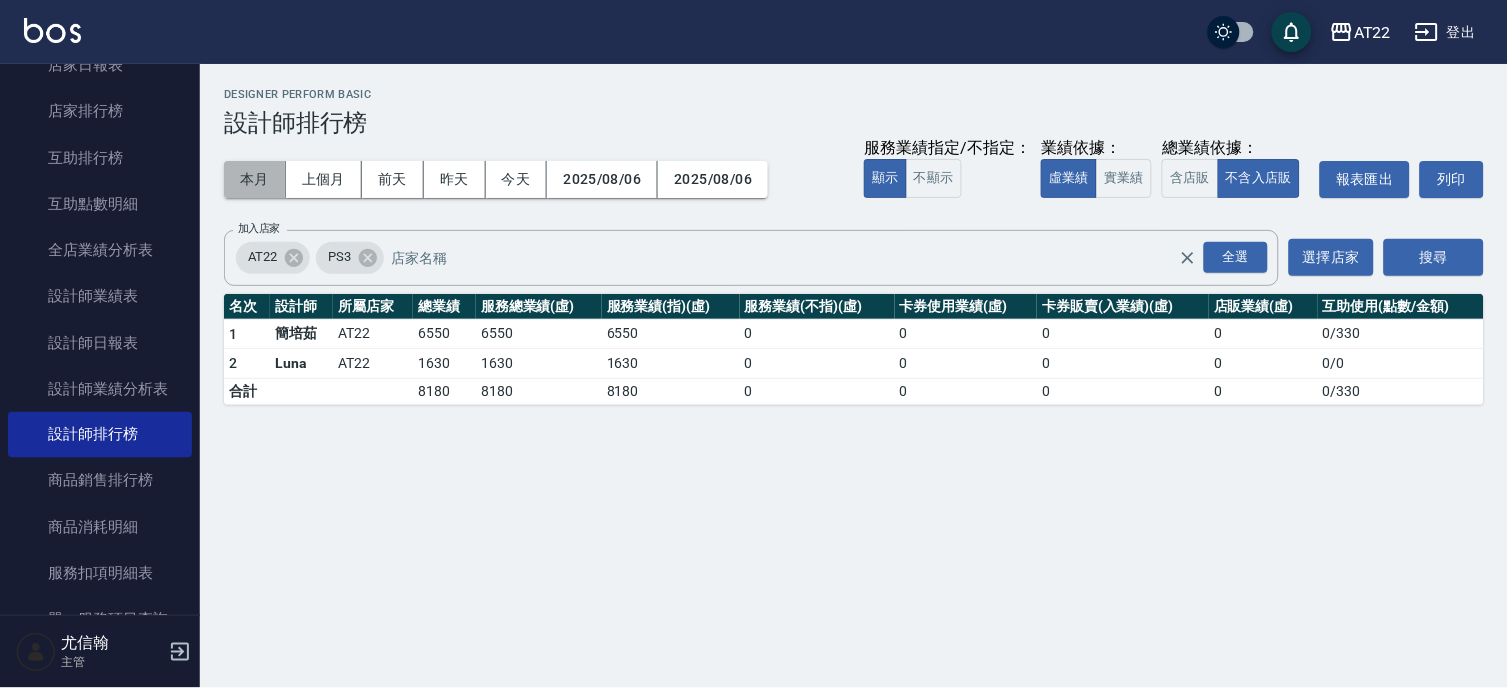 click on "本月" at bounding box center [255, 179] 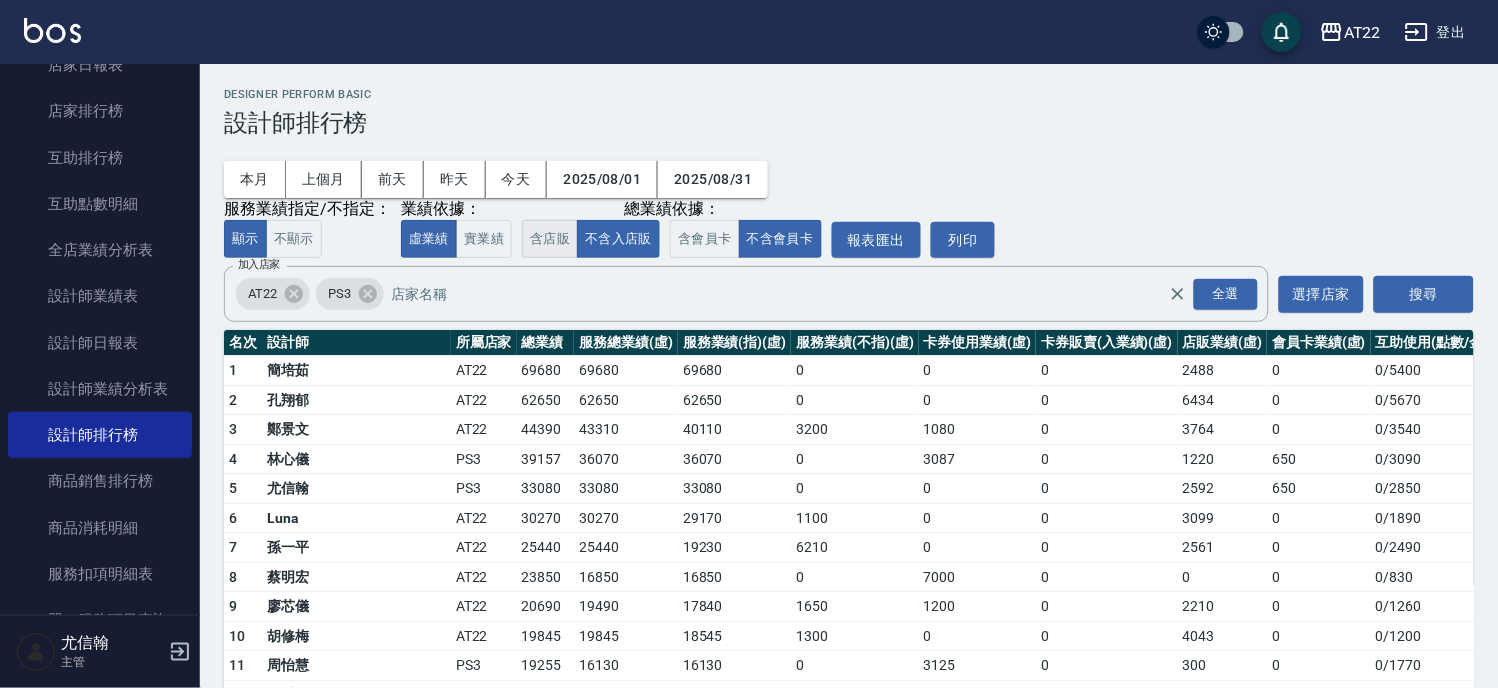 click on "含店販" at bounding box center [550, 239] 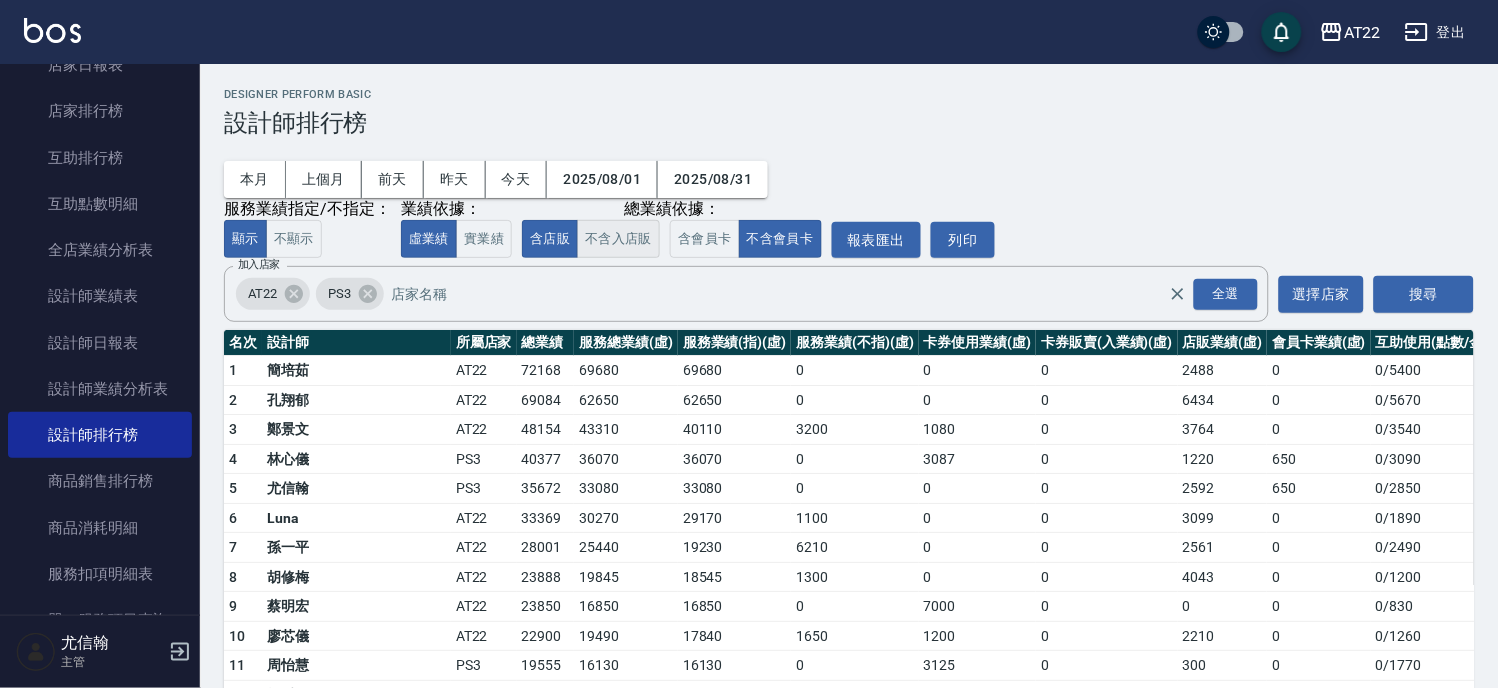 click on "不含入店販" at bounding box center [618, 239] 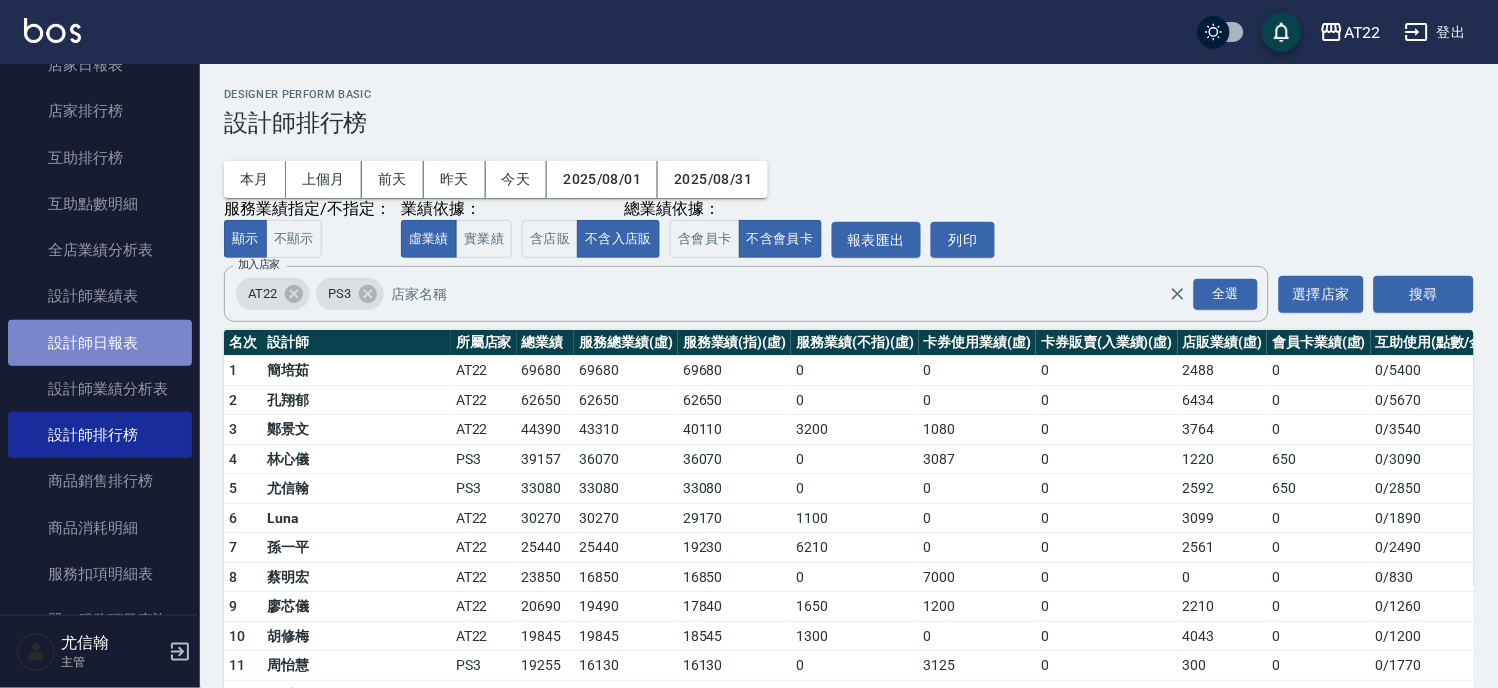 click on "設計師日報表" at bounding box center [100, 343] 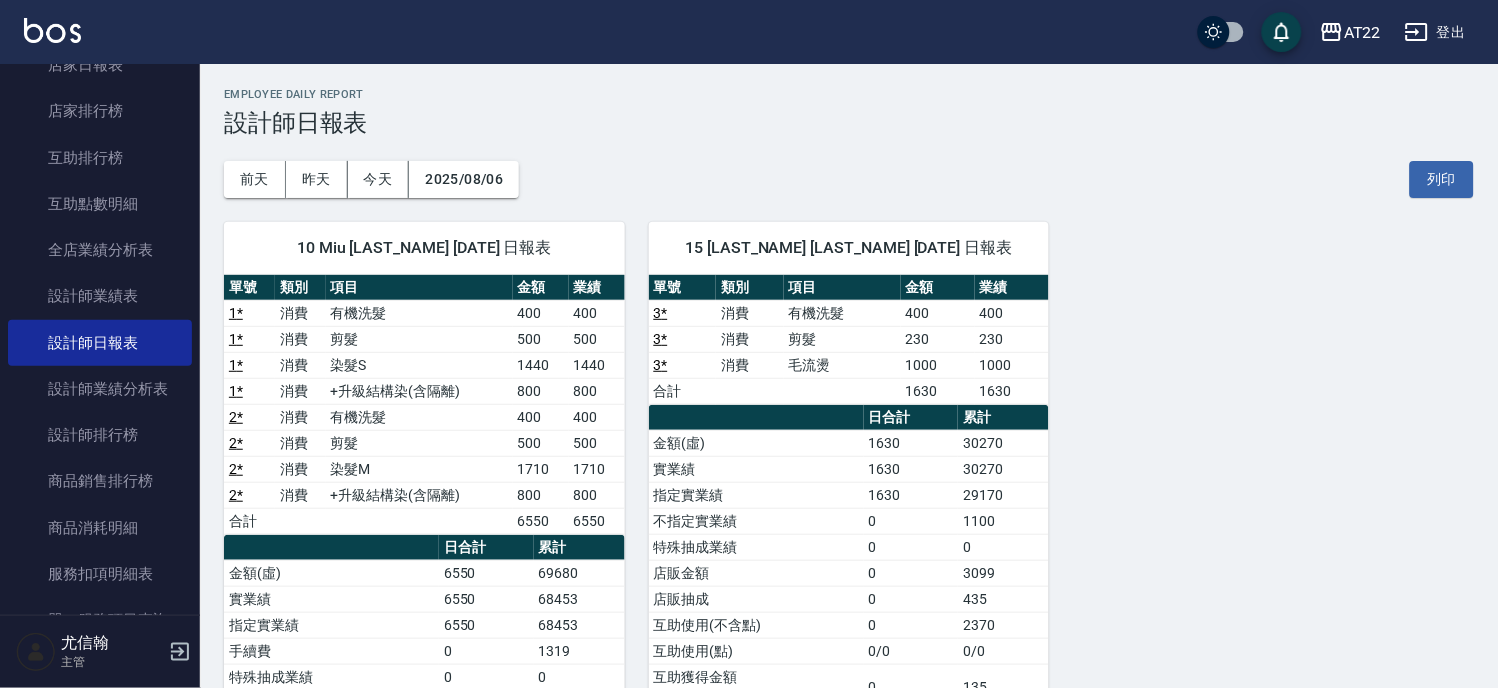 scroll, scrollTop: 11, scrollLeft: 0, axis: vertical 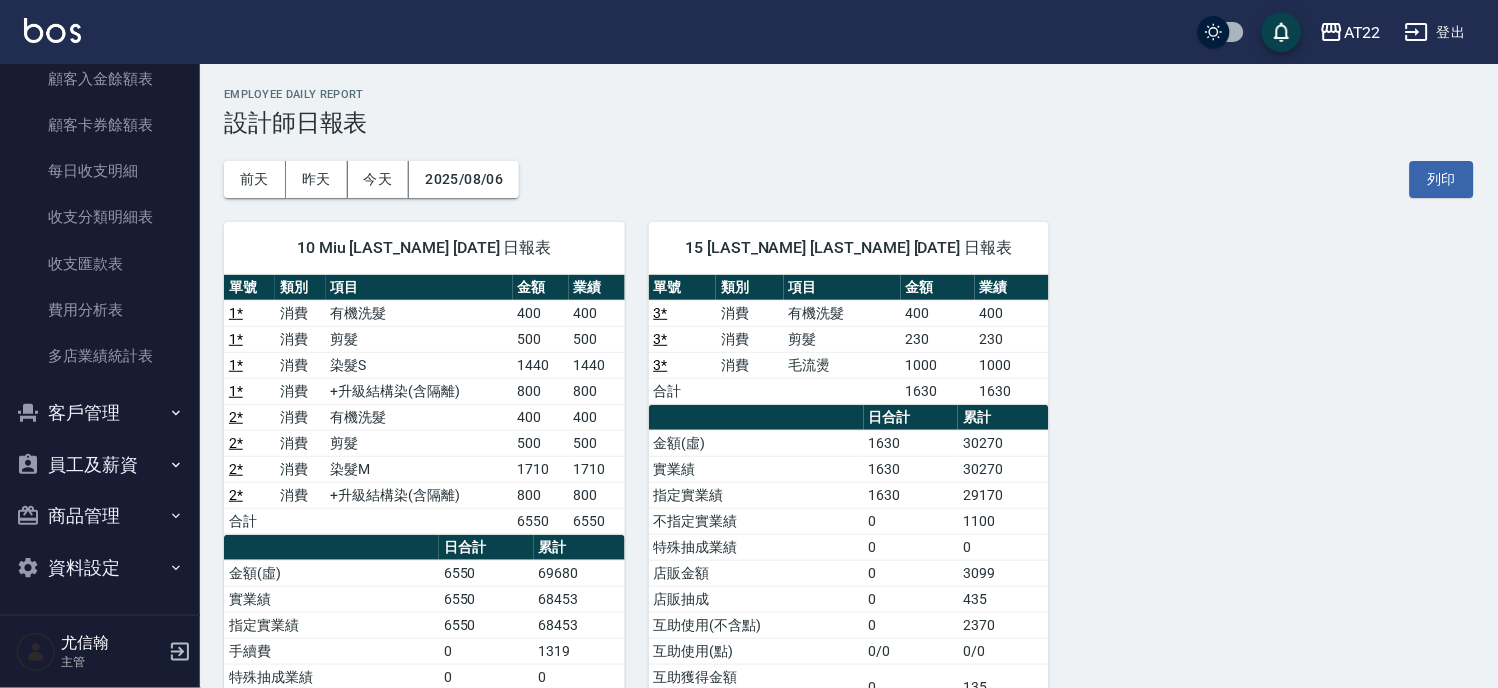 click on "客戶管理" at bounding box center (100, 413) 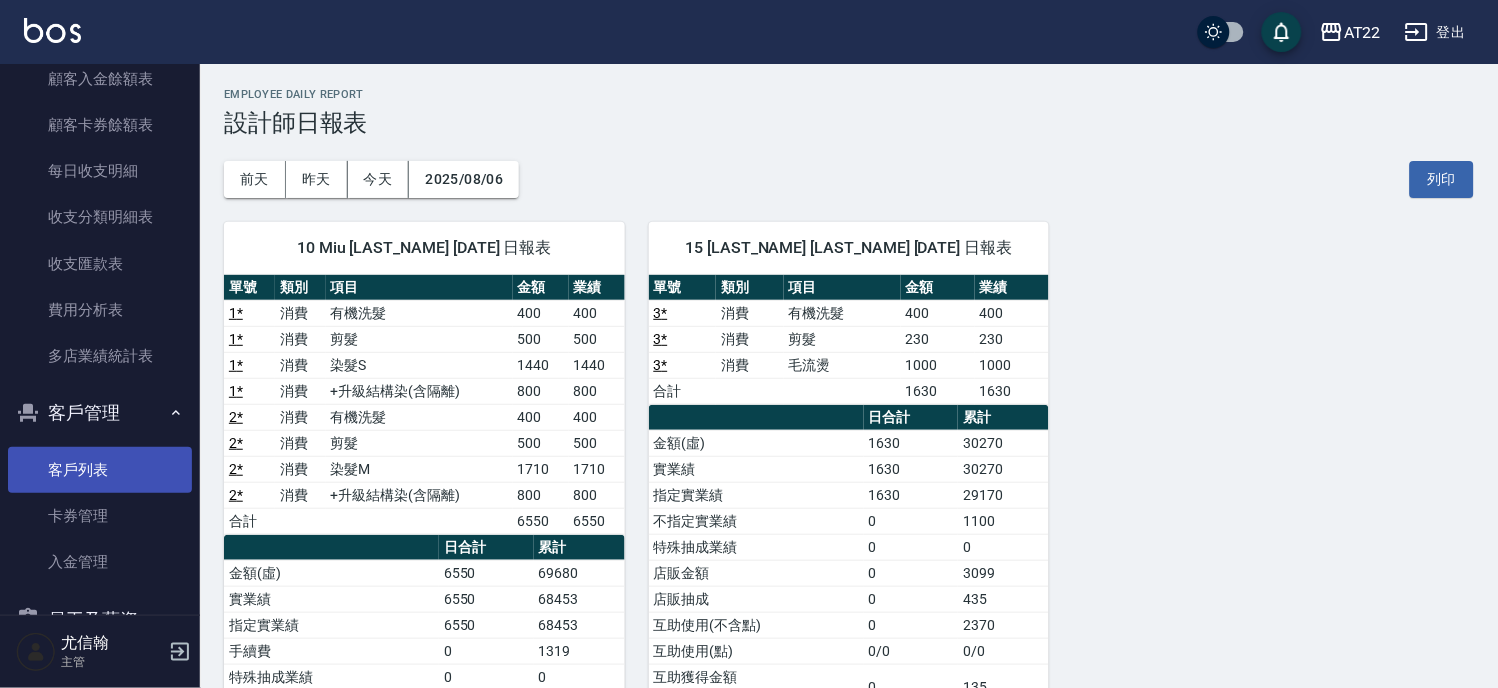 click on "客戶列表" at bounding box center [100, 470] 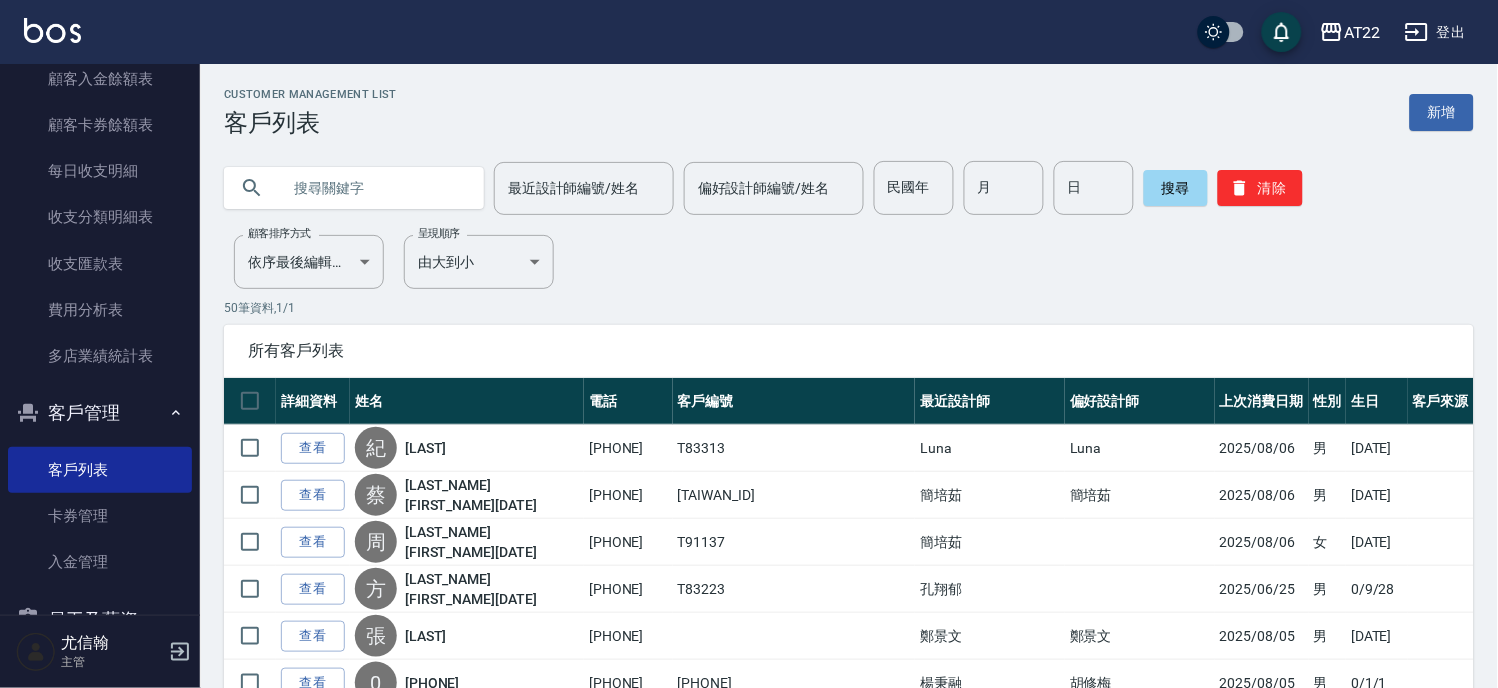 click at bounding box center (374, 188) 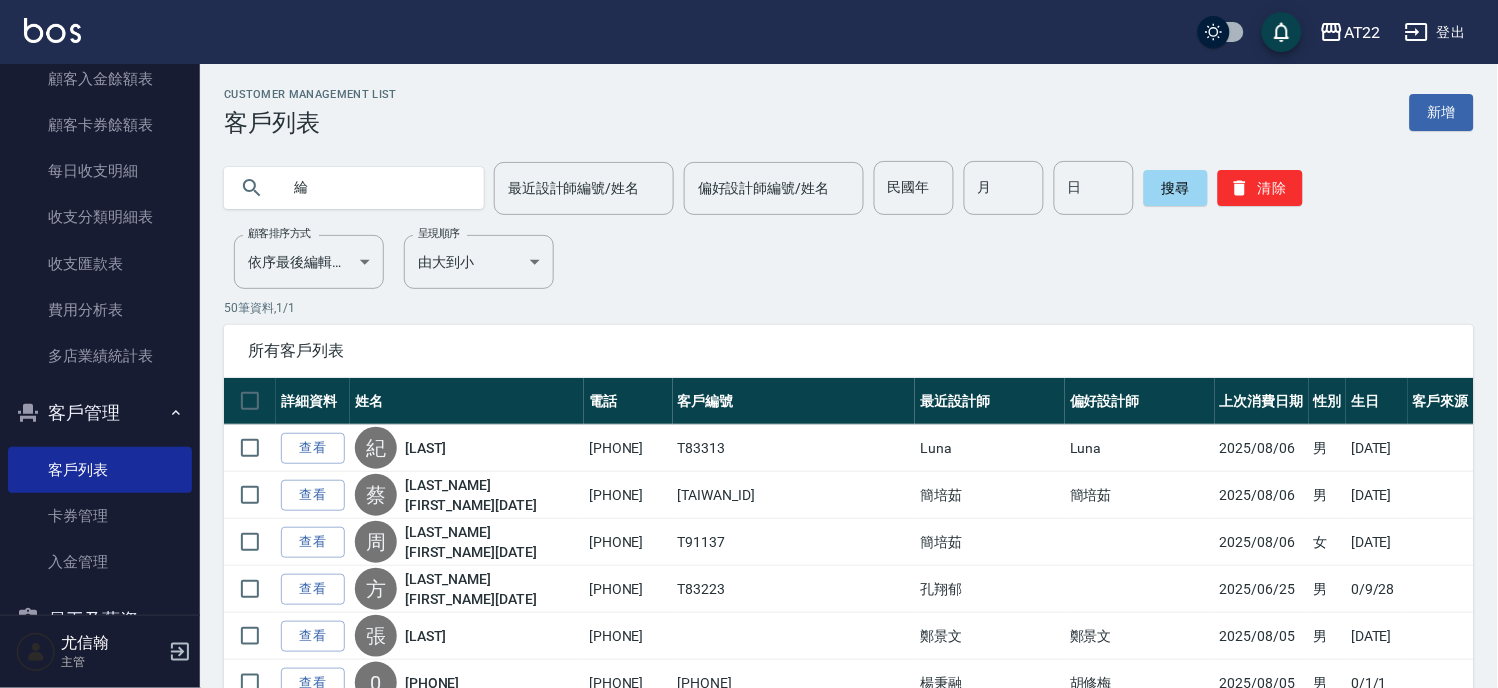 type on "綸" 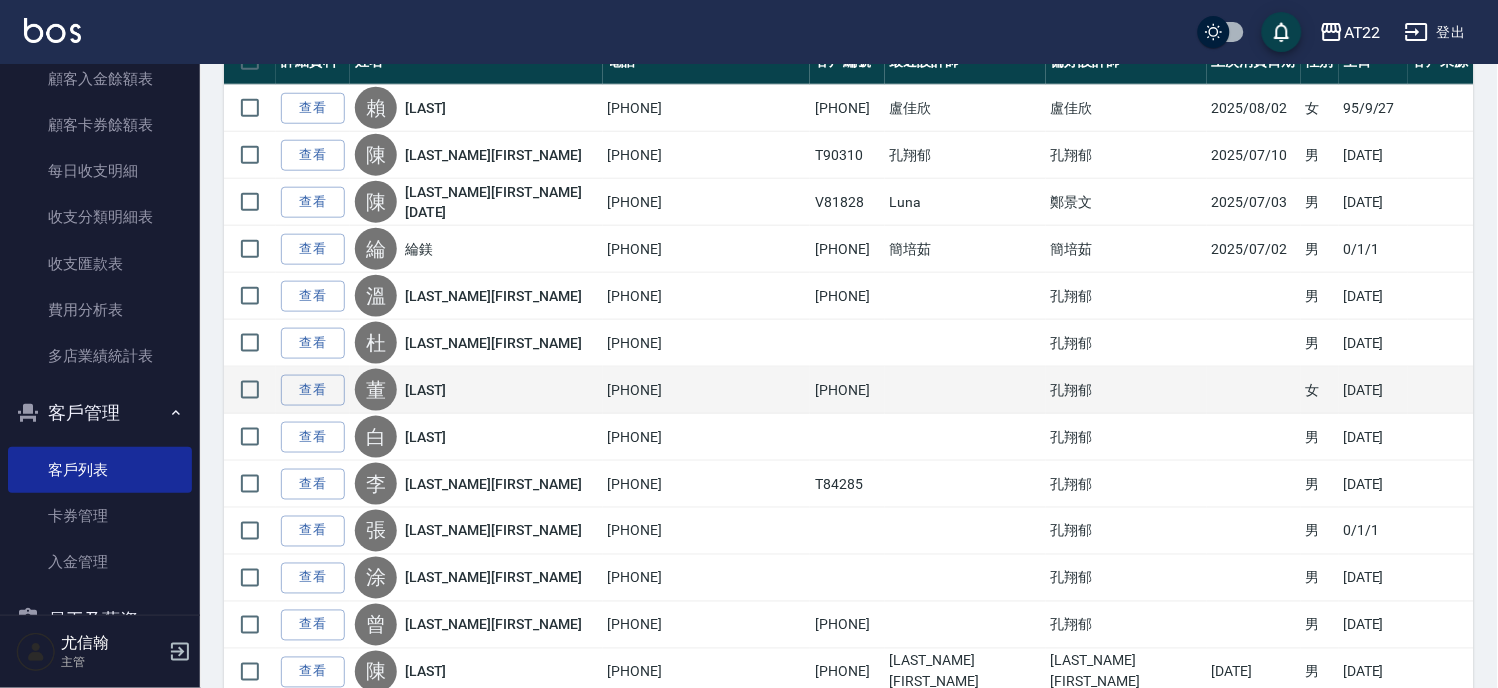 scroll, scrollTop: 333, scrollLeft: 0, axis: vertical 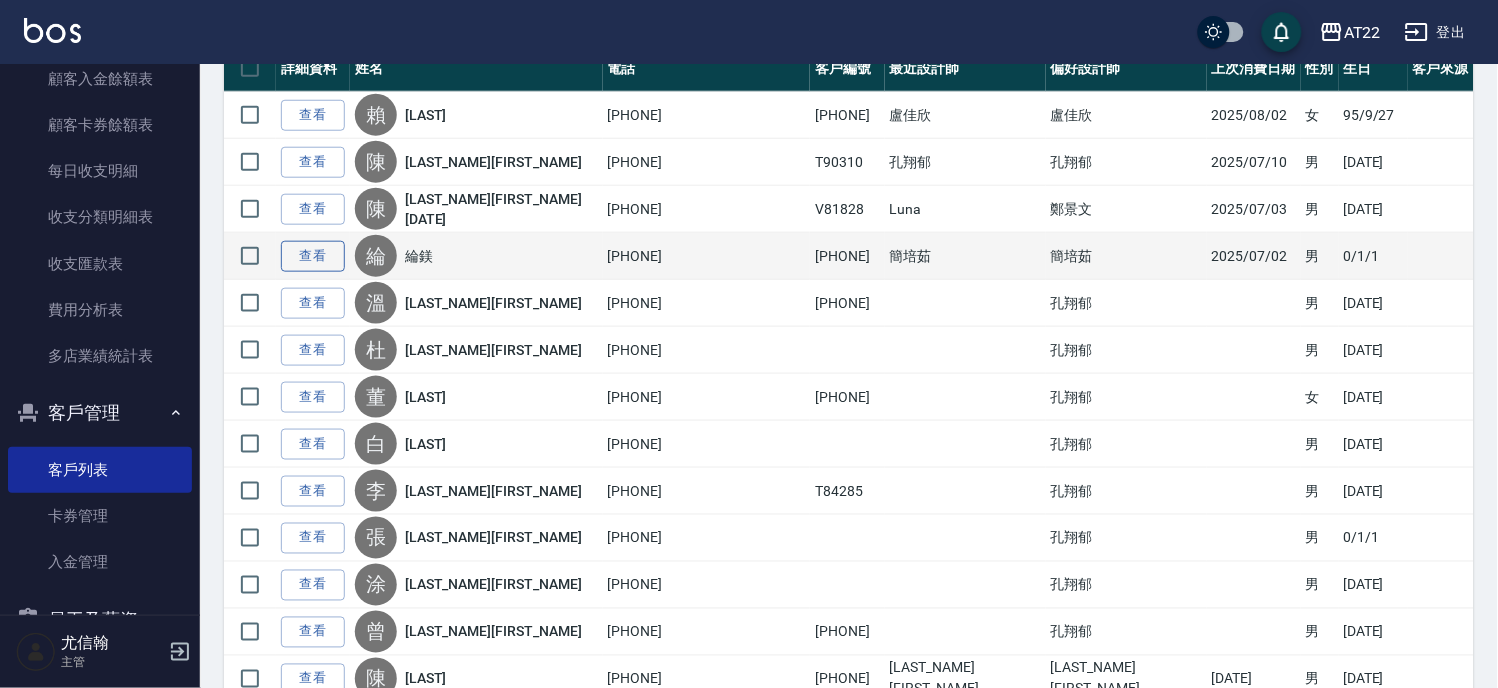 click on "查看" at bounding box center [313, 256] 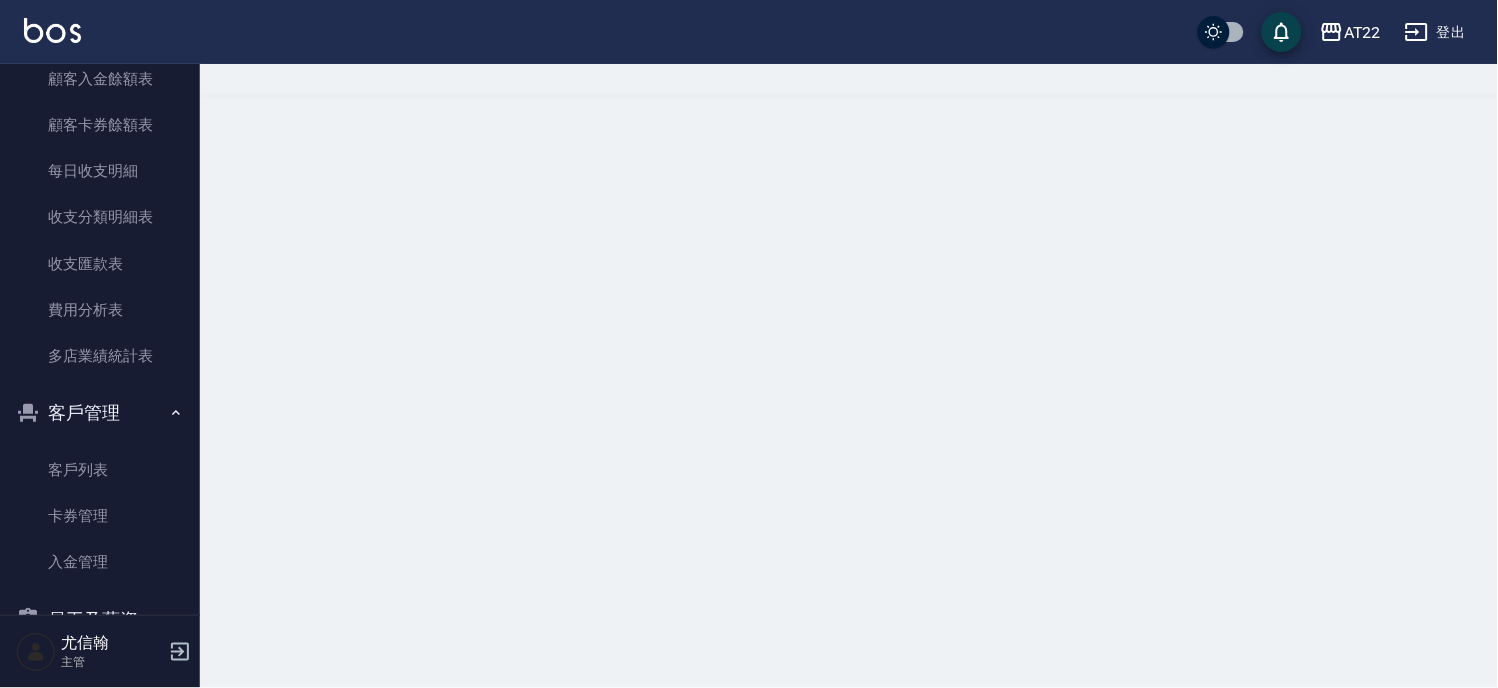scroll, scrollTop: 0, scrollLeft: 0, axis: both 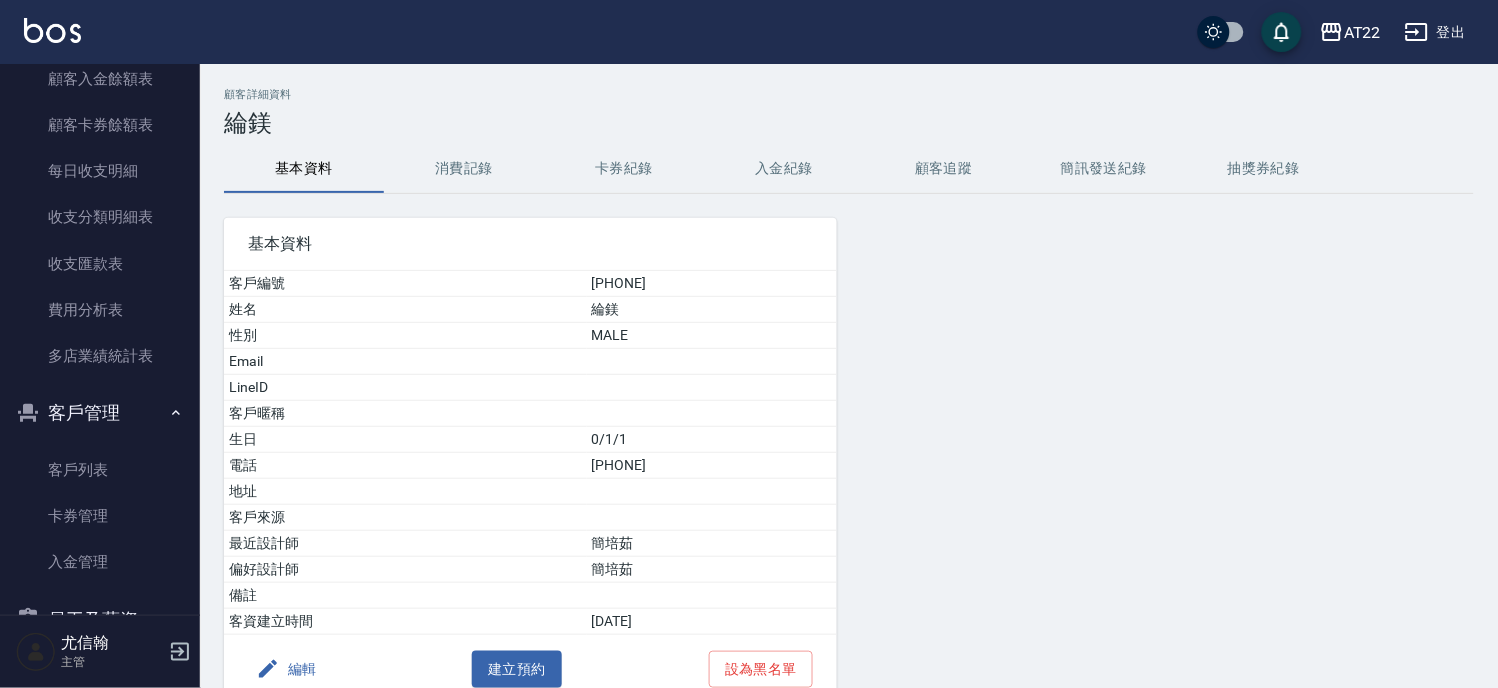 click on "消費記錄" at bounding box center [464, 169] 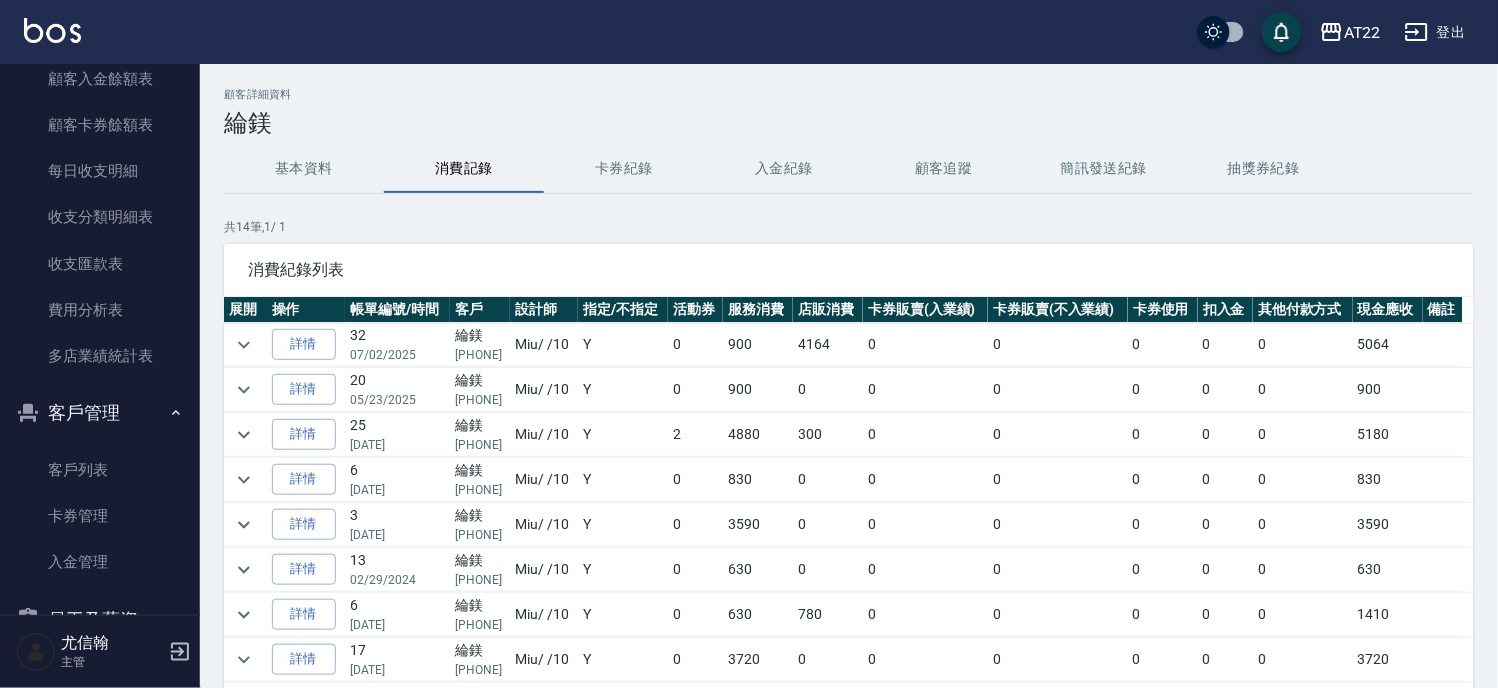 click on "基本資料" at bounding box center (304, 169) 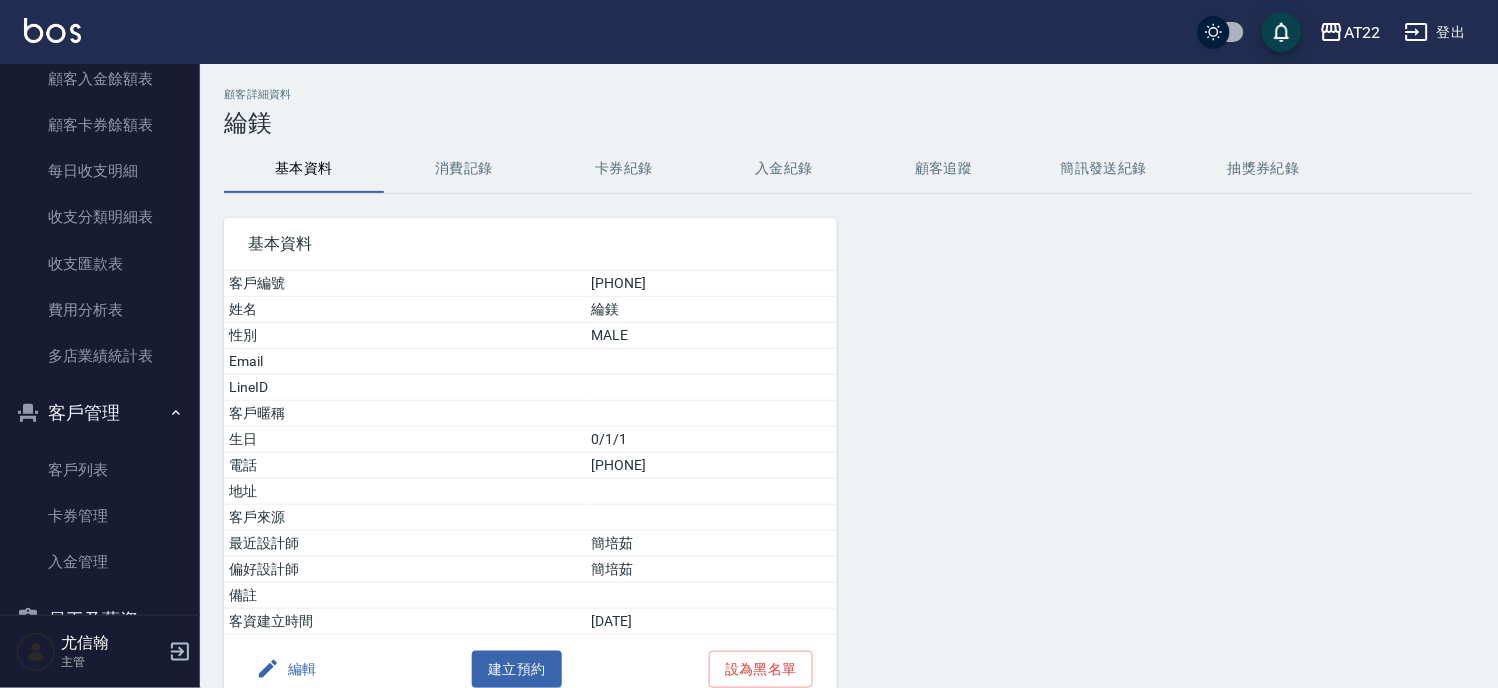 click on "消費記錄" at bounding box center [464, 169] 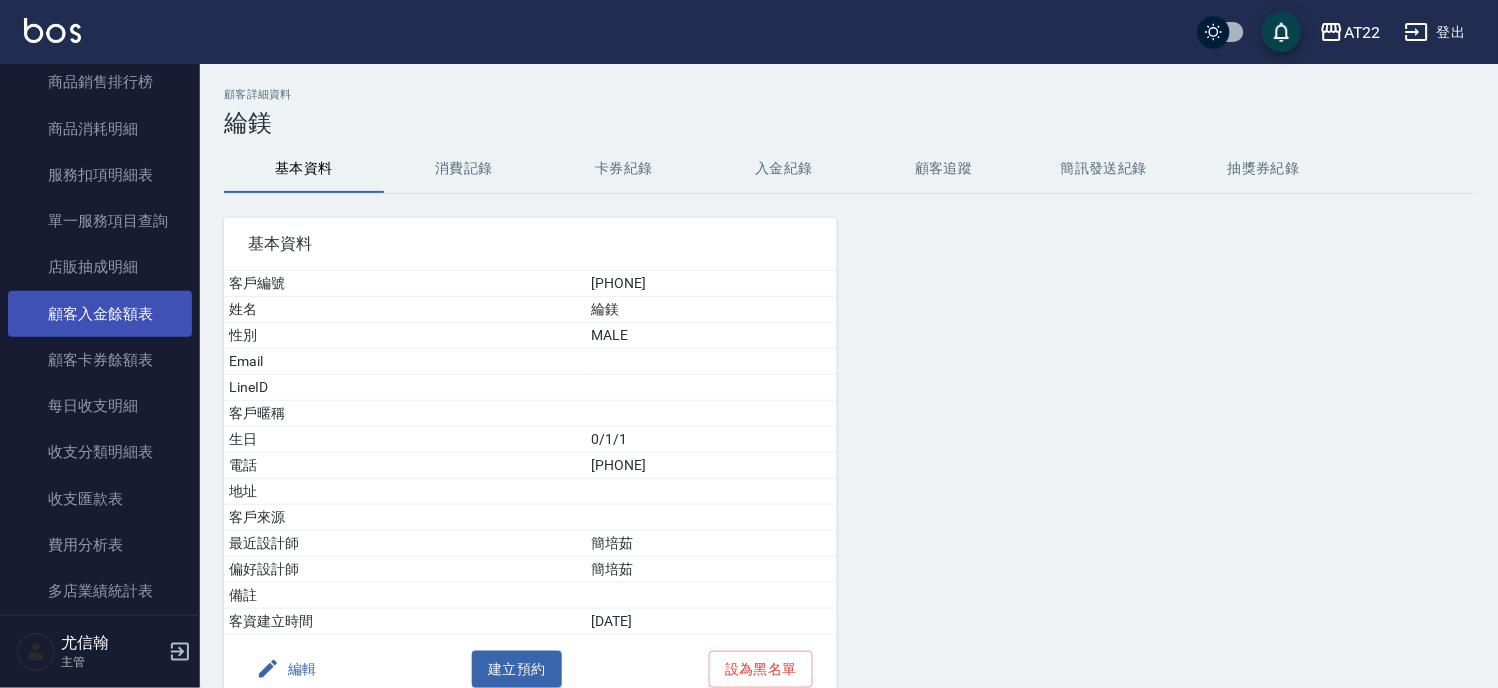 scroll, scrollTop: 794, scrollLeft: 0, axis: vertical 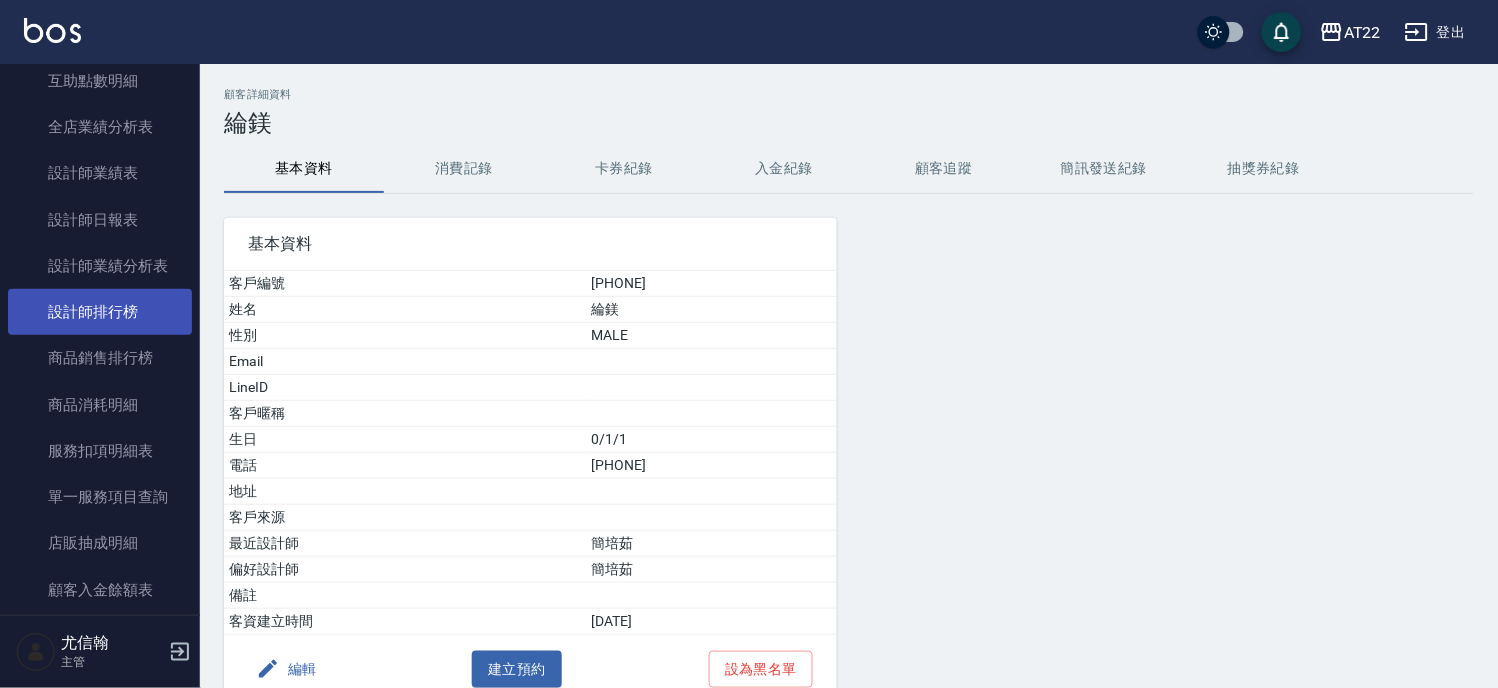 click on "設計師排行榜" at bounding box center (100, 312) 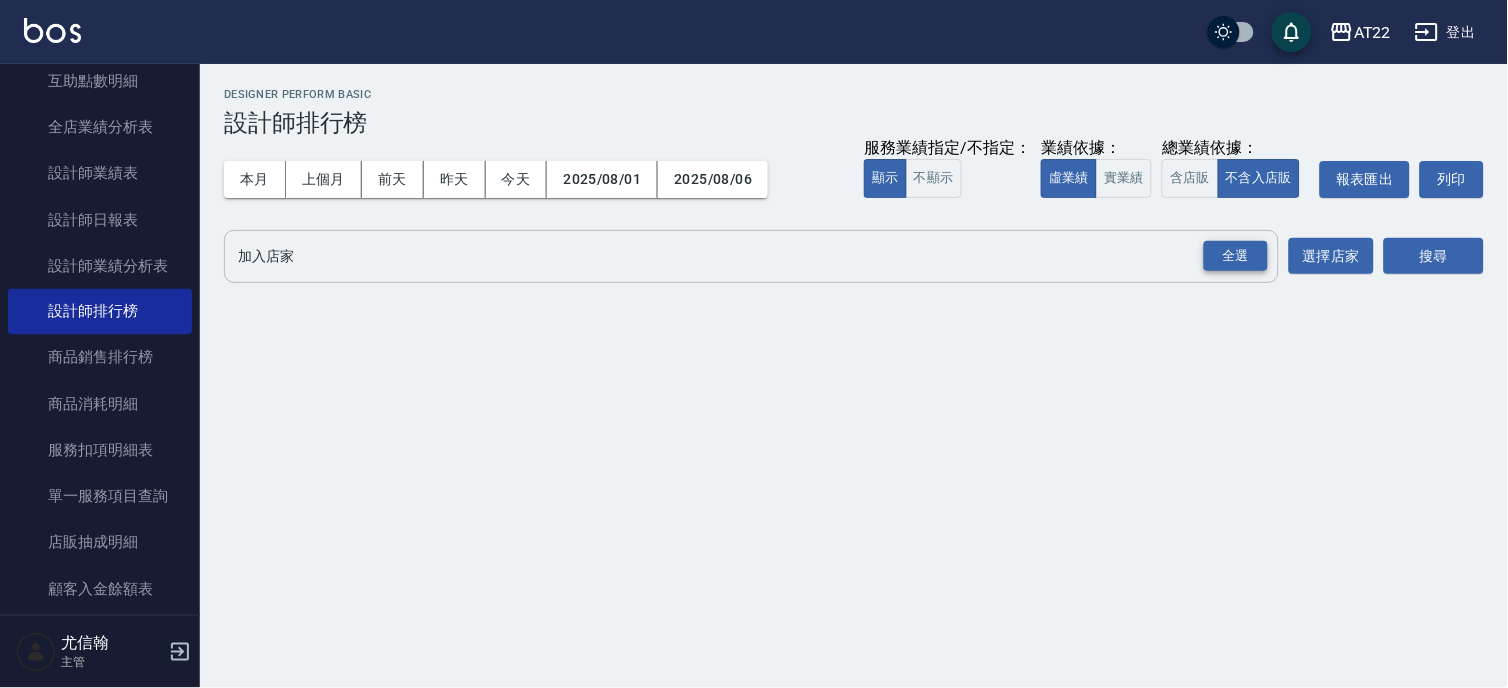 click on "全選" at bounding box center (1236, 256) 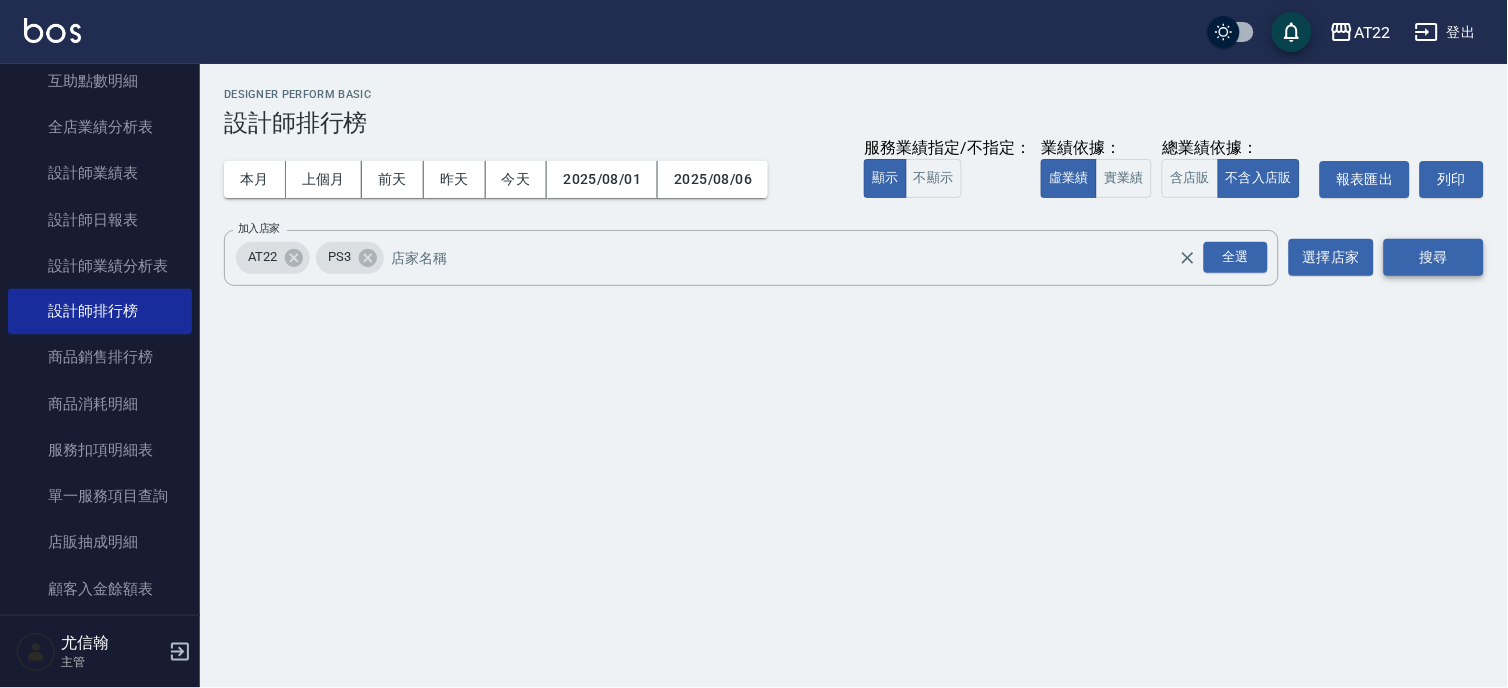 click on "搜尋" at bounding box center (1434, 257) 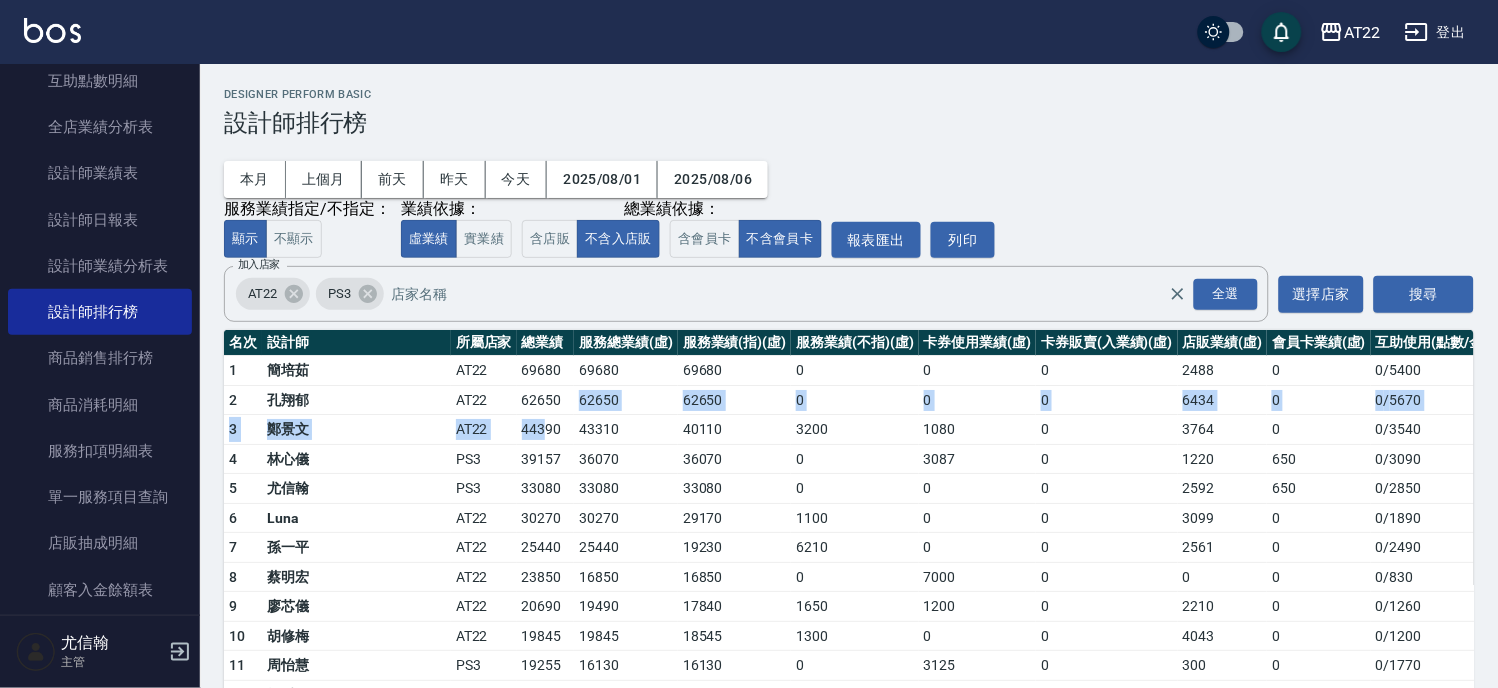 drag, startPoint x: 452, startPoint y: 401, endPoint x: 434, endPoint y: 438, distance: 41.14608 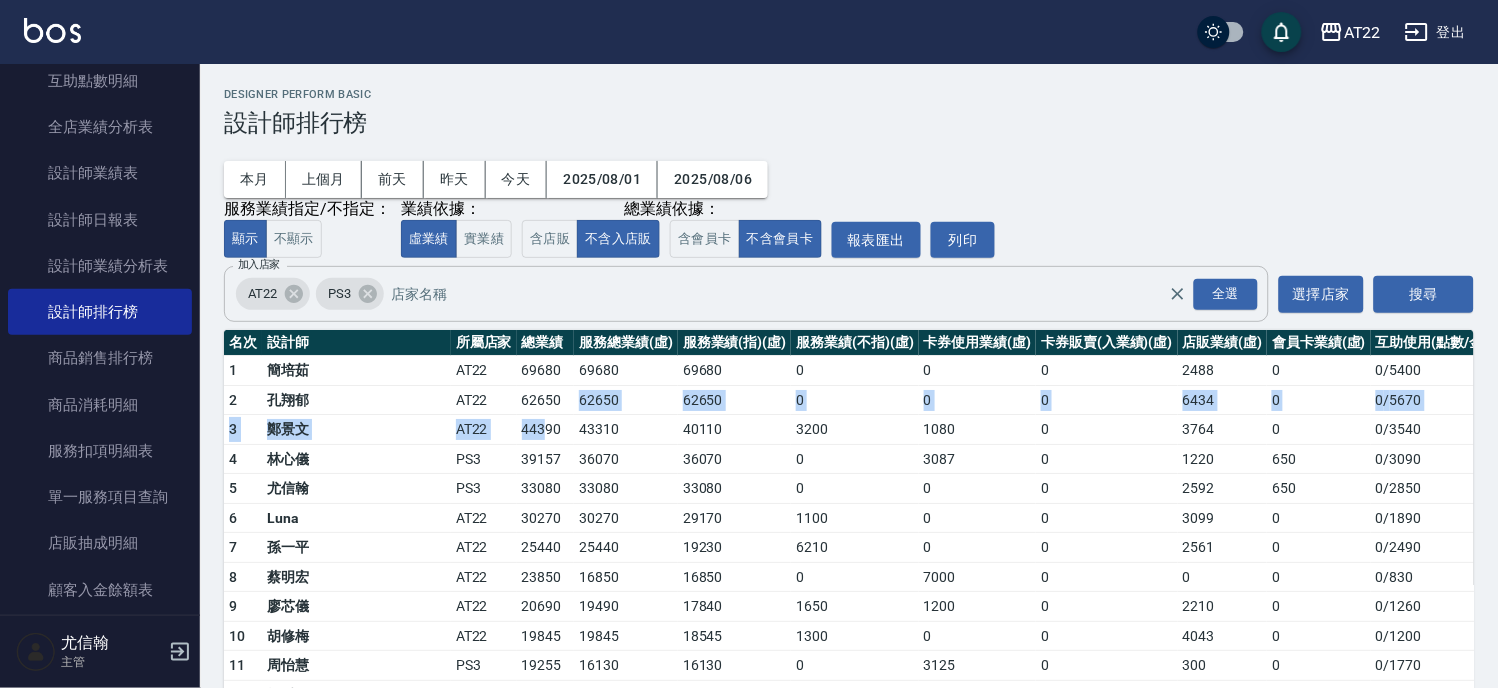 click on "AT22 PS3 全選 加入店家" at bounding box center [746, 294] 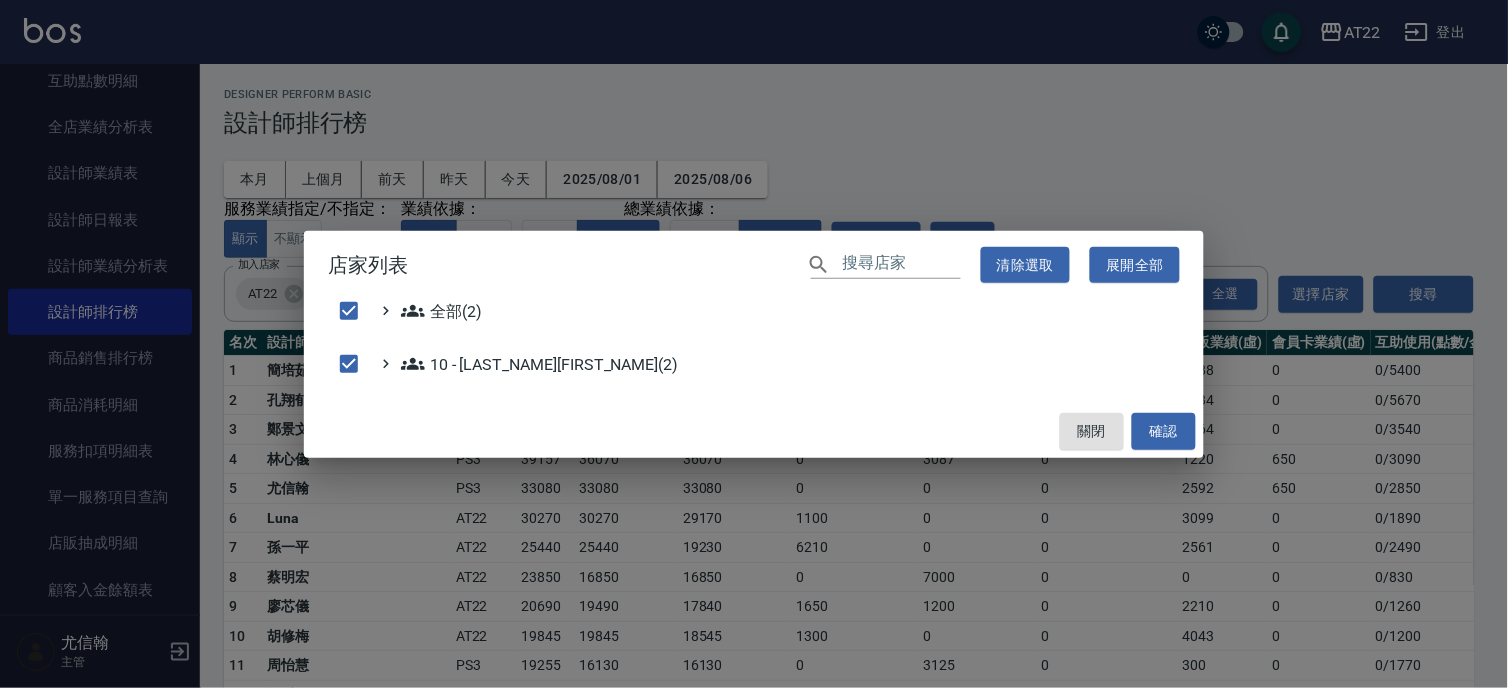 click on "店家列表 ​ 清除選取 展開全部 全部(2) 10 - [LAST_NAME][FIRST_NAME](2) 關閉 確認" at bounding box center [754, 344] 